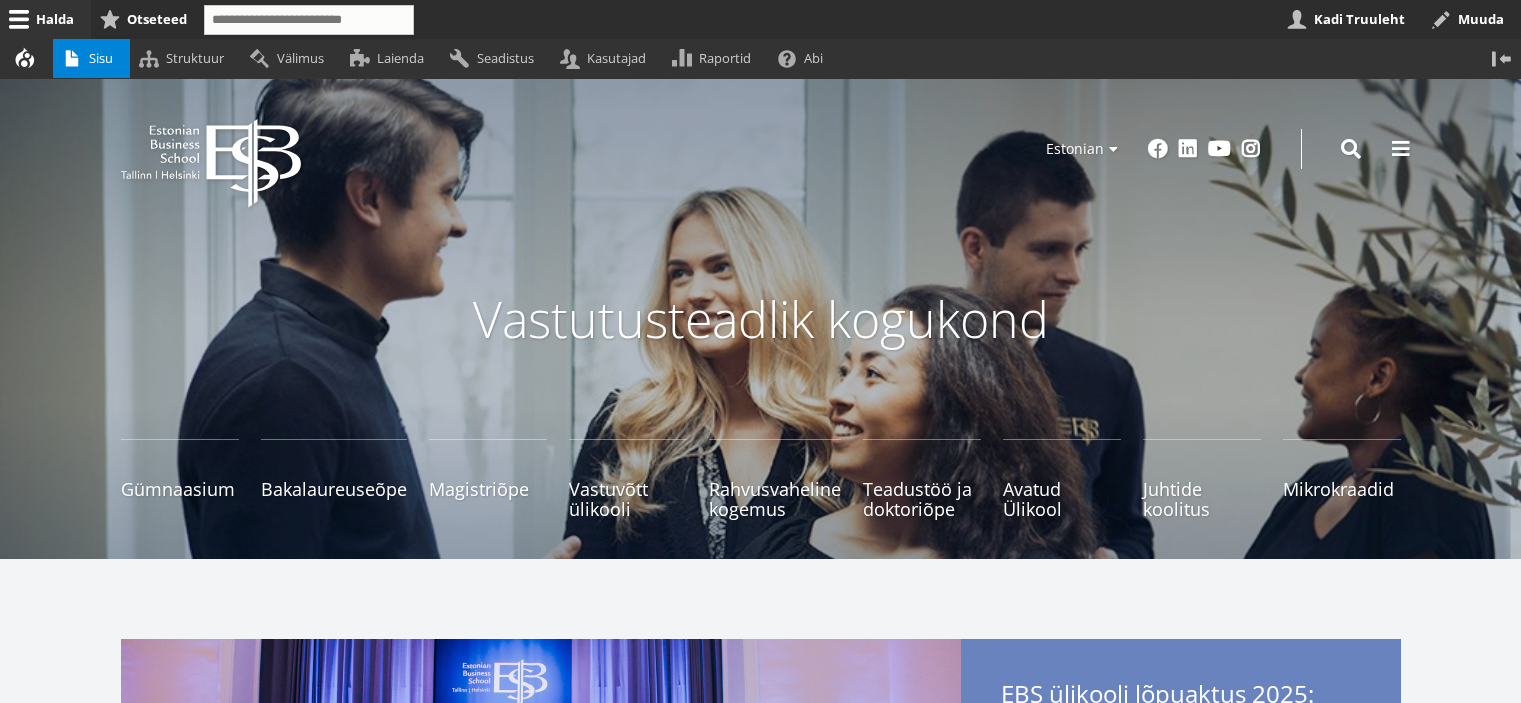 scroll, scrollTop: 0, scrollLeft: 0, axis: both 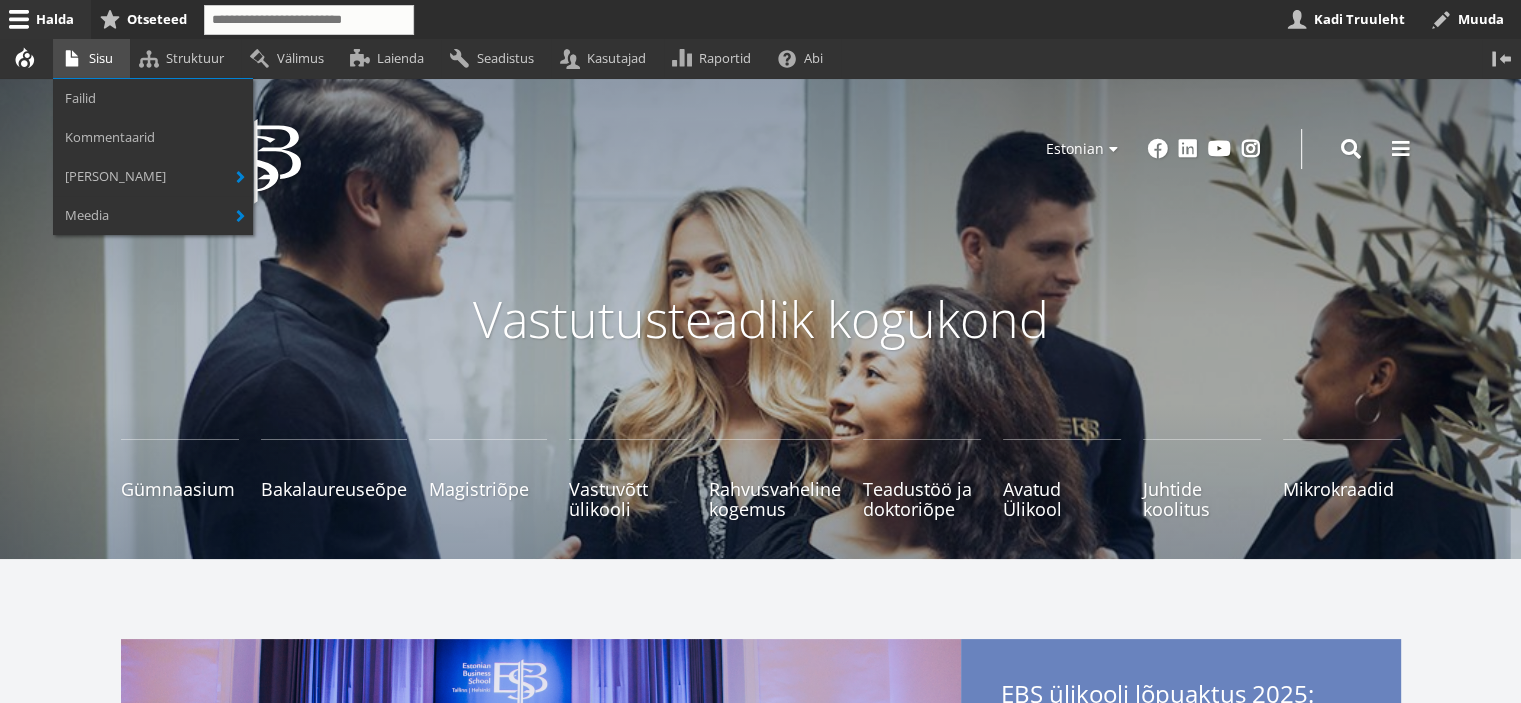 click on "Sisu" at bounding box center (91, 58) 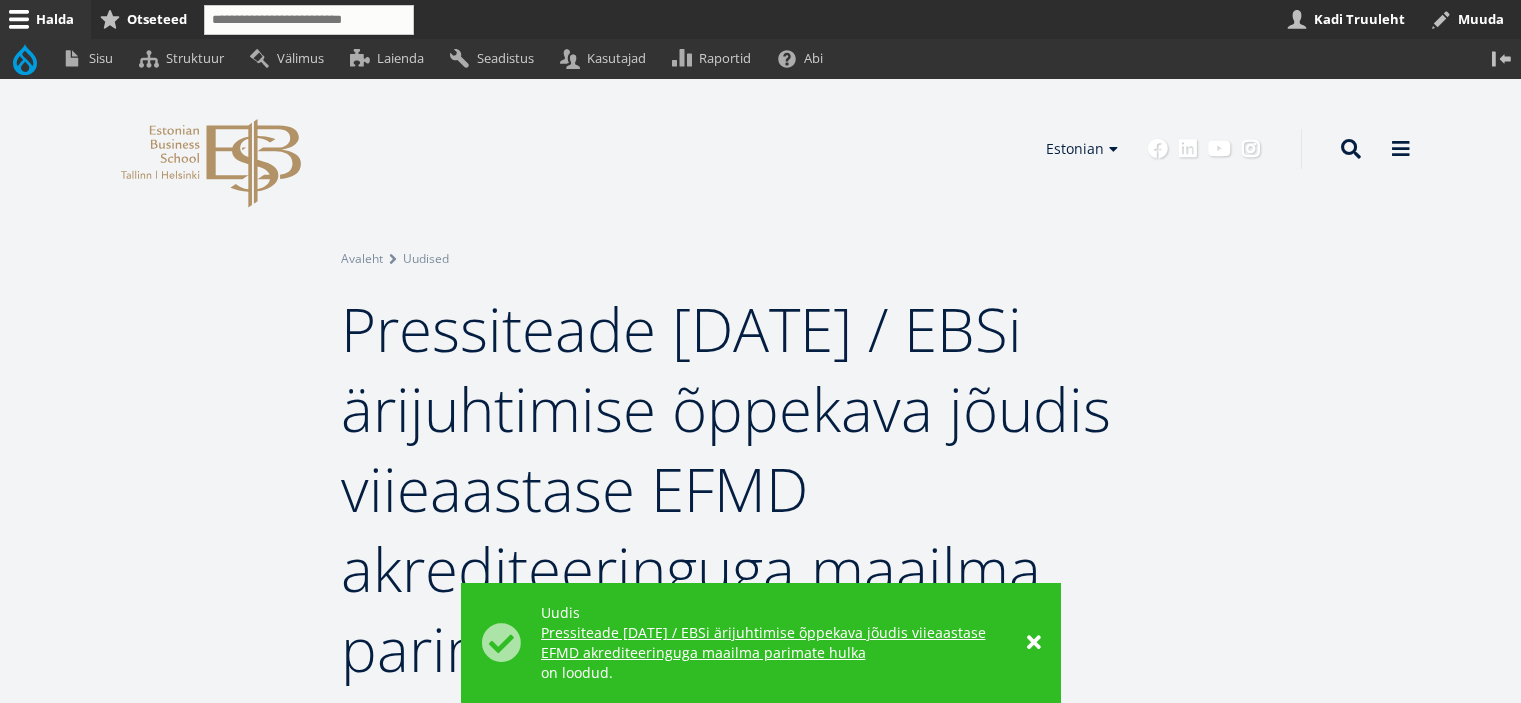 scroll, scrollTop: 0, scrollLeft: 0, axis: both 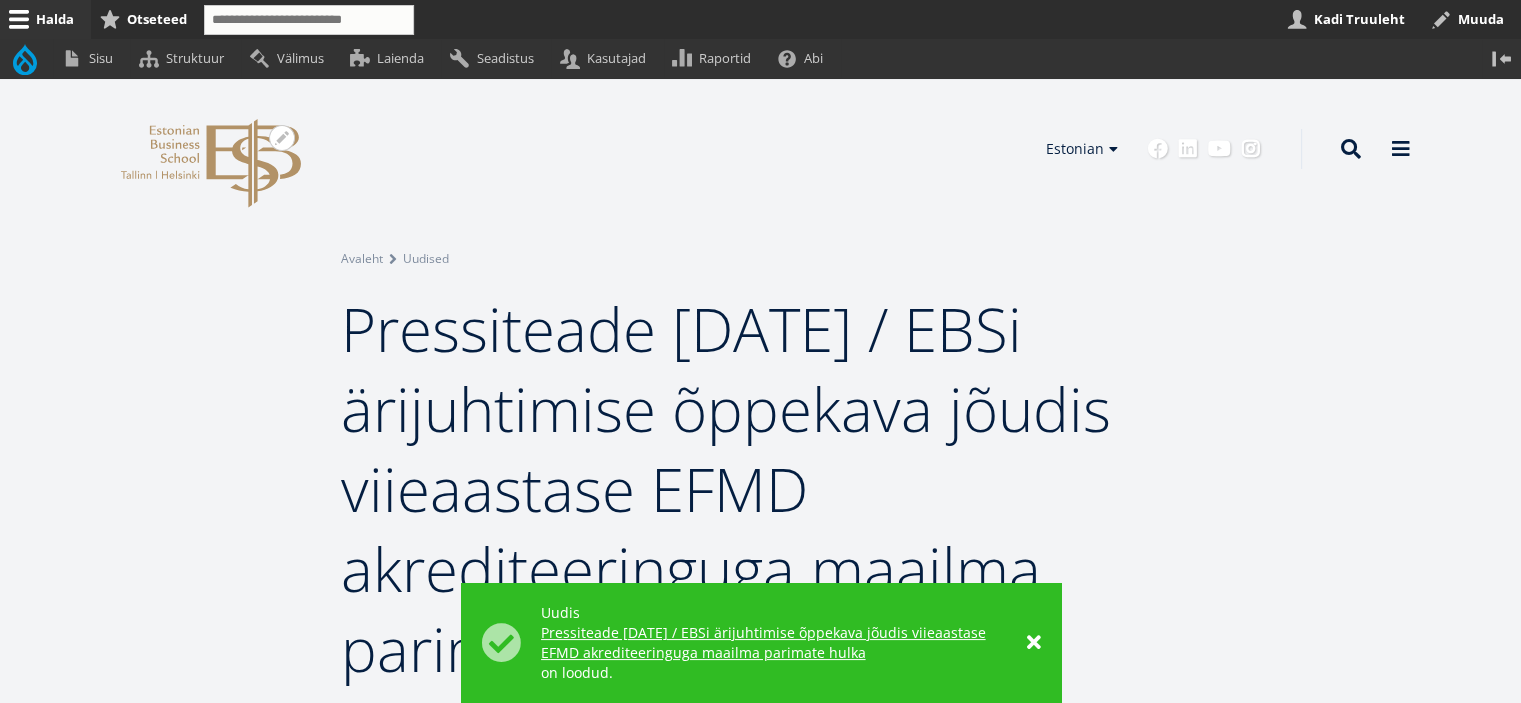 click on "EBS Logo
Created with Sketch." 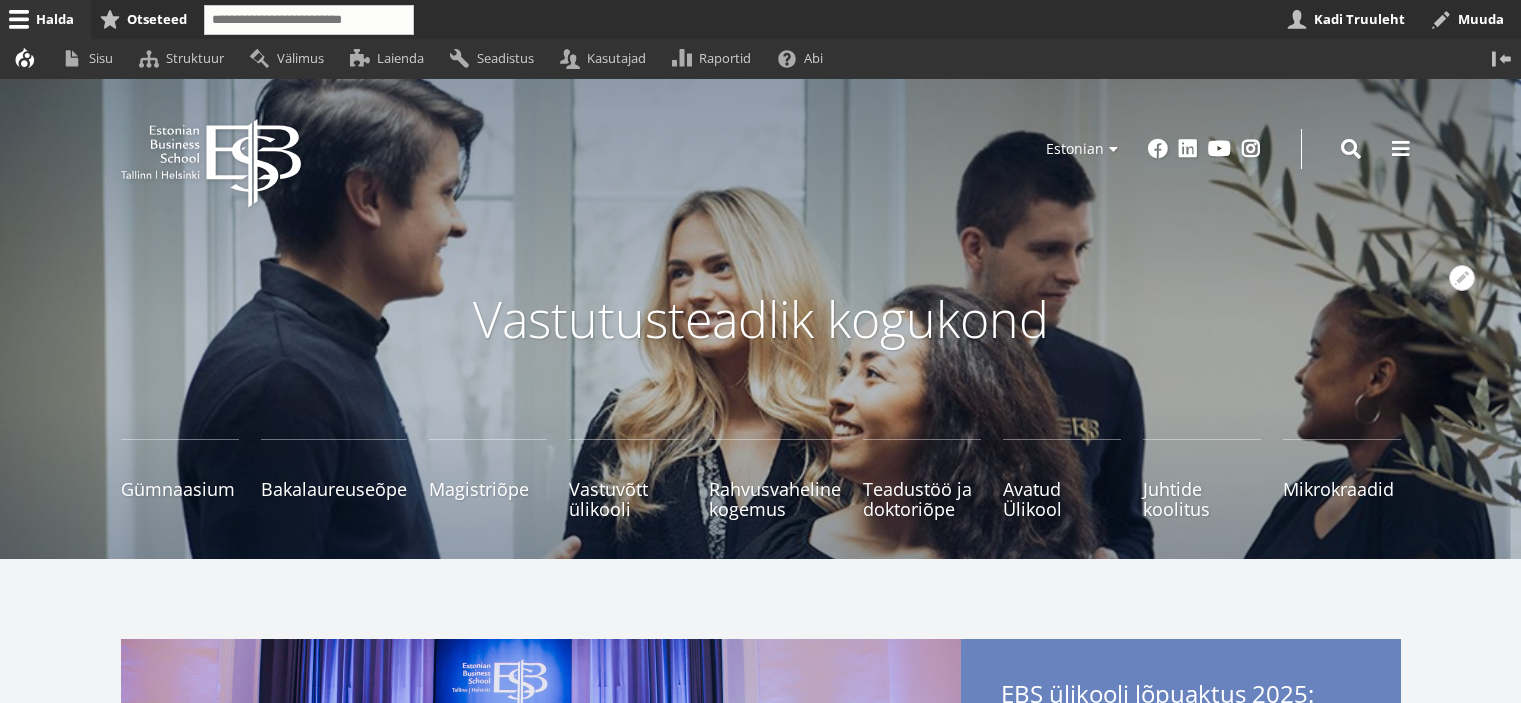 scroll, scrollTop: 0, scrollLeft: 0, axis: both 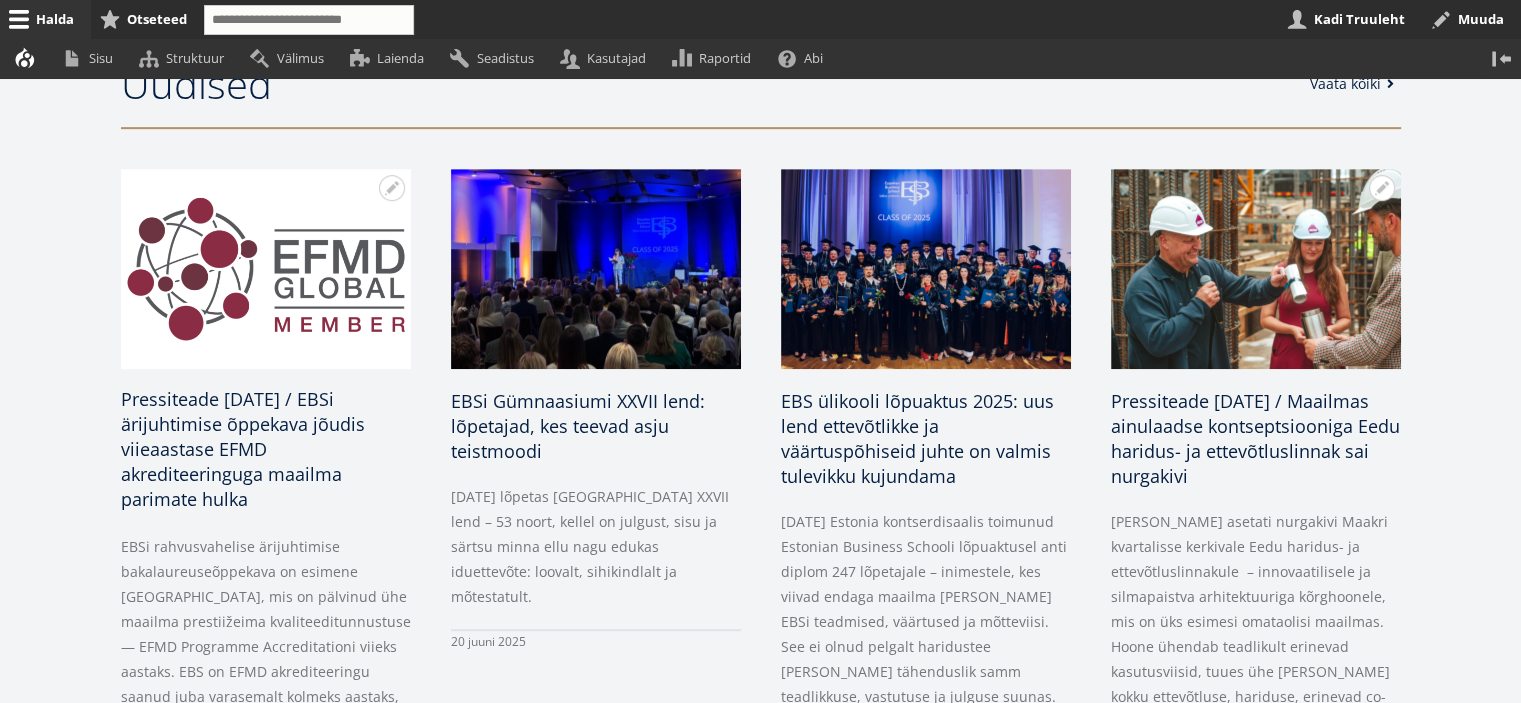 click on "Pressiteade [DATE] / EBSi ärijuhtimise õppekava jõudis viieaastase EFMD akrediteeringuga maailma parimate hulka" at bounding box center [266, 449] 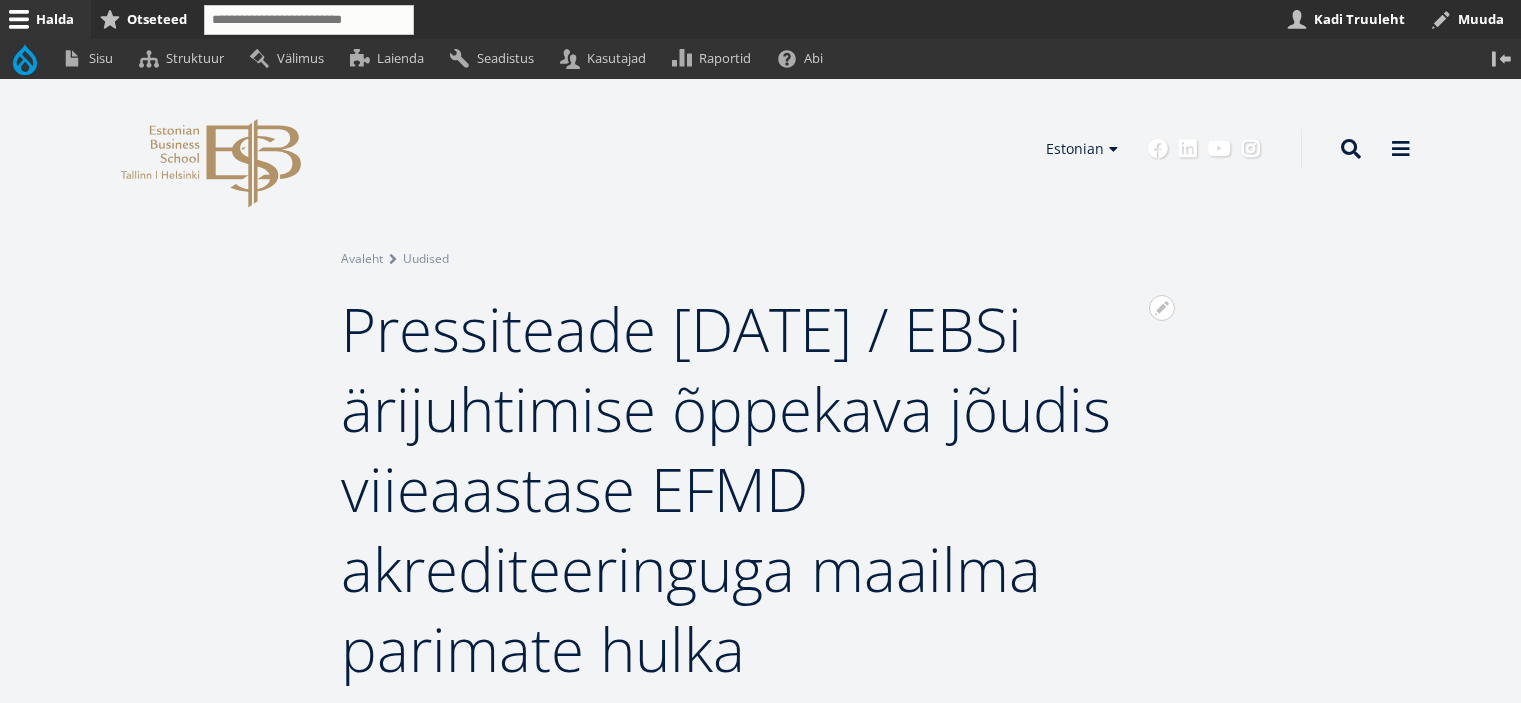 scroll, scrollTop: 0, scrollLeft: 0, axis: both 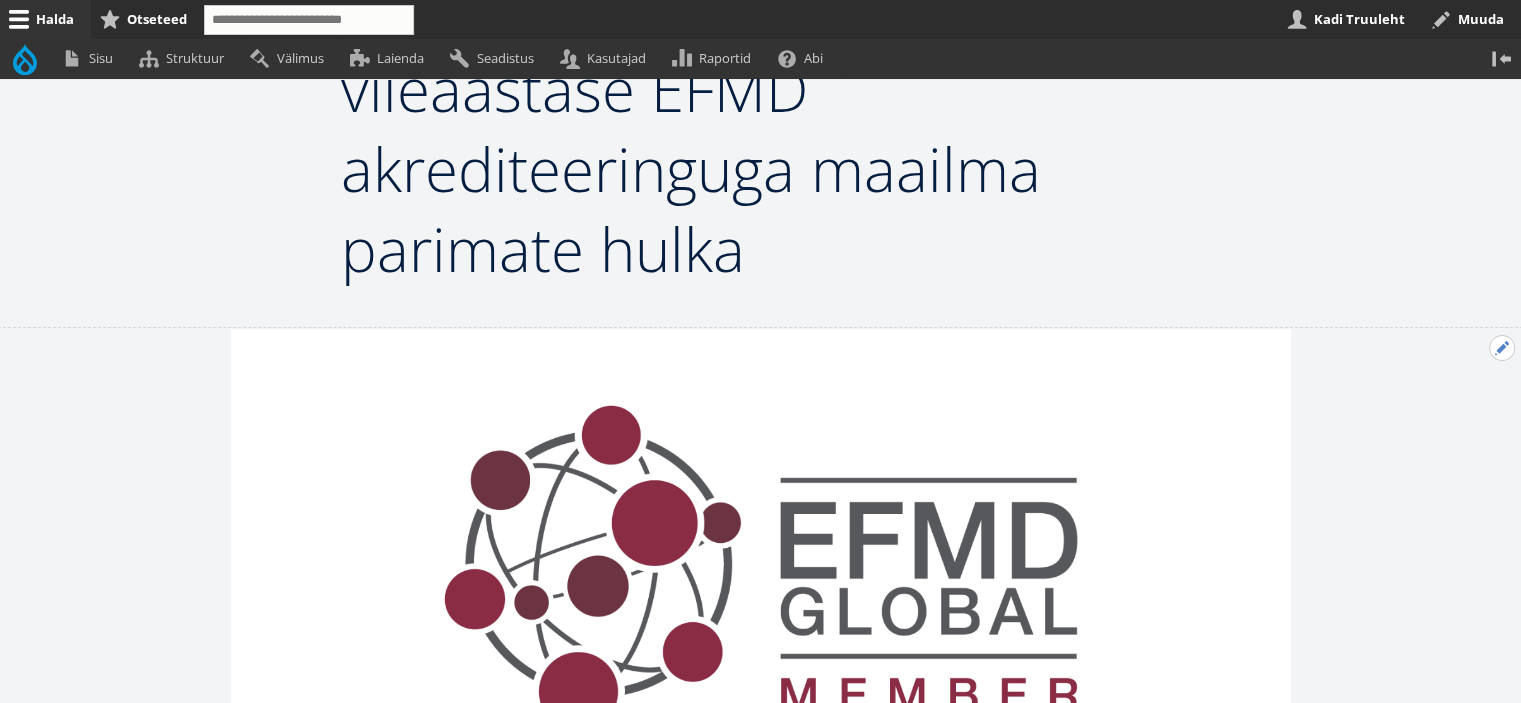 click on "Avatud Eelmine uudis seaded" at bounding box center [1502, 348] 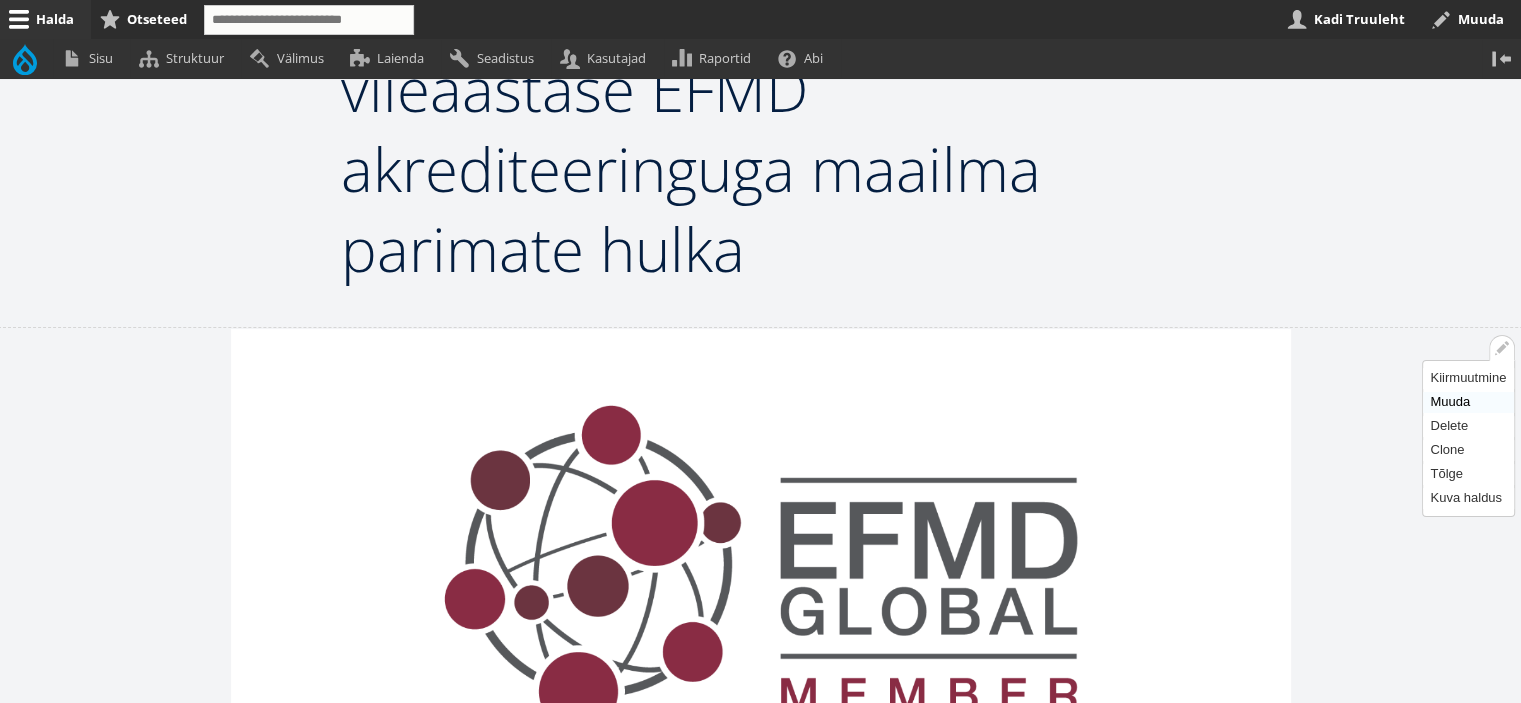 click on "Muuda" at bounding box center [1468, 402] 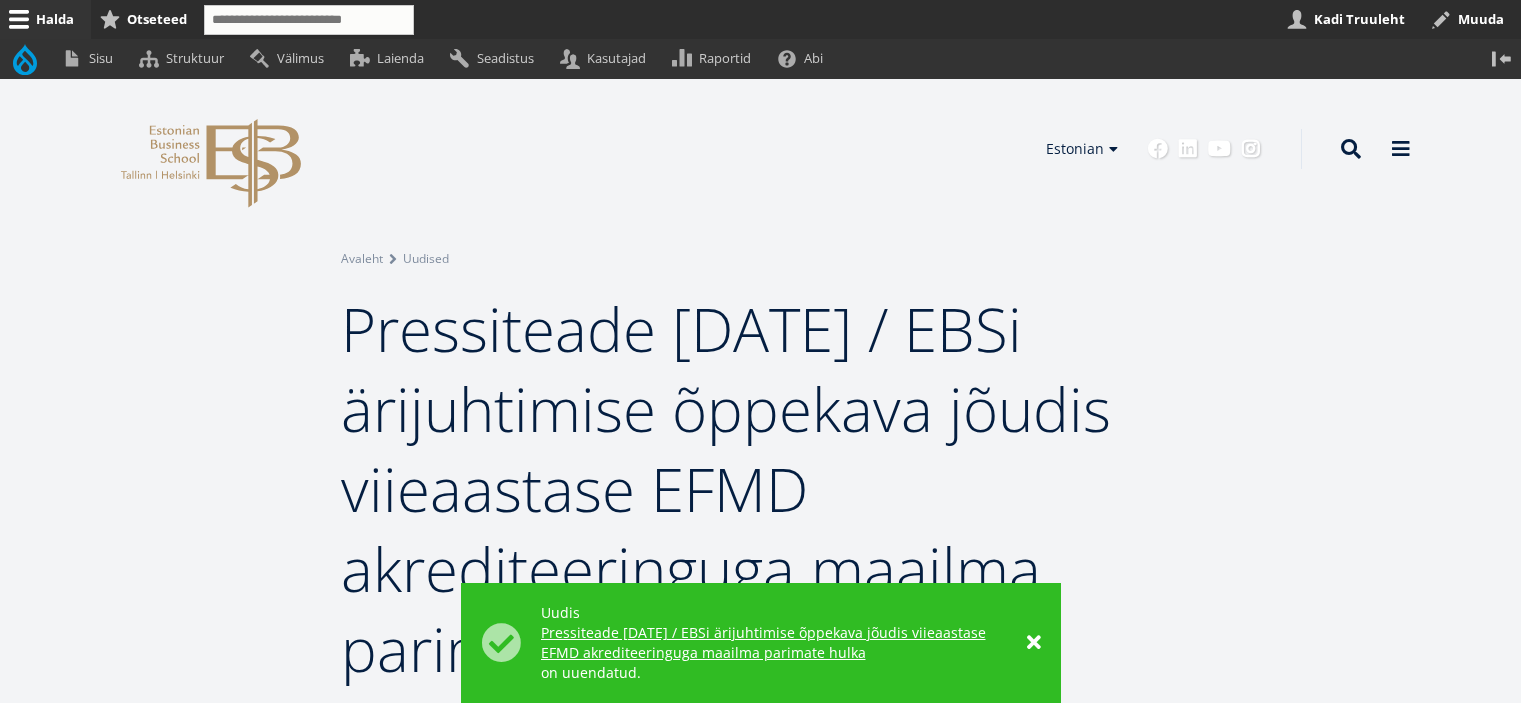 scroll, scrollTop: 0, scrollLeft: 0, axis: both 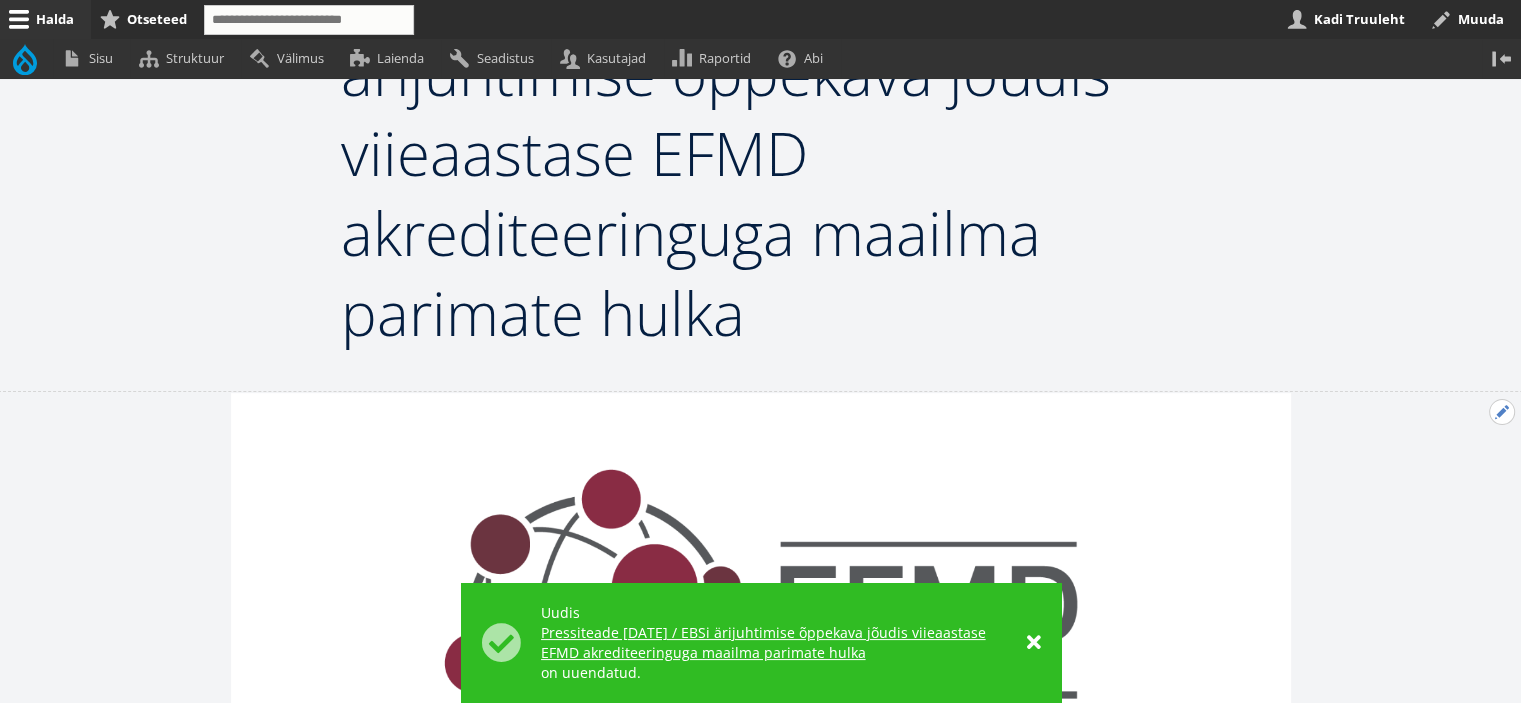 click on "Avatud Eelmine uudis seaded" at bounding box center (1502, 412) 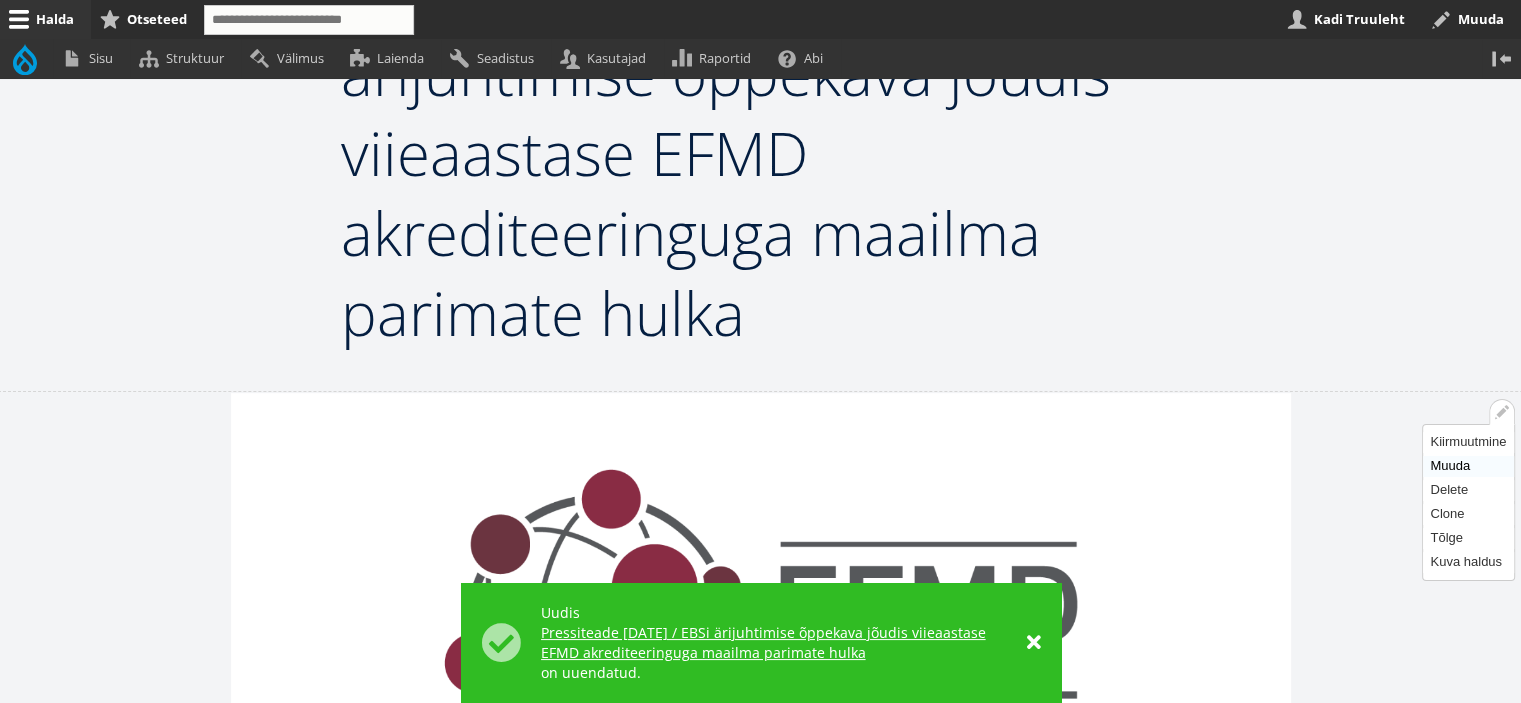 click on "Muuda" at bounding box center [1468, 466] 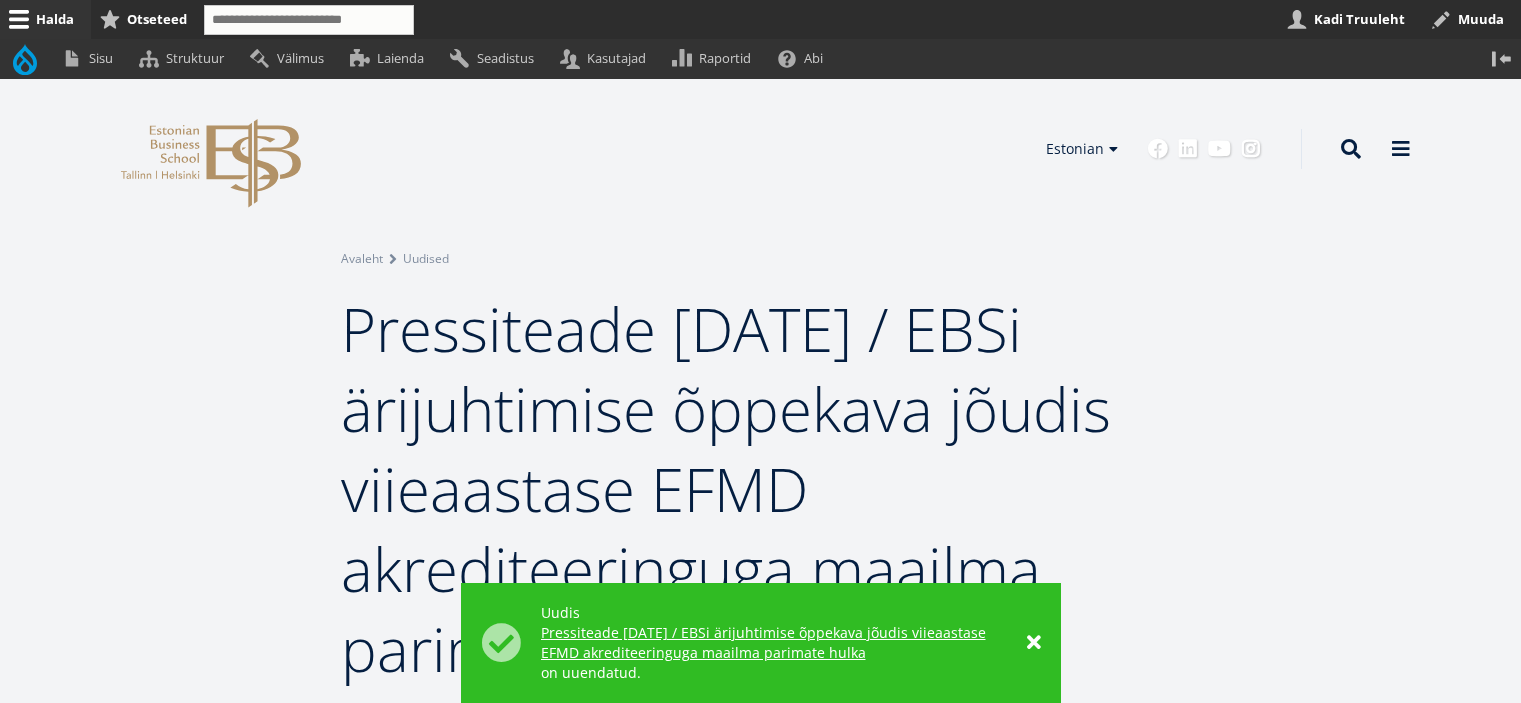 scroll, scrollTop: 500, scrollLeft: 0, axis: vertical 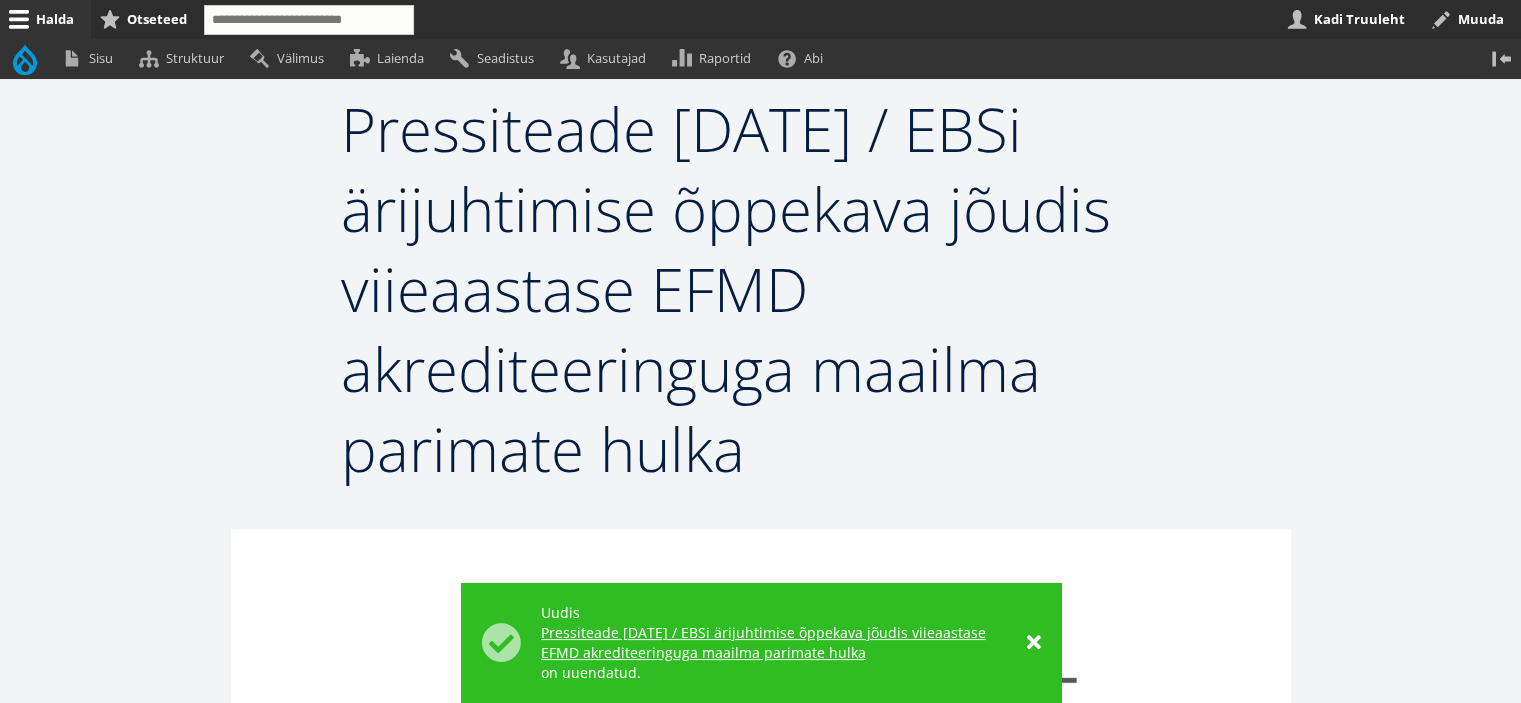 drag, startPoint x: 576, startPoint y: 303, endPoint x: 315, endPoint y: 135, distance: 310.3949 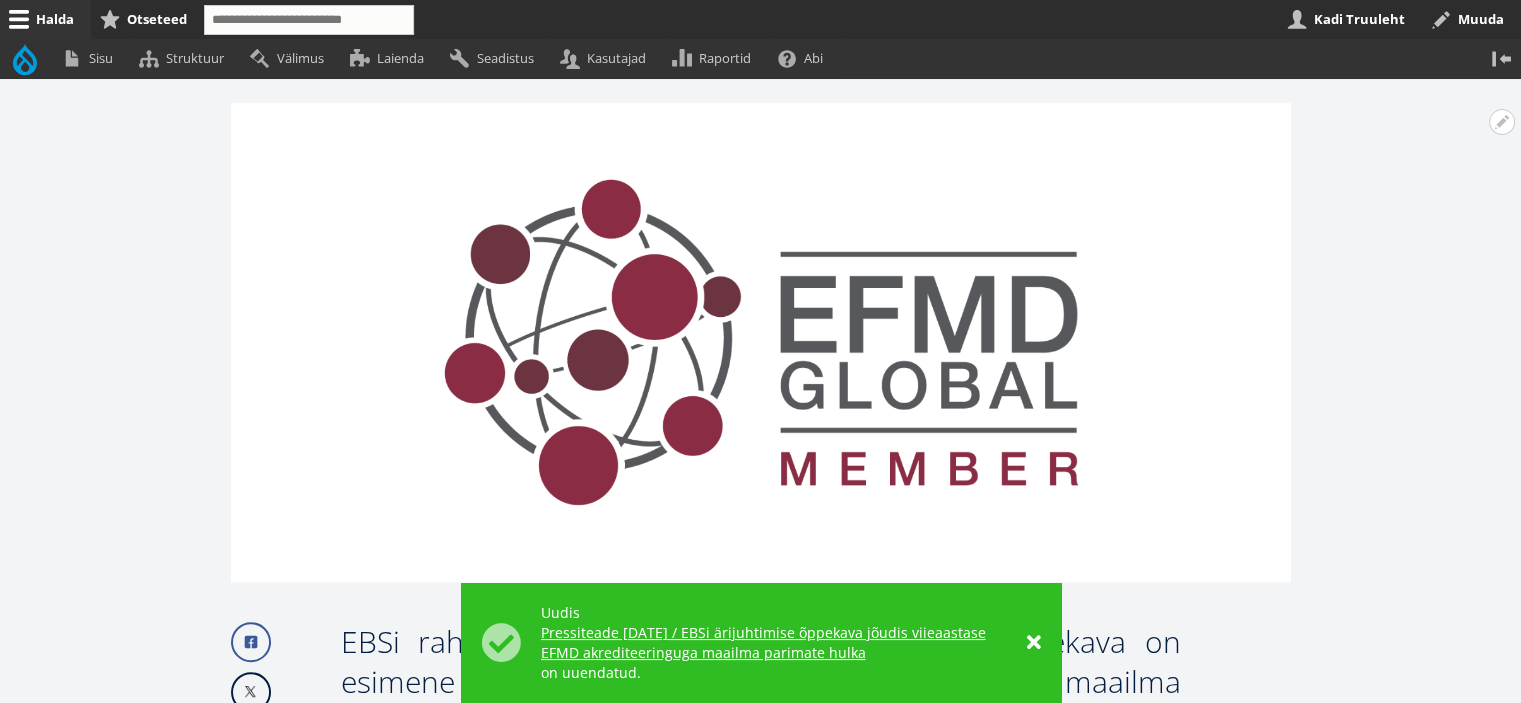 scroll, scrollTop: 1000, scrollLeft: 0, axis: vertical 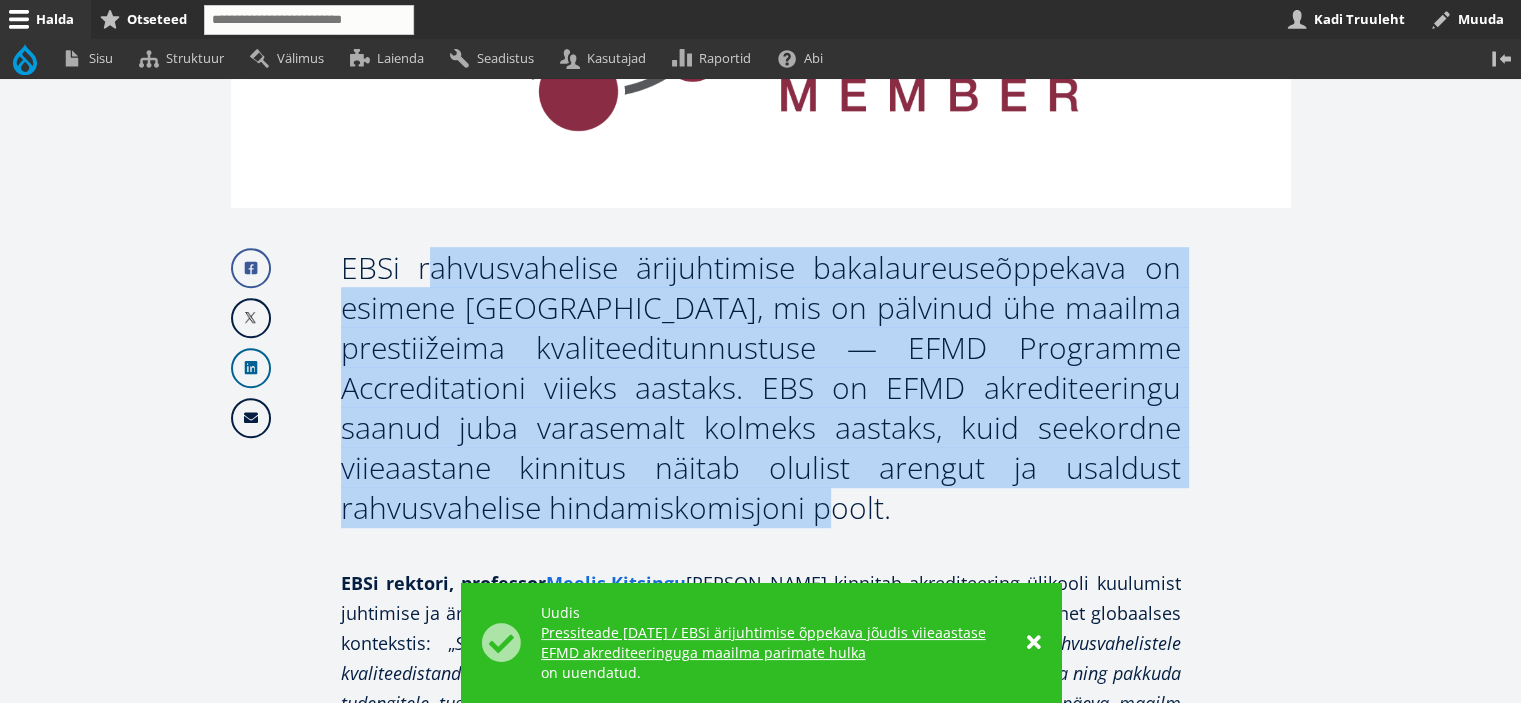 drag, startPoint x: 683, startPoint y: 507, endPoint x: 335, endPoint y: 276, distance: 417.69006 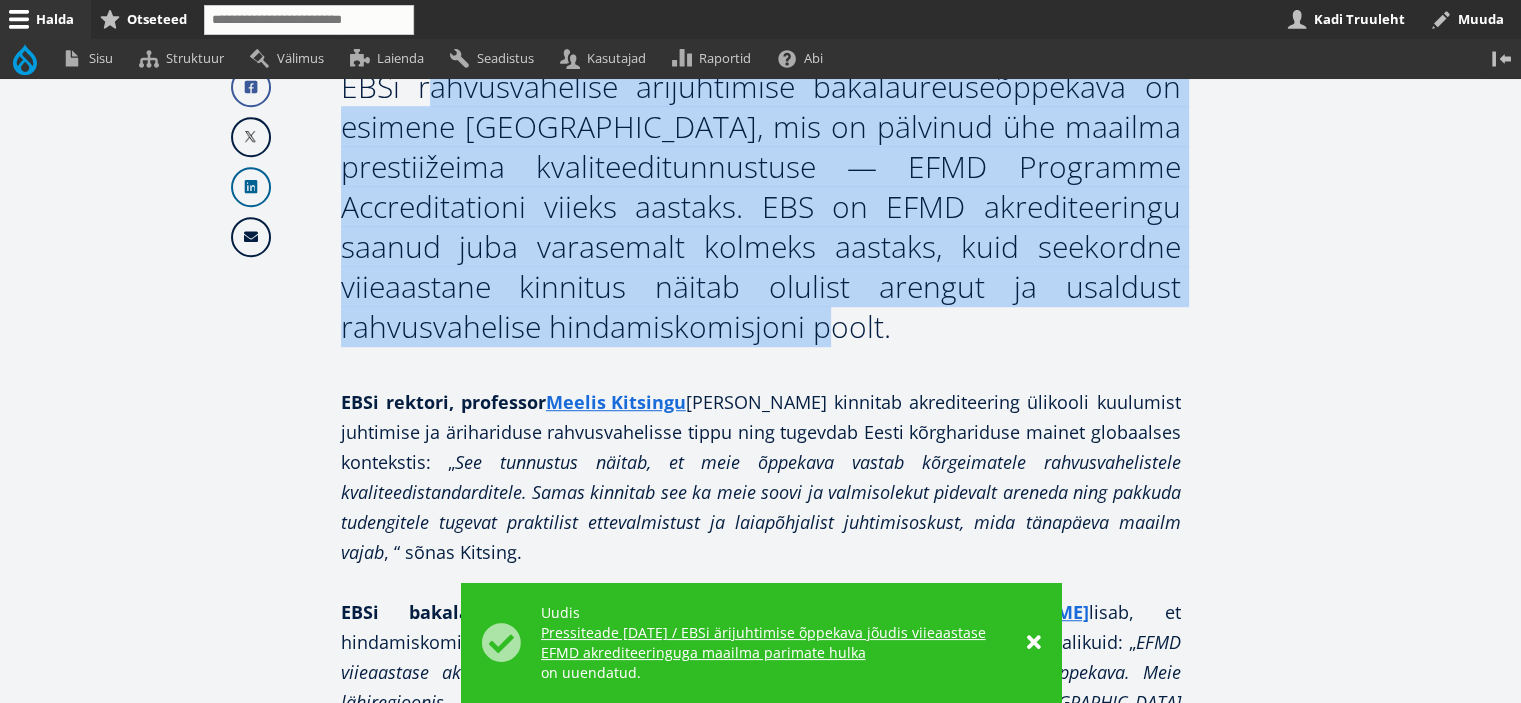 scroll, scrollTop: 1300, scrollLeft: 0, axis: vertical 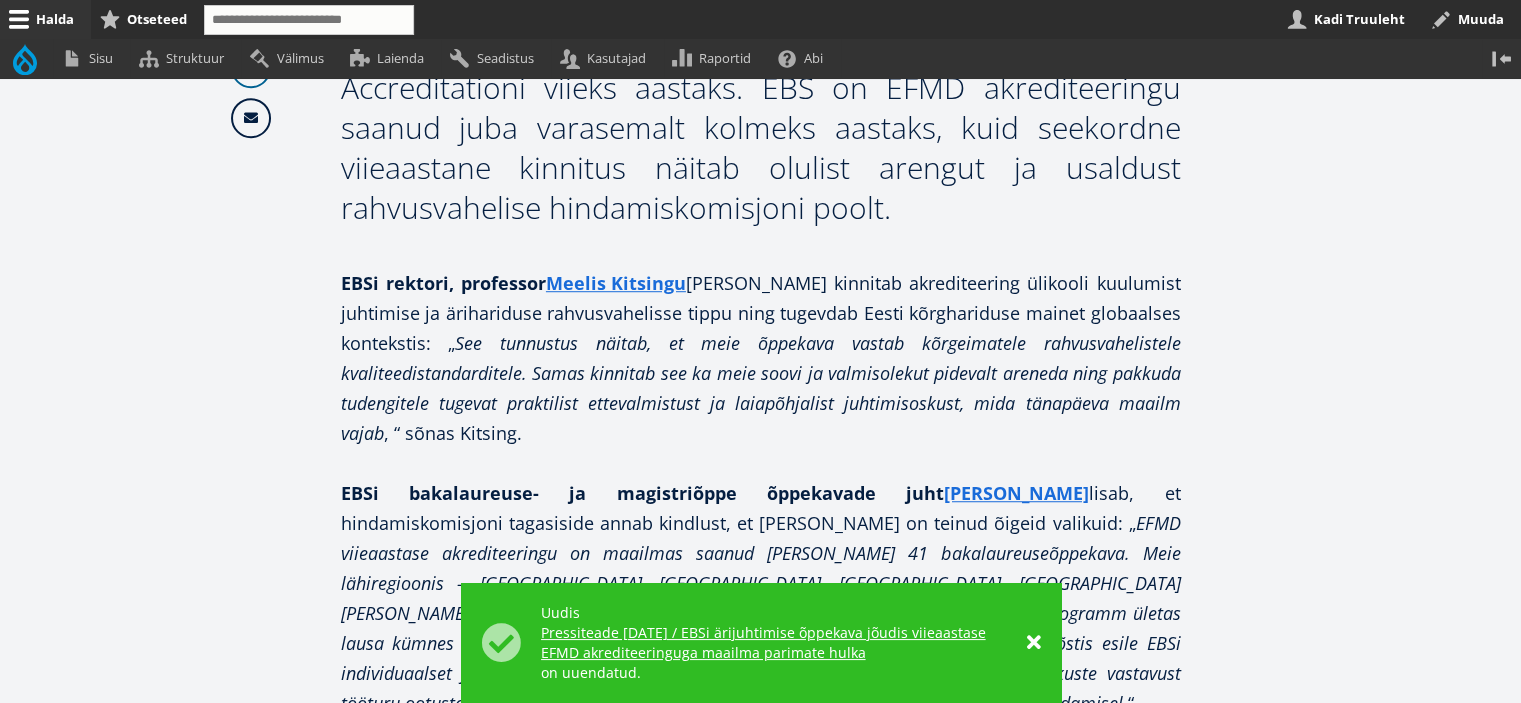 click on "Avatud  seaded
Seadista plokki Eemalda plokk Tõlgi block
Facebook
Linkedin
Email
EBSi rahvusvahelise ärijuhtimise bakalaureuseõppekava on esimene Eestis, mis on pälvinud ühe maailma prestiižeima kvaliteeditunnustuse — EFMD Programme Accreditationi viieks aastaks. EBS on EFMD akrediteeringu saanud juba varasemalt kolmeks aastaks, kuid seekordne viieaastane kinnitus näitab olulist arengut ja usaldust rahvusvahelise hindamiskomisjoni poolt.
EBSi rektori, professor  Meelis Kitsingu , “ sõnas Kitsing." at bounding box center (761, 868) 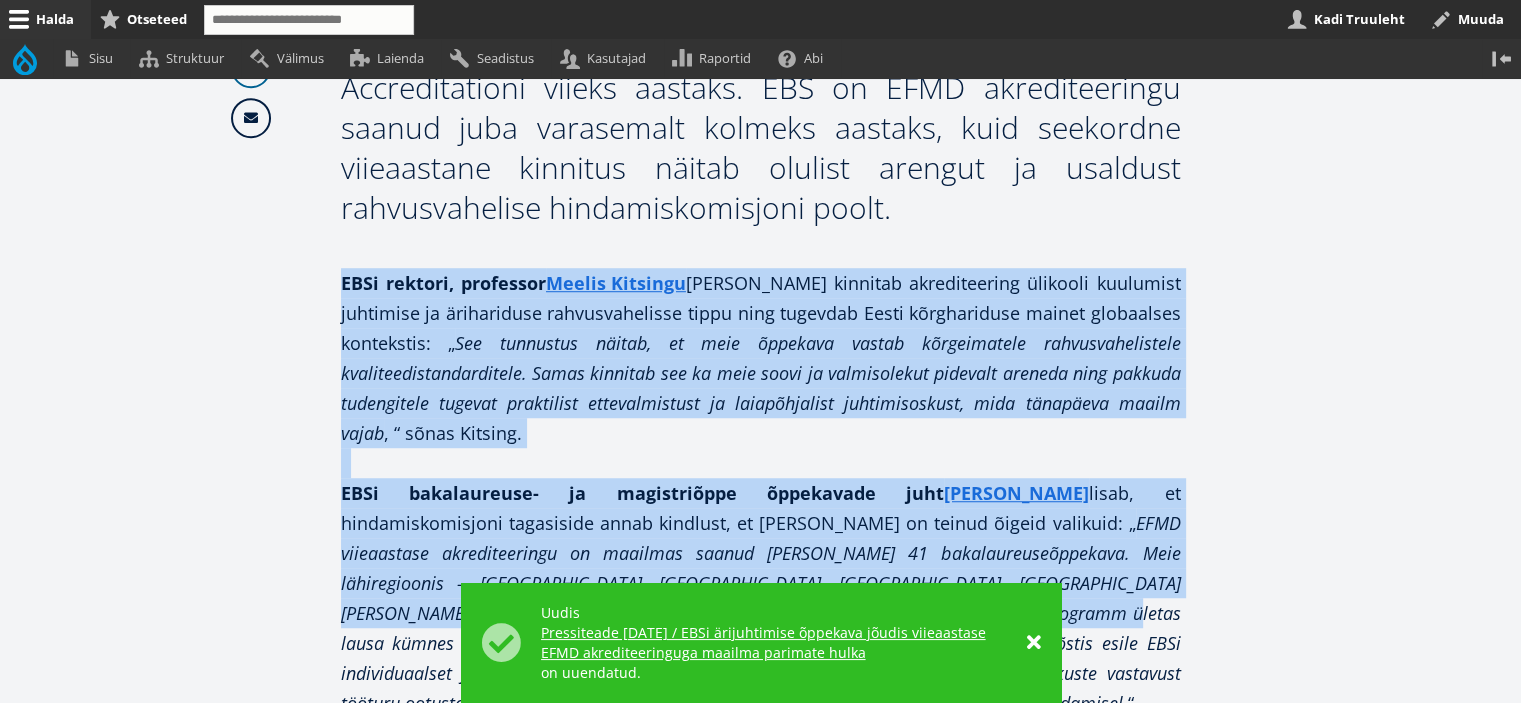drag, startPoint x: 344, startPoint y: 283, endPoint x: 763, endPoint y: 578, distance: 512.43146 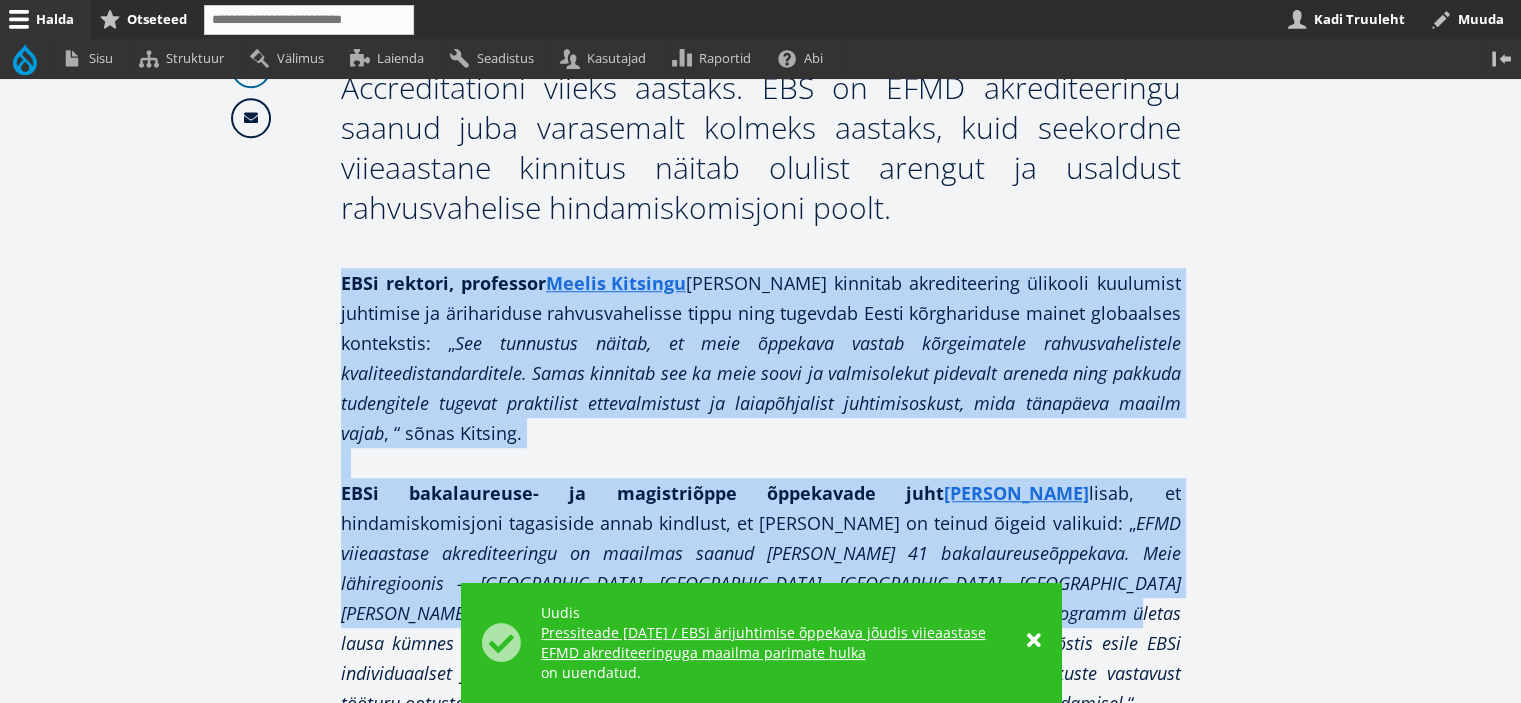 click on "×" at bounding box center [1034, 641] 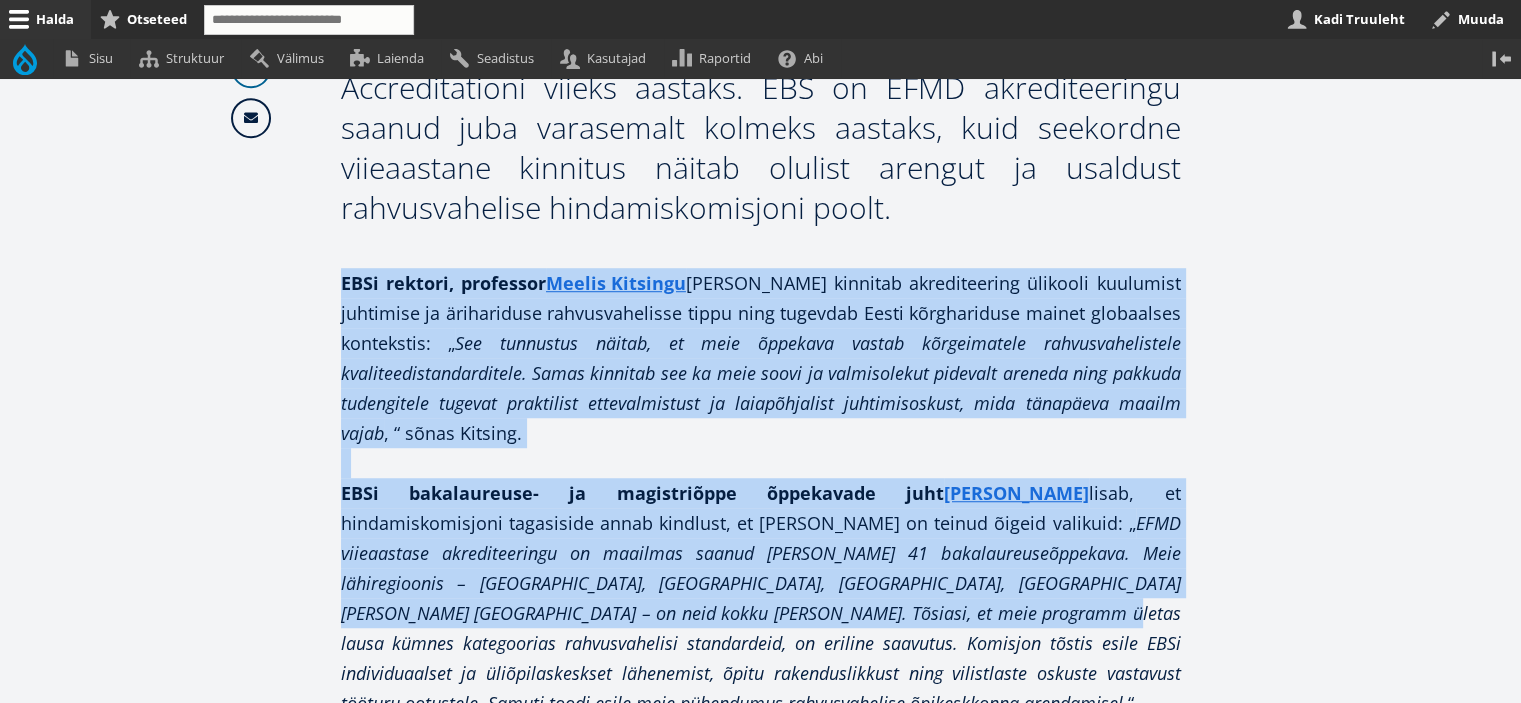 click on "See tunnustus näitab, et meie õppekava vastab kõrgeimatele rahvusvahelistele kvaliteedistandarditele. Samas kinnitab see ka meie soovi ja valmisolekut pidevalt areneda ning pakkuda tudengitele tugevat praktilist ettevalmistust ja laiapõhjalist juhtimisoskust, mida tänapäeva maailm vajab" at bounding box center (761, 388) 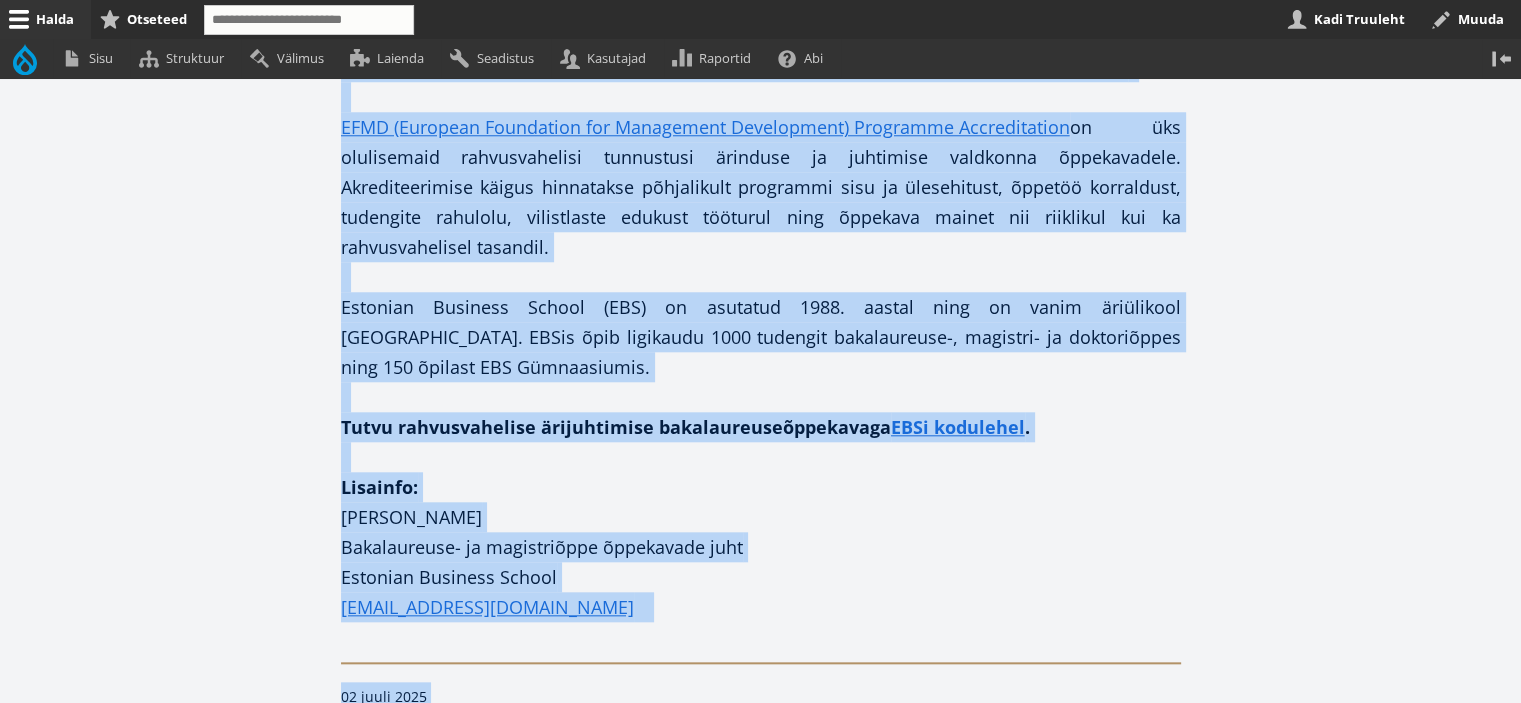 scroll, scrollTop: 2008, scrollLeft: 0, axis: vertical 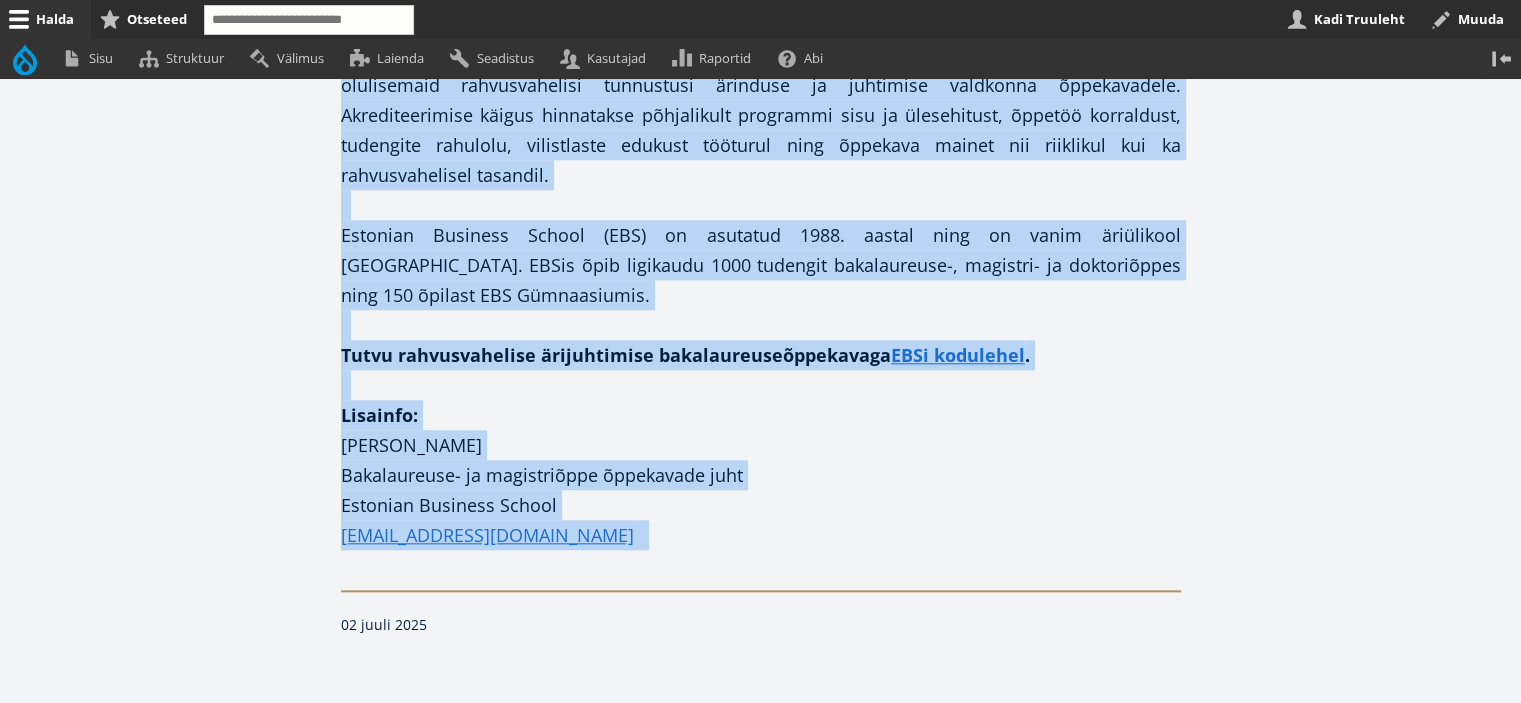 drag, startPoint x: 342, startPoint y: 281, endPoint x: 623, endPoint y: 495, distance: 353.20956 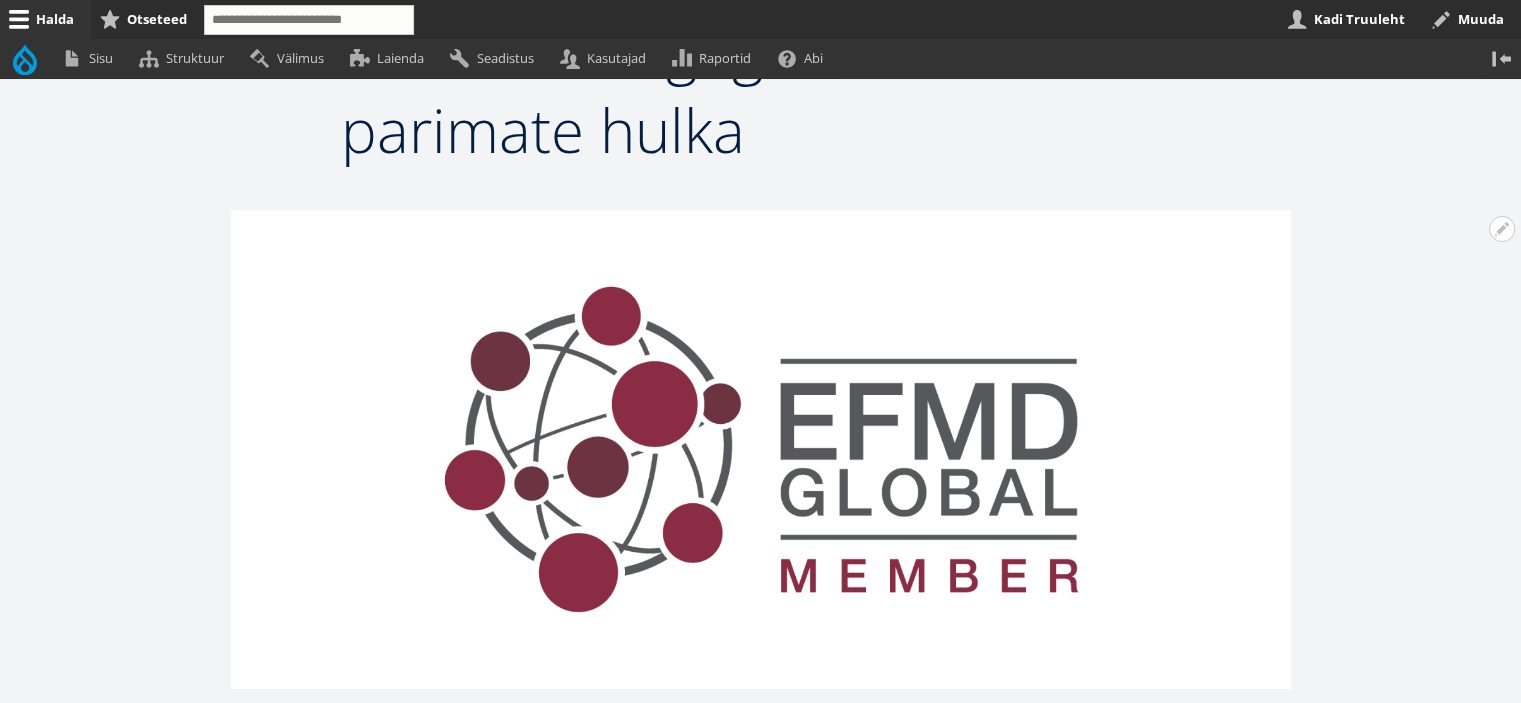 scroll, scrollTop: 344, scrollLeft: 0, axis: vertical 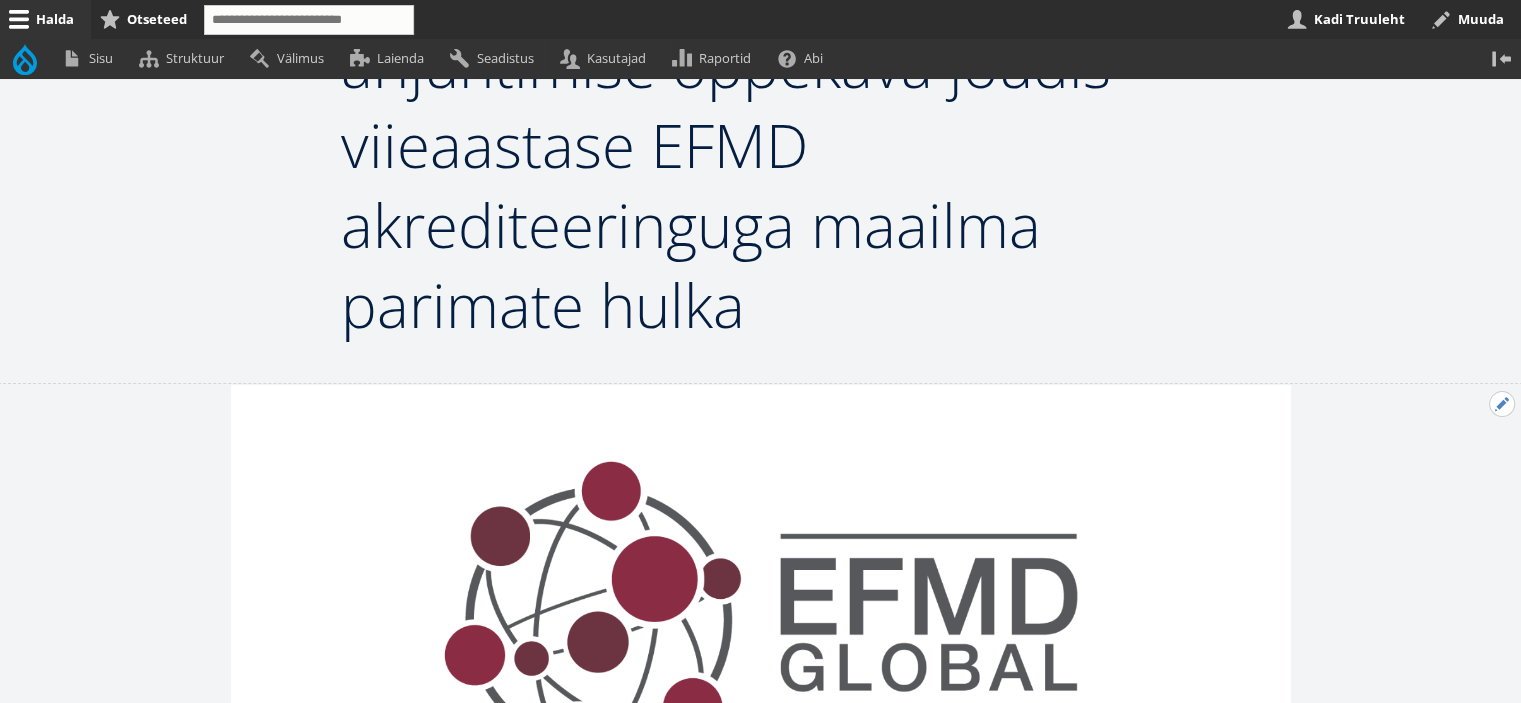 click on "Avatud Eelmine uudis seaded" at bounding box center (1502, 404) 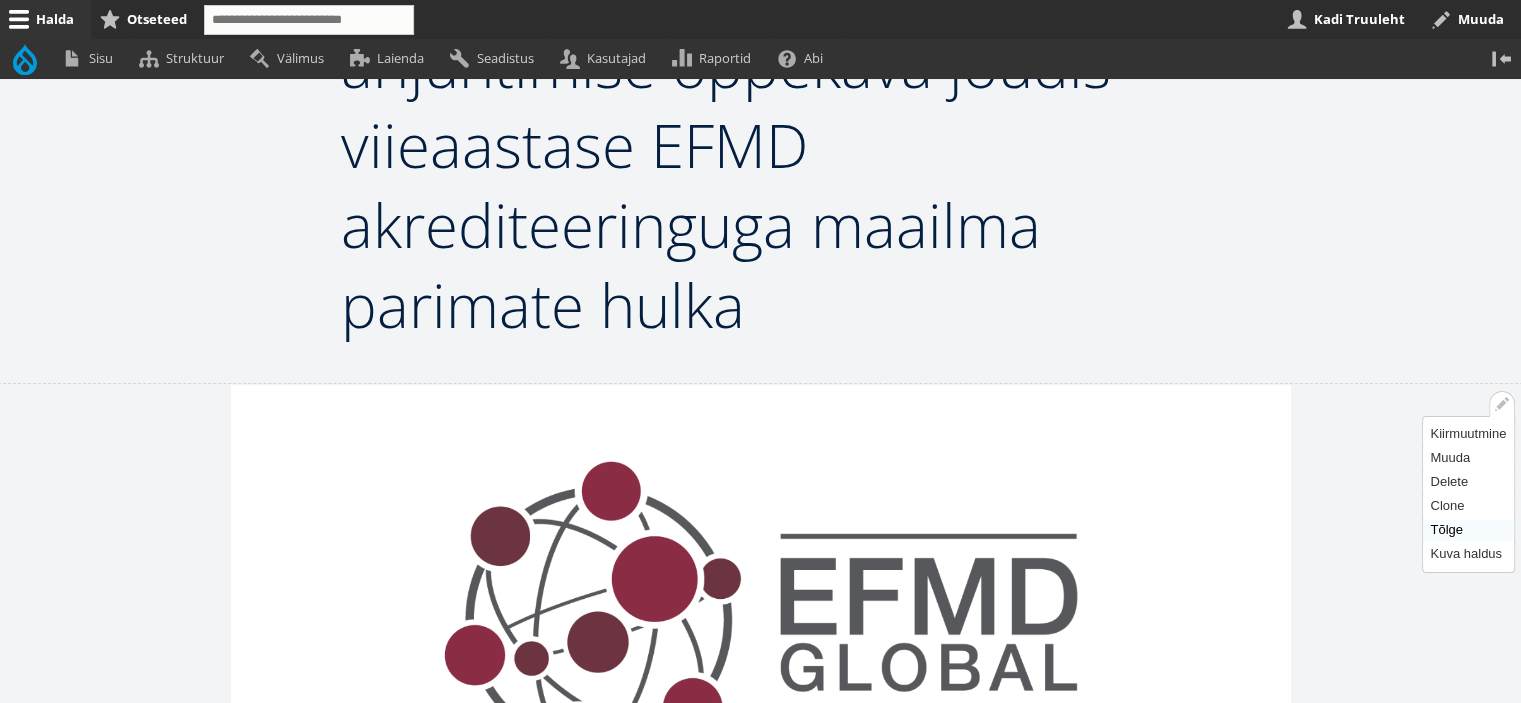 click on "Tõlge" at bounding box center (1468, 530) 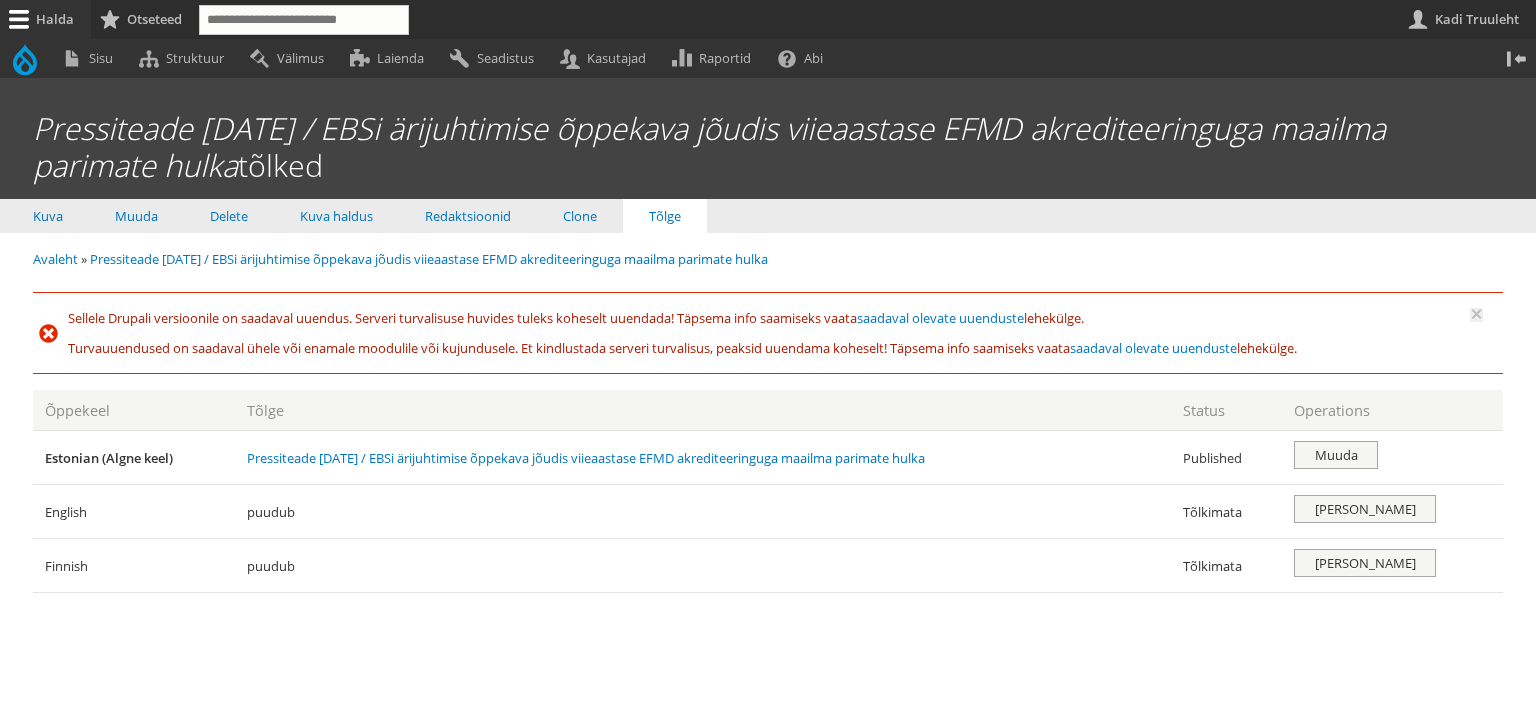 scroll, scrollTop: 0, scrollLeft: 0, axis: both 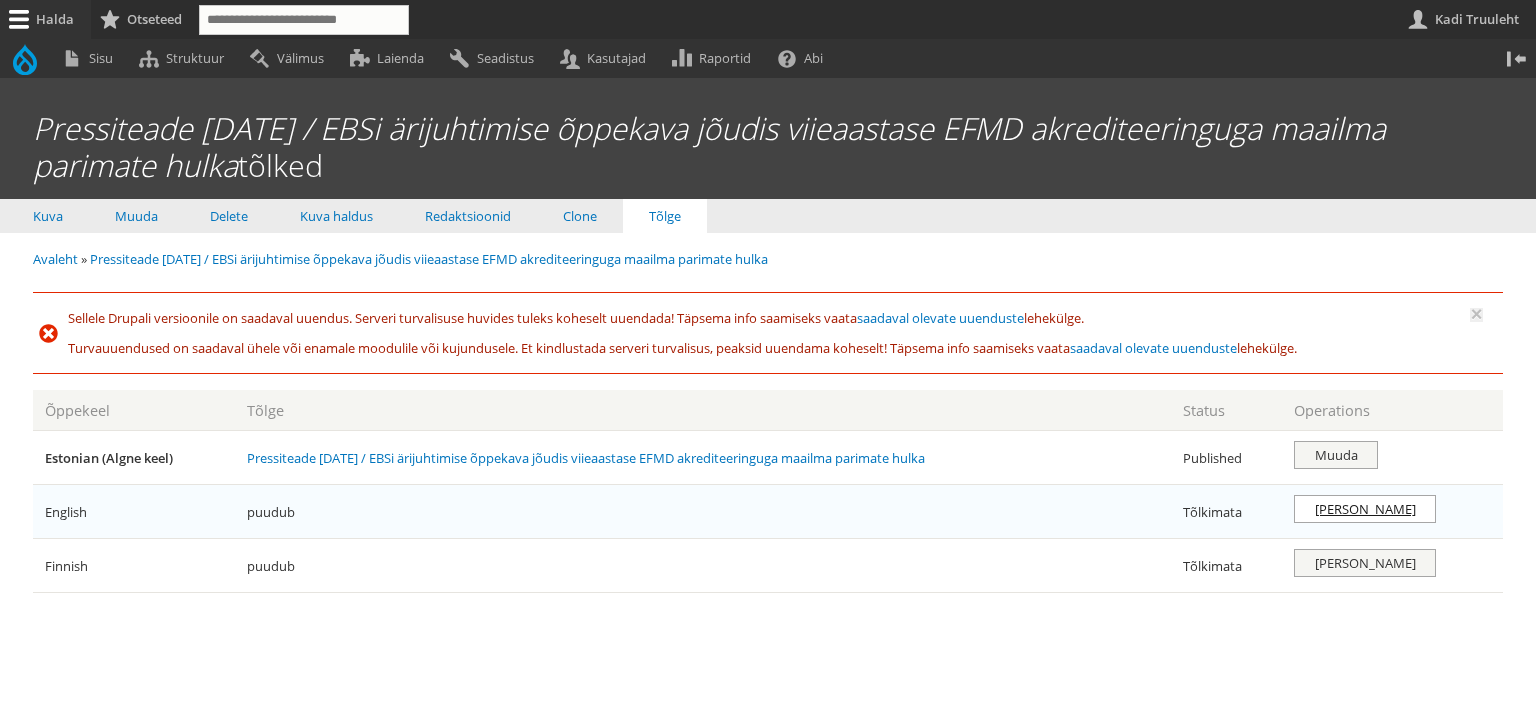 click on "[PERSON_NAME]" at bounding box center (1365, 509) 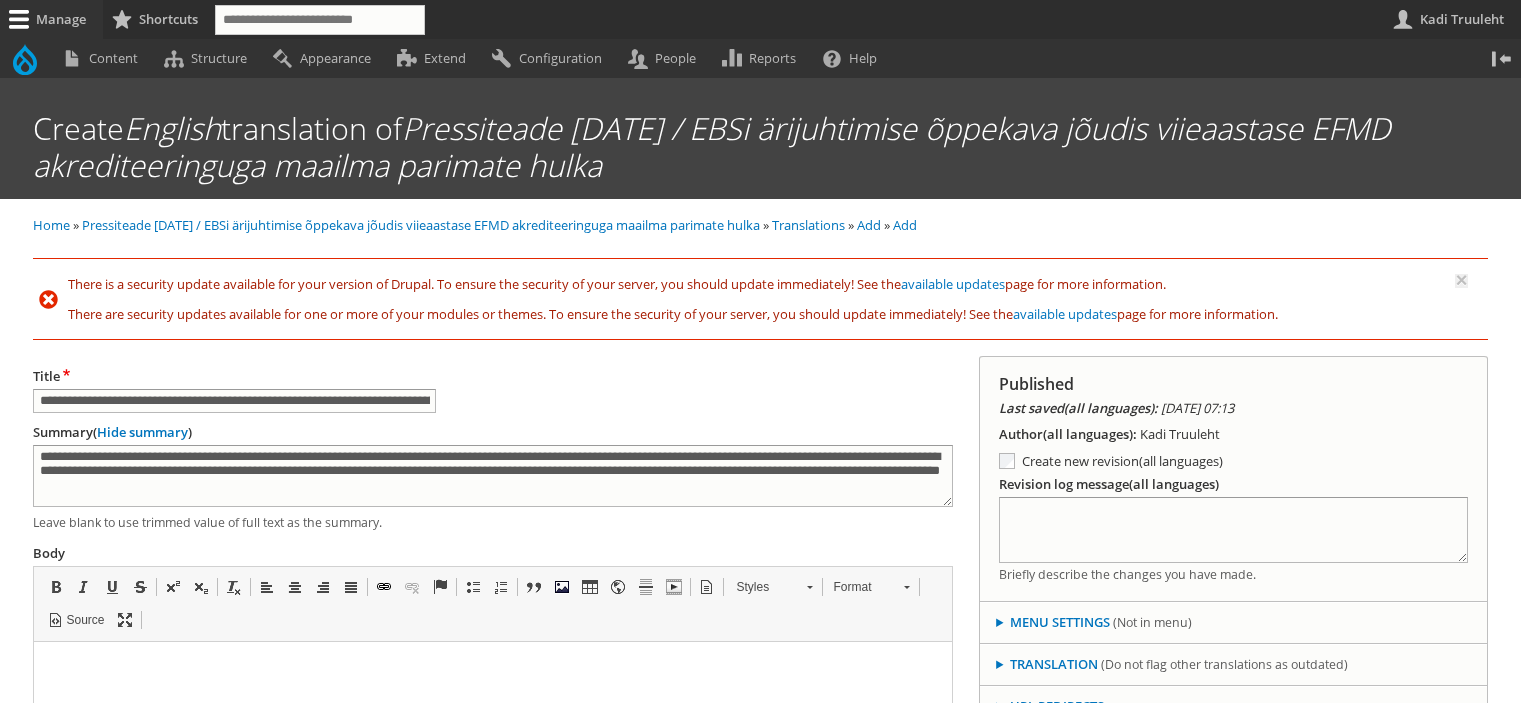 scroll, scrollTop: 0, scrollLeft: 0, axis: both 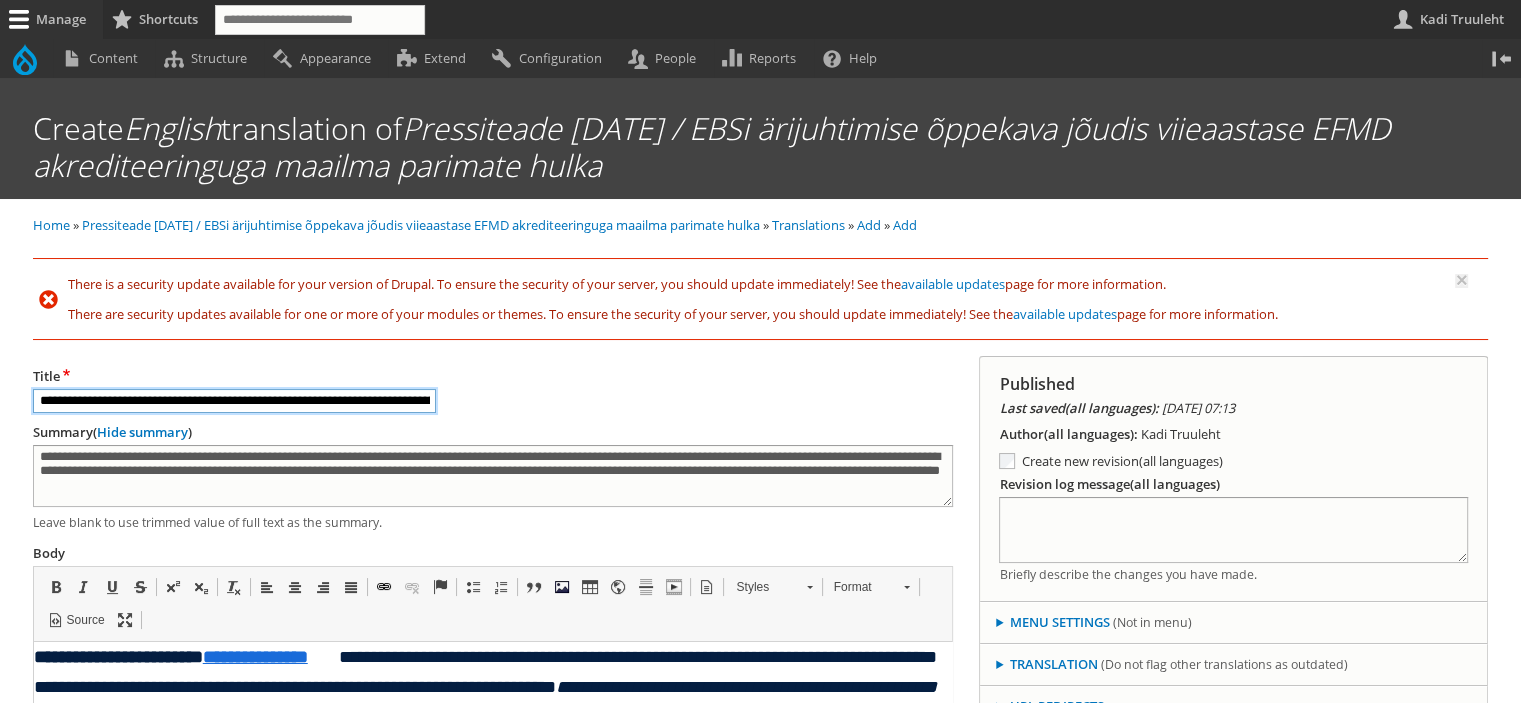 click on "**********" at bounding box center (235, 401) 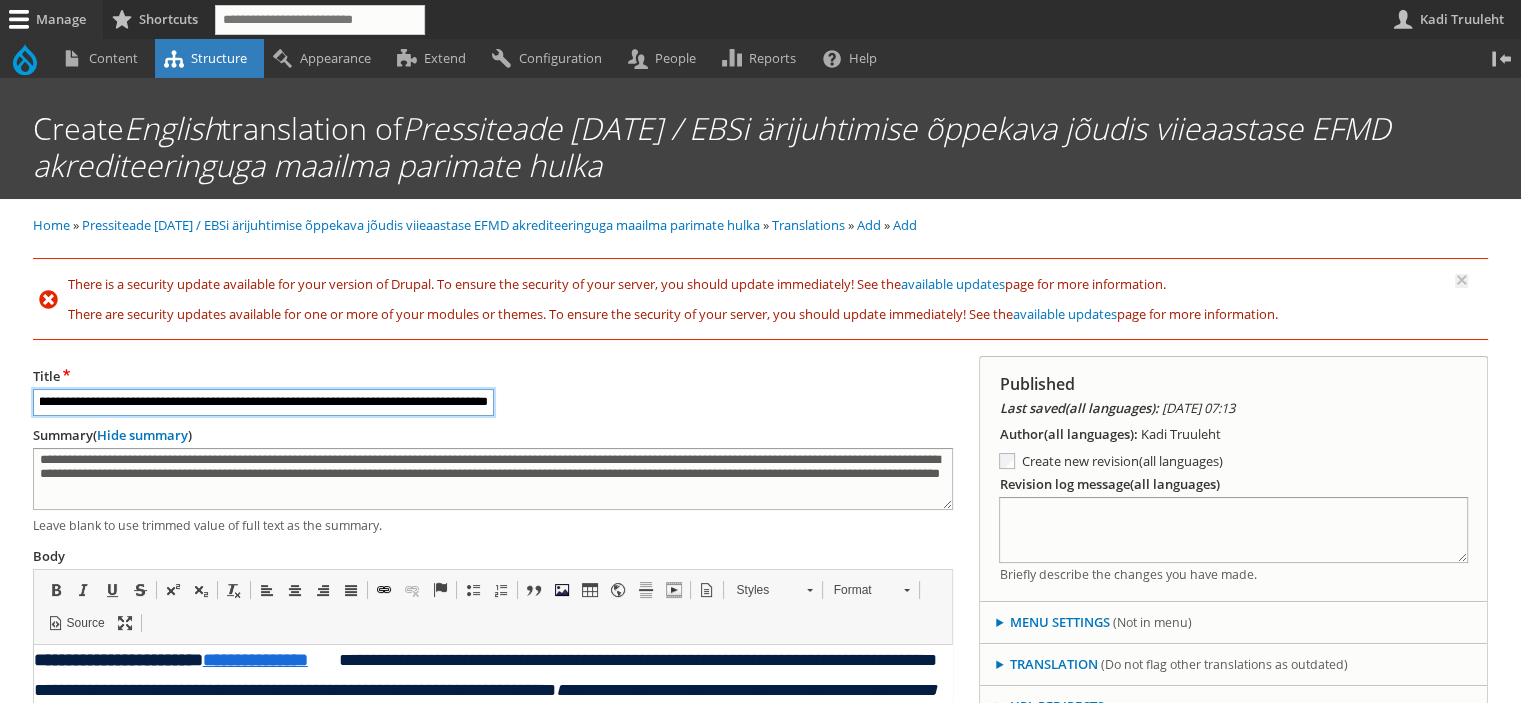 type on "**********" 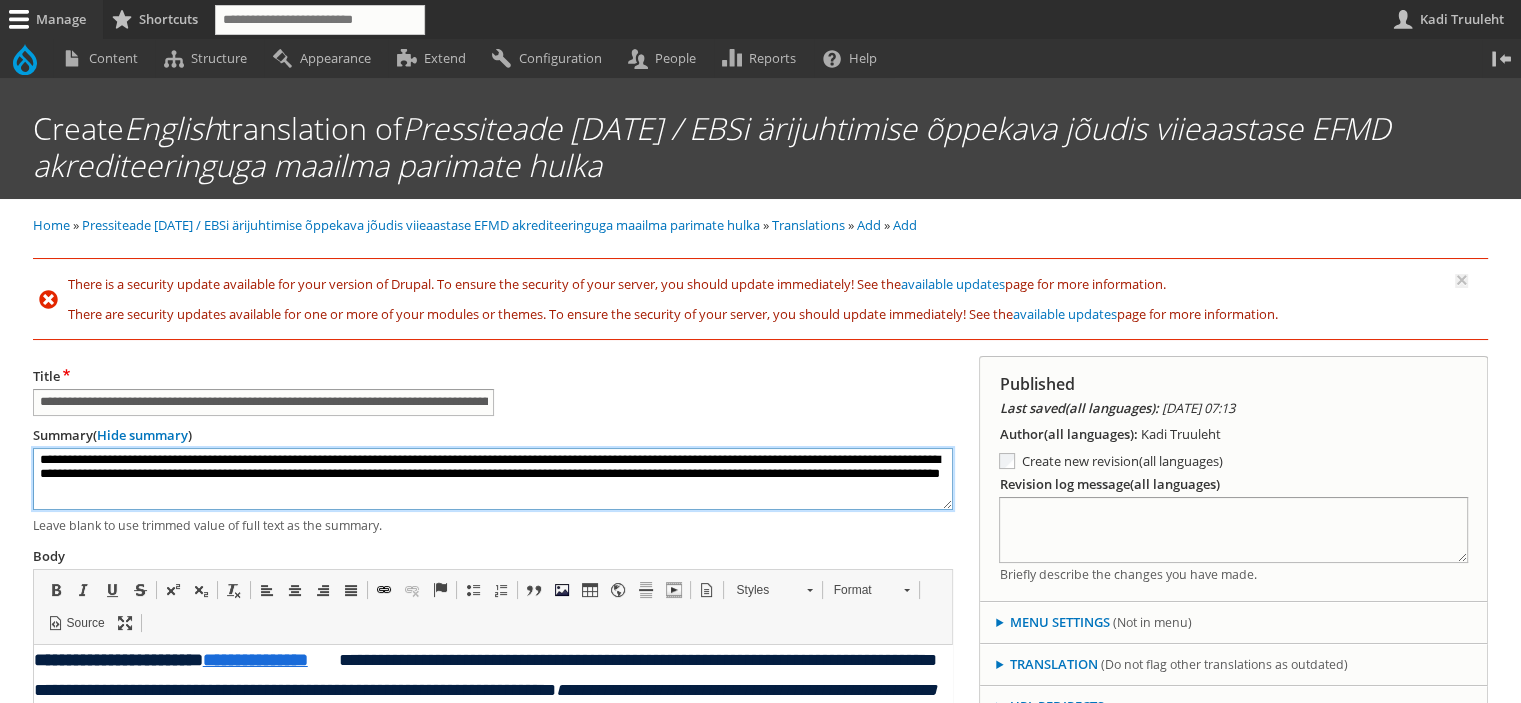 click on "**********" at bounding box center [493, 479] 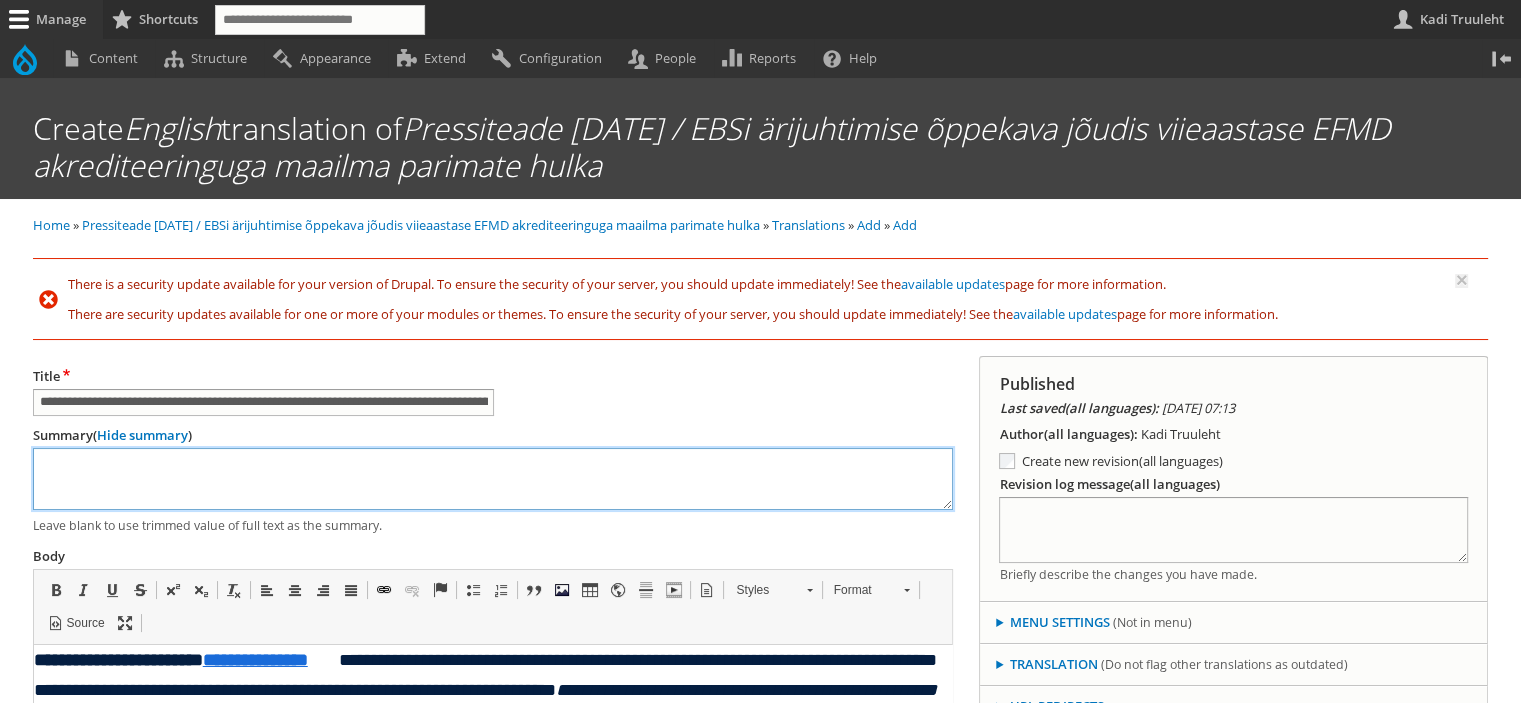 paste on "**********" 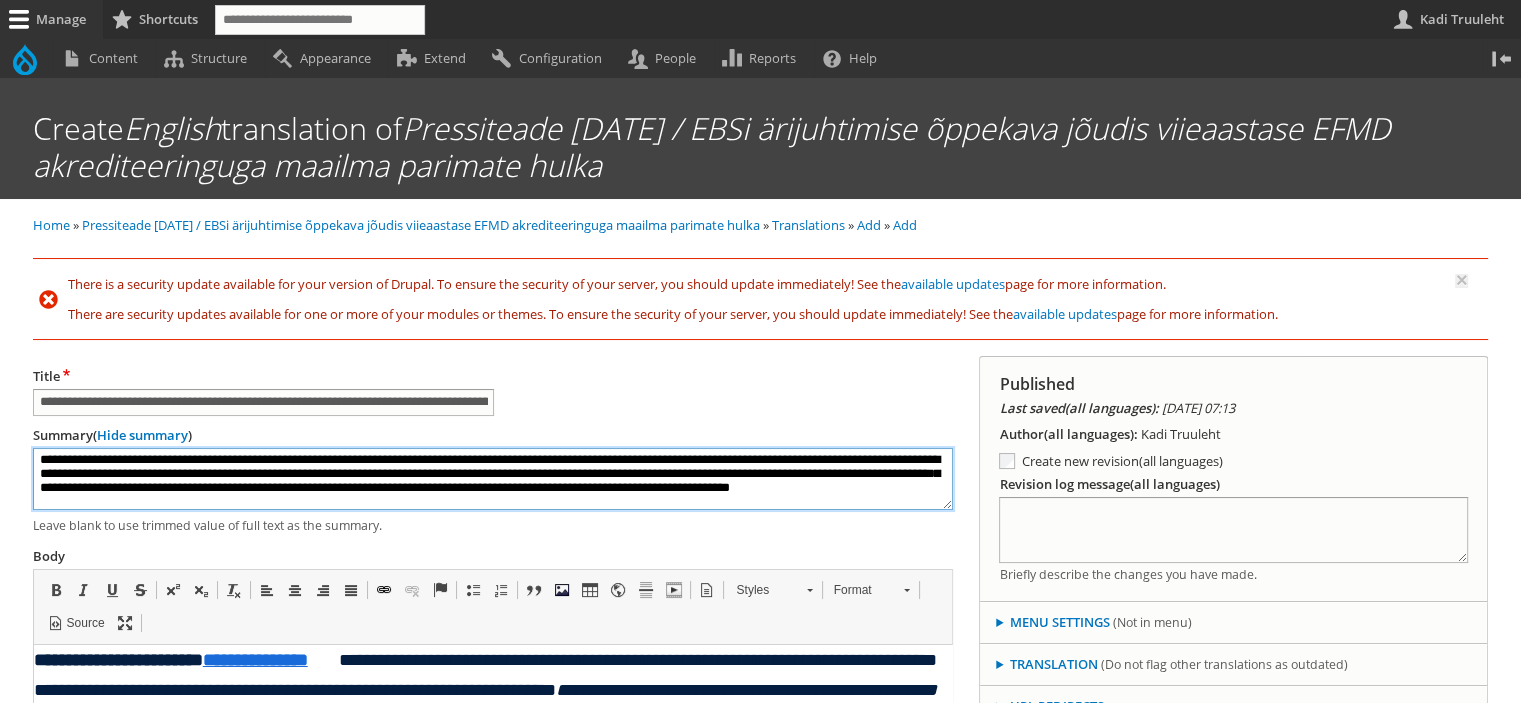 scroll, scrollTop: 14, scrollLeft: 0, axis: vertical 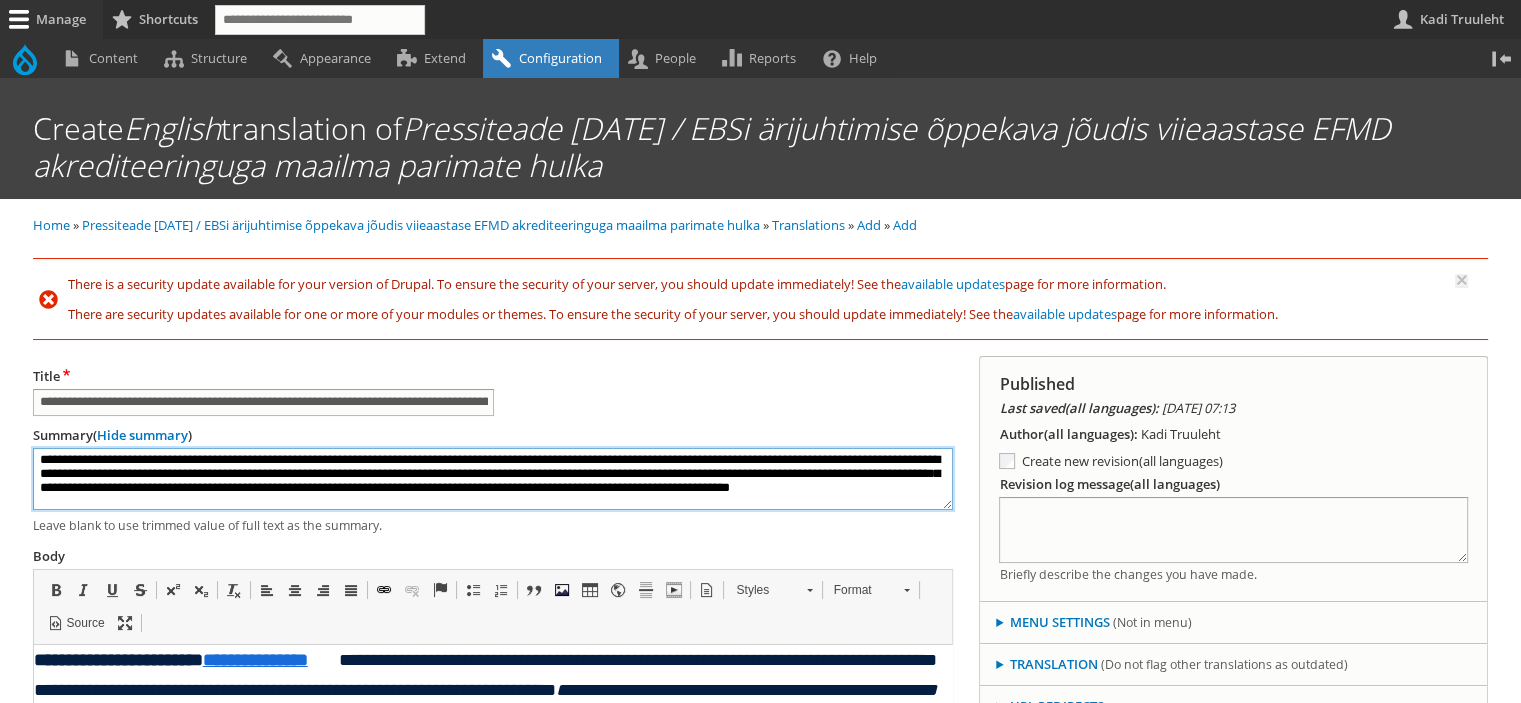 type on "**********" 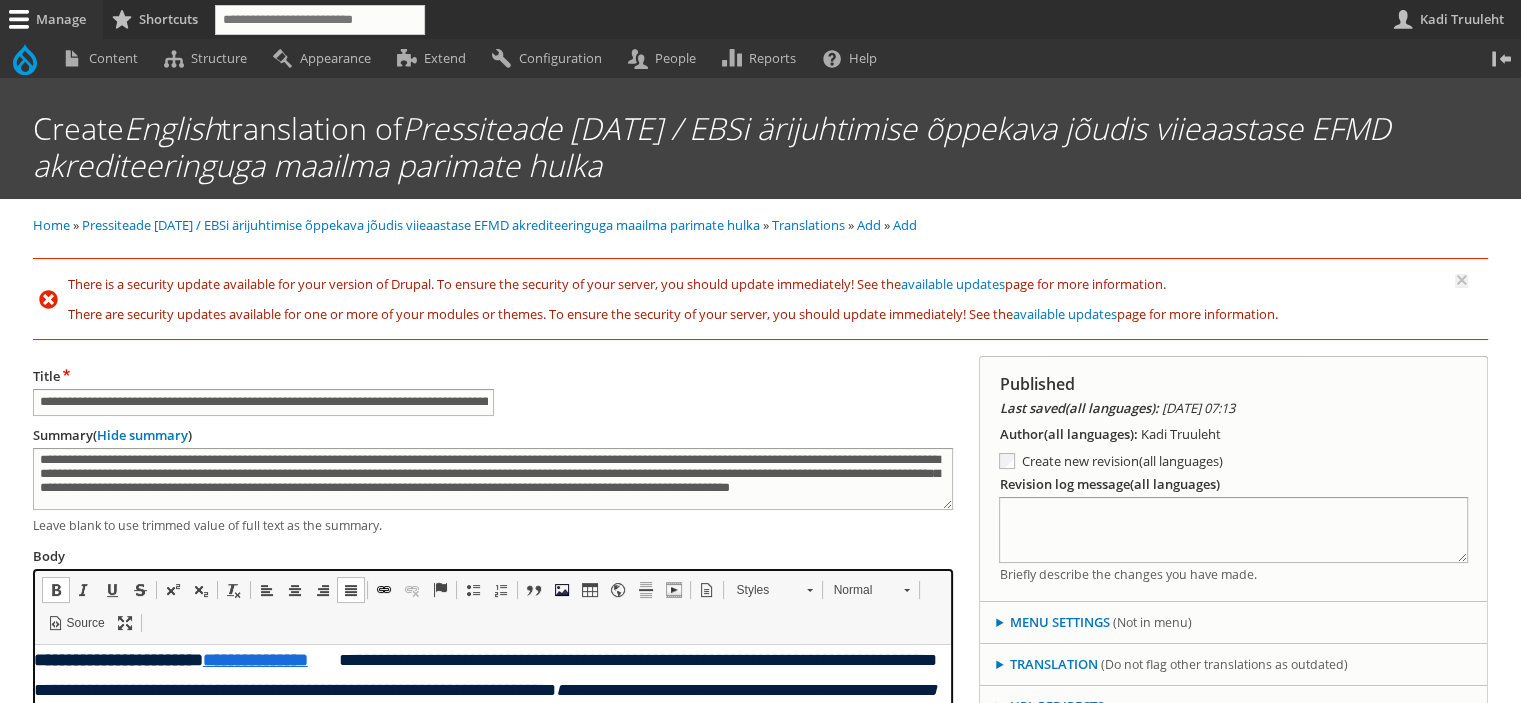click on "**********" at bounding box center [484, 719] 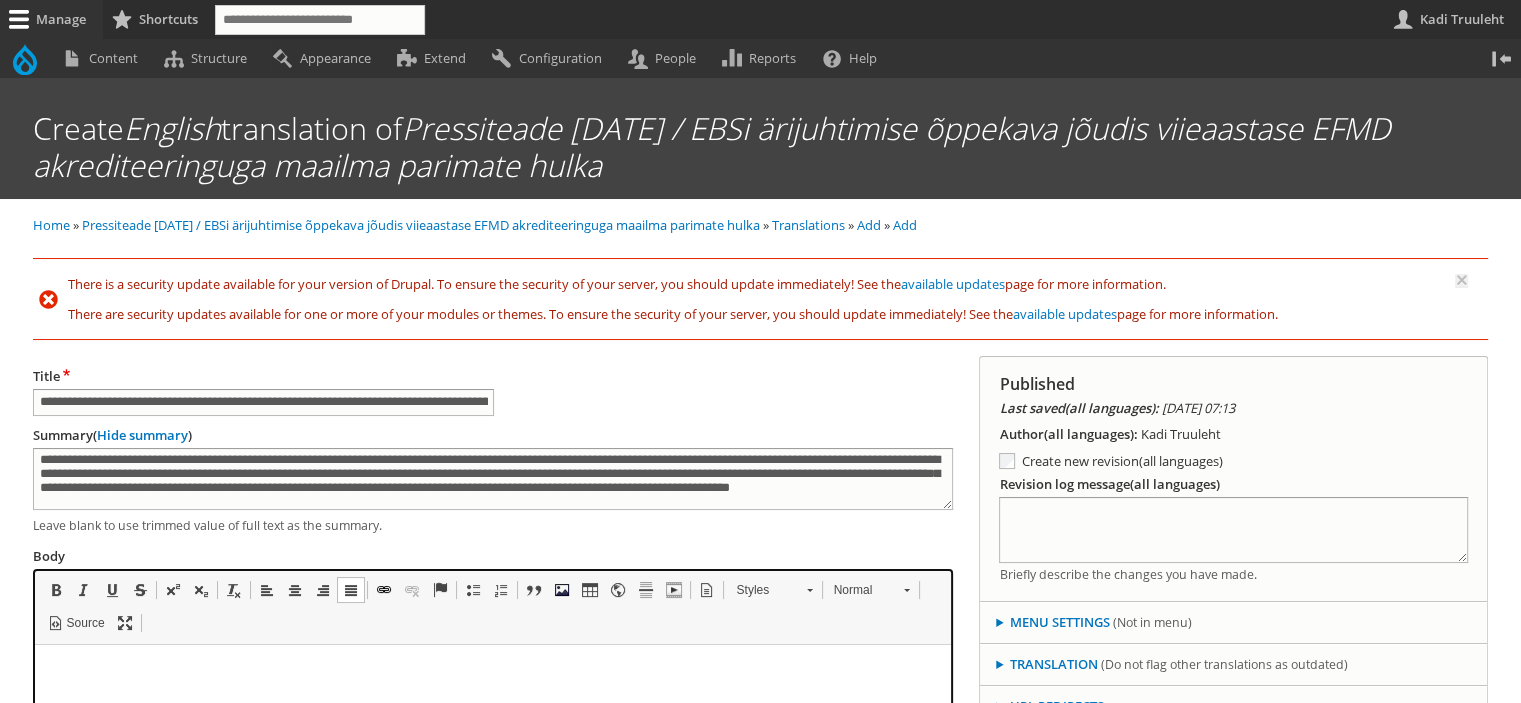 scroll, scrollTop: 140, scrollLeft: 0, axis: vertical 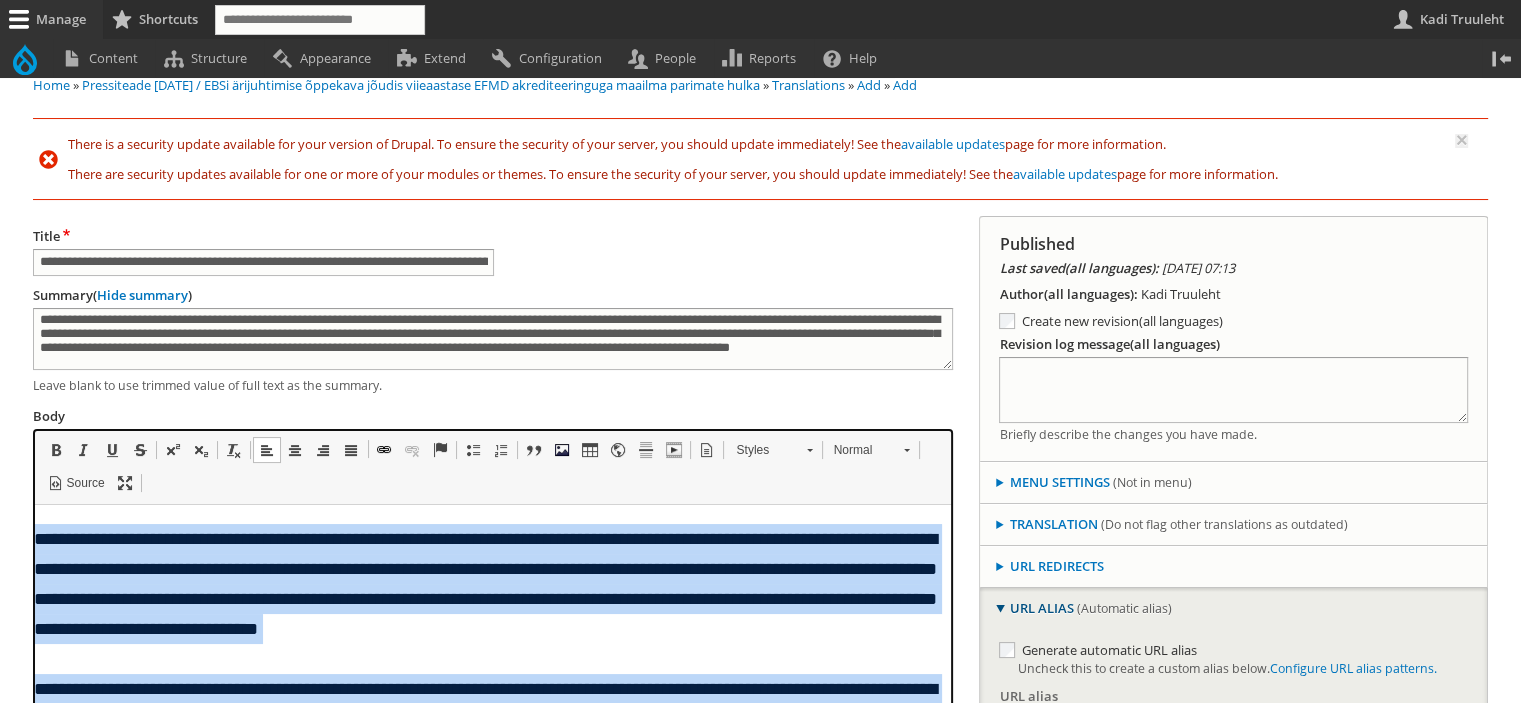click at bounding box center [351, 450] 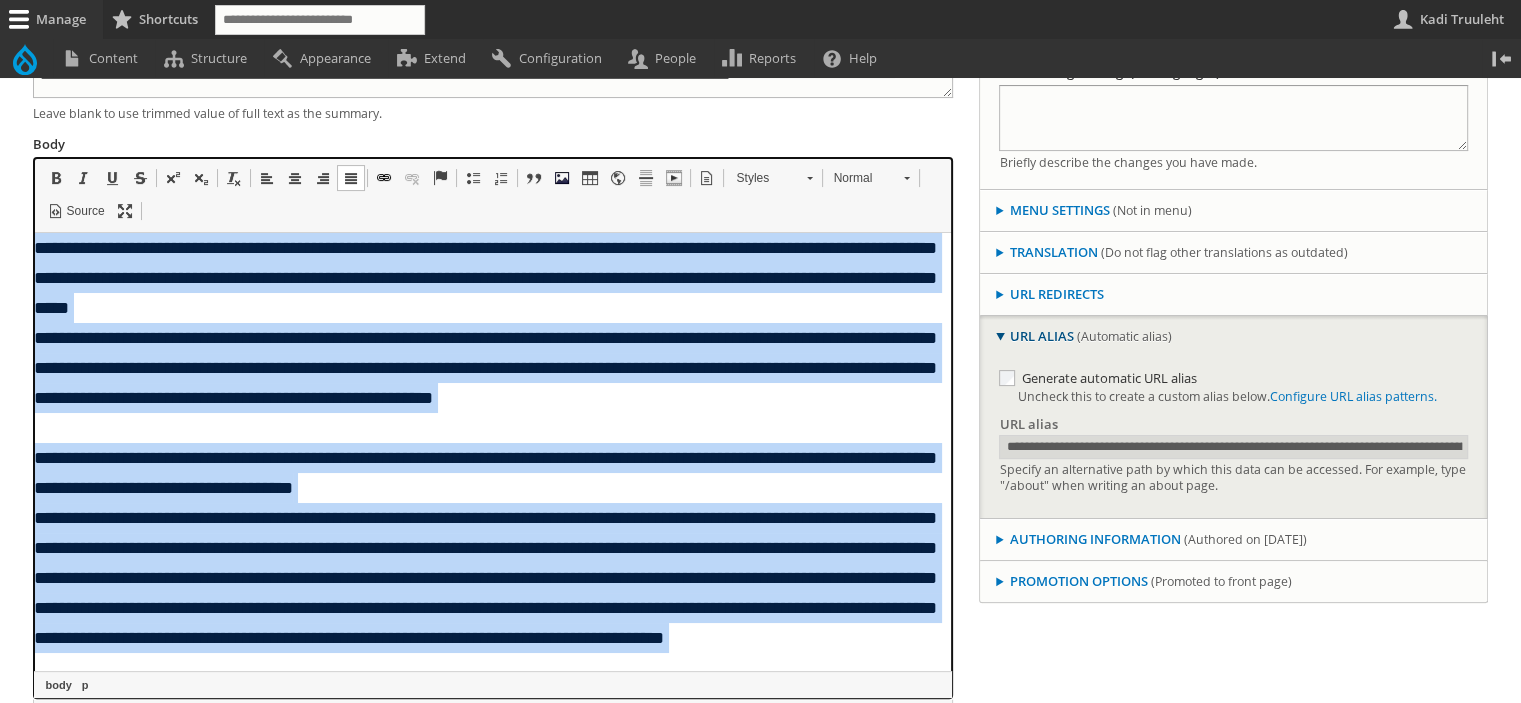 scroll, scrollTop: 240, scrollLeft: 0, axis: vertical 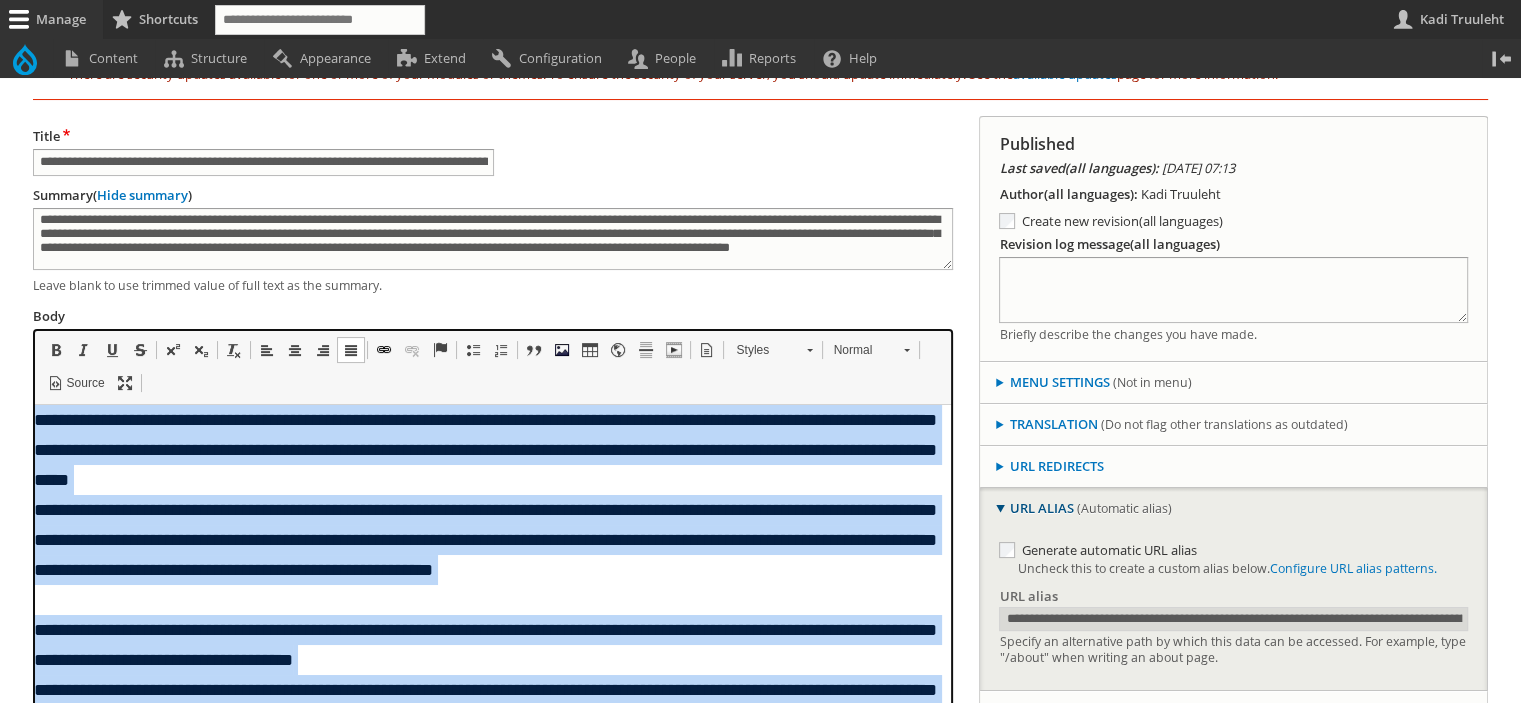 click on "**********" at bounding box center [484, 509] 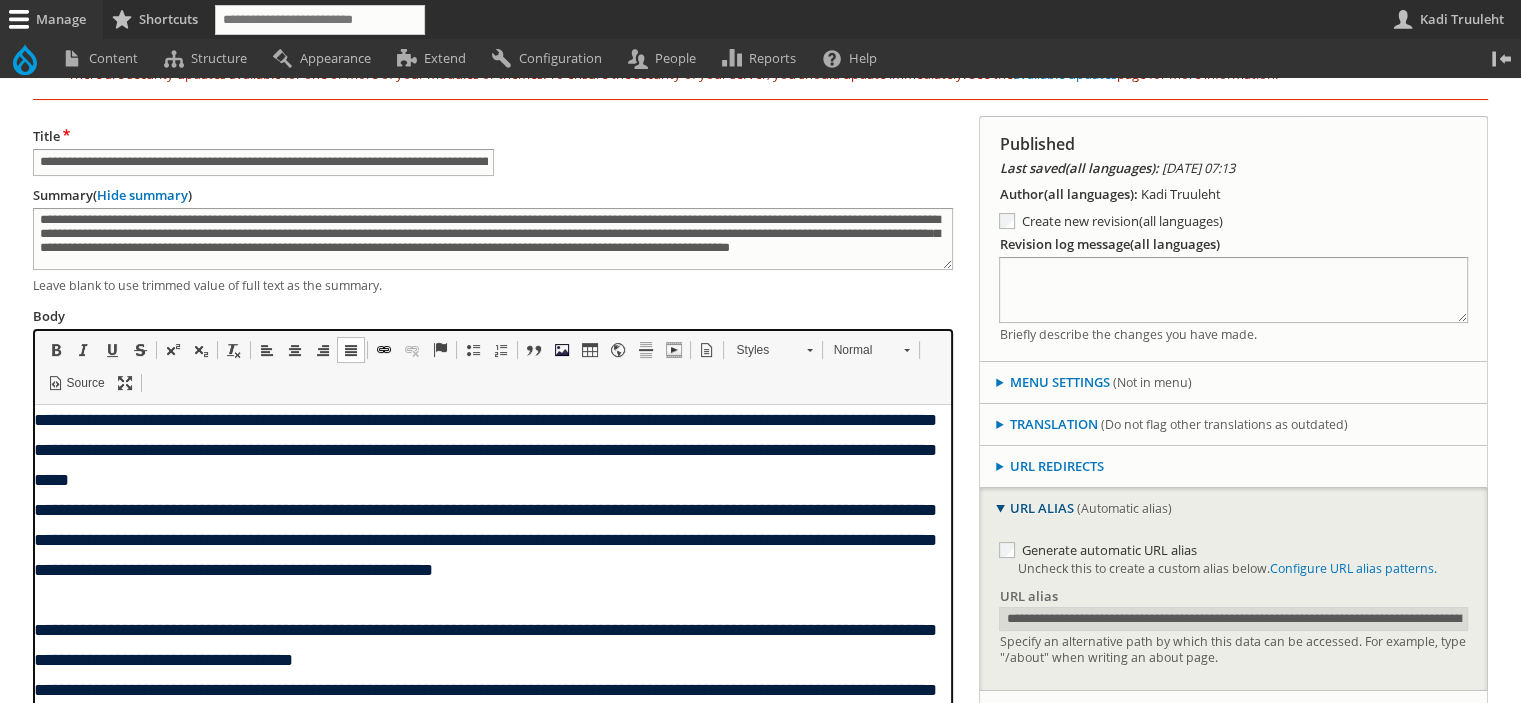 click on "**********" at bounding box center (484, 509) 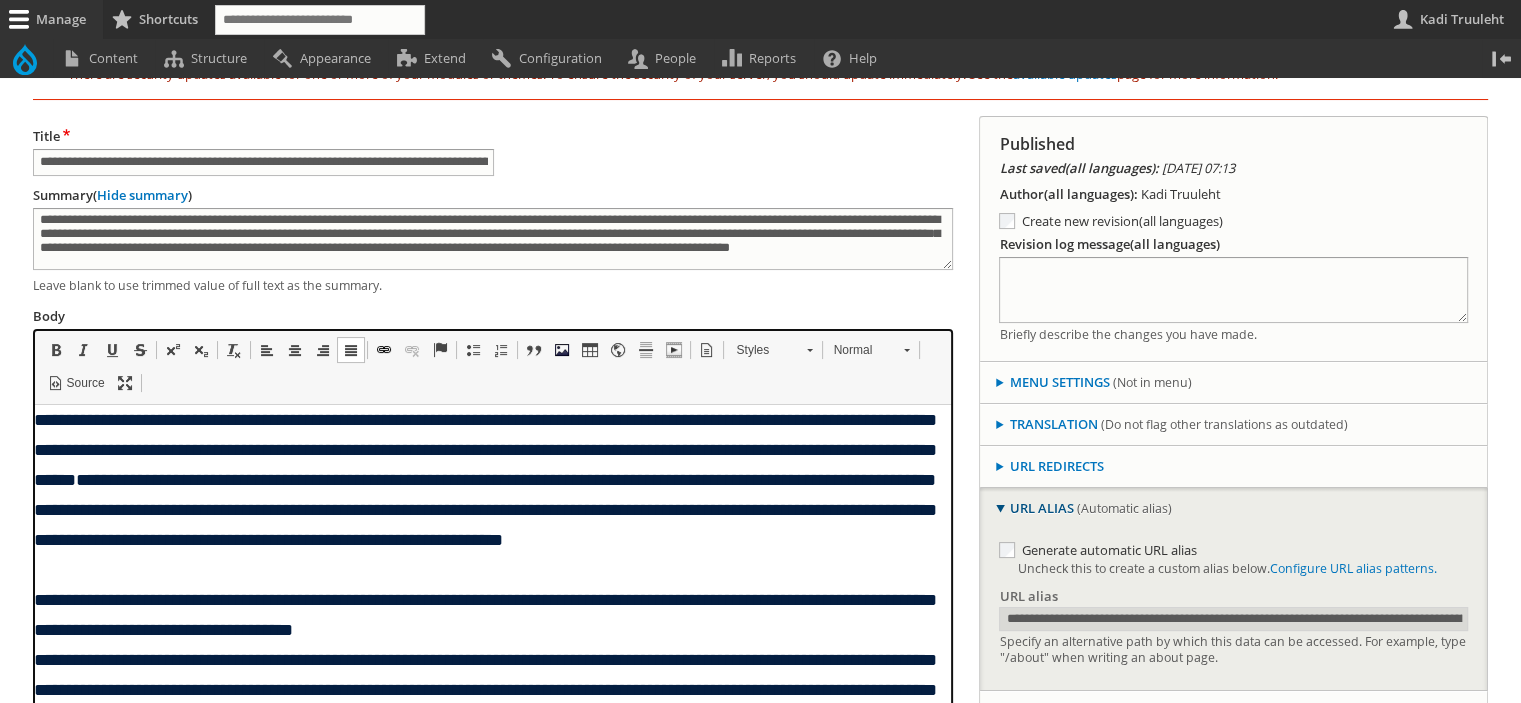 click on "**********" at bounding box center (484, 494) 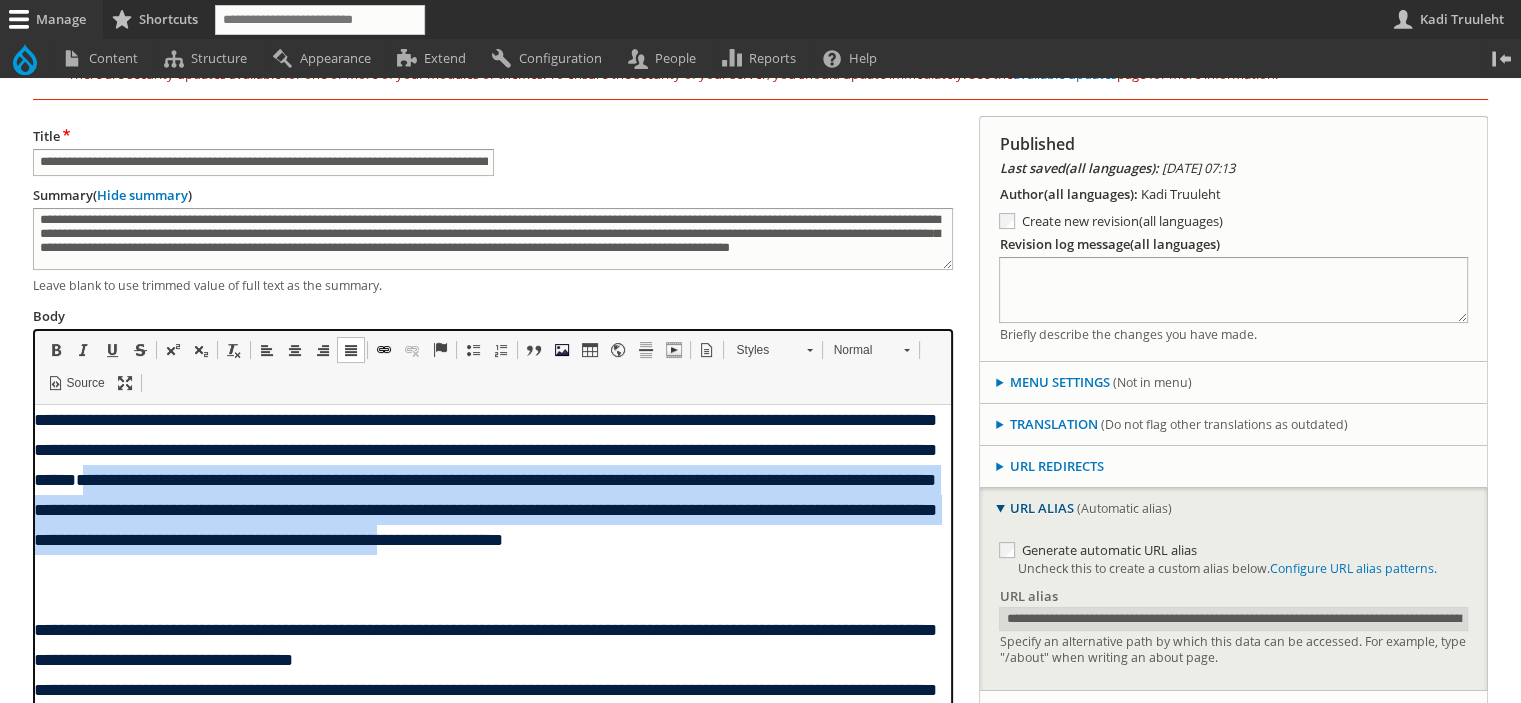 drag, startPoint x: 527, startPoint y: 572, endPoint x: 574, endPoint y: 484, distance: 99.764725 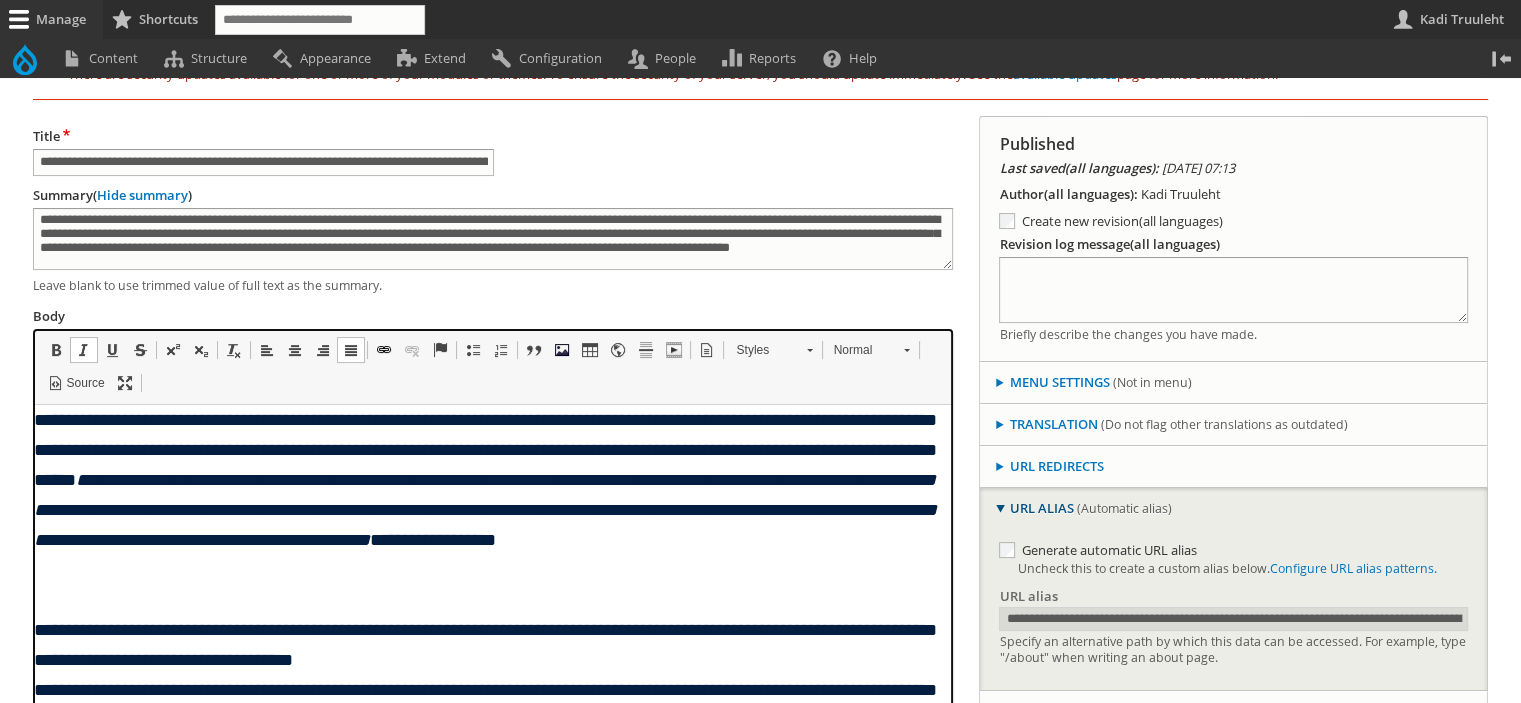 click on "**********" at bounding box center (484, 494) 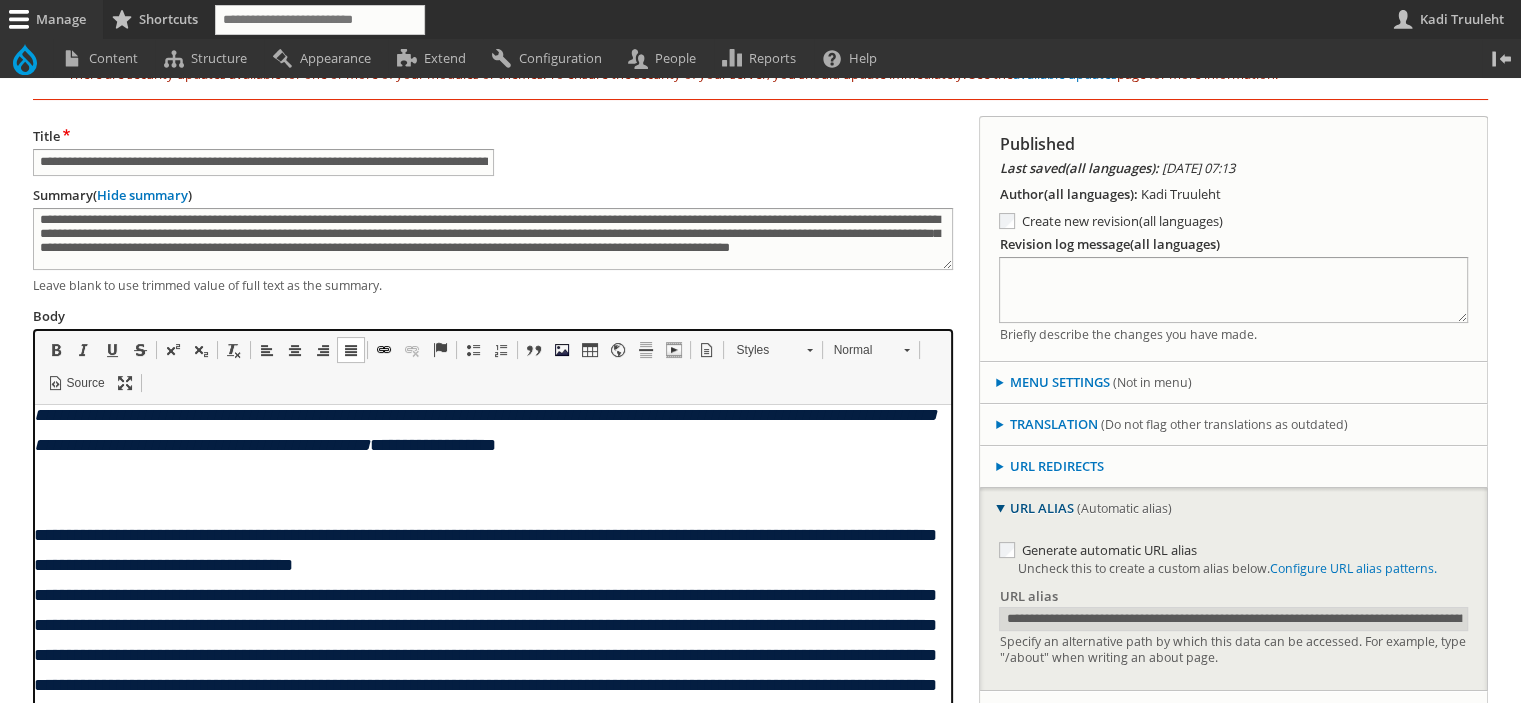 scroll, scrollTop: 100, scrollLeft: 0, axis: vertical 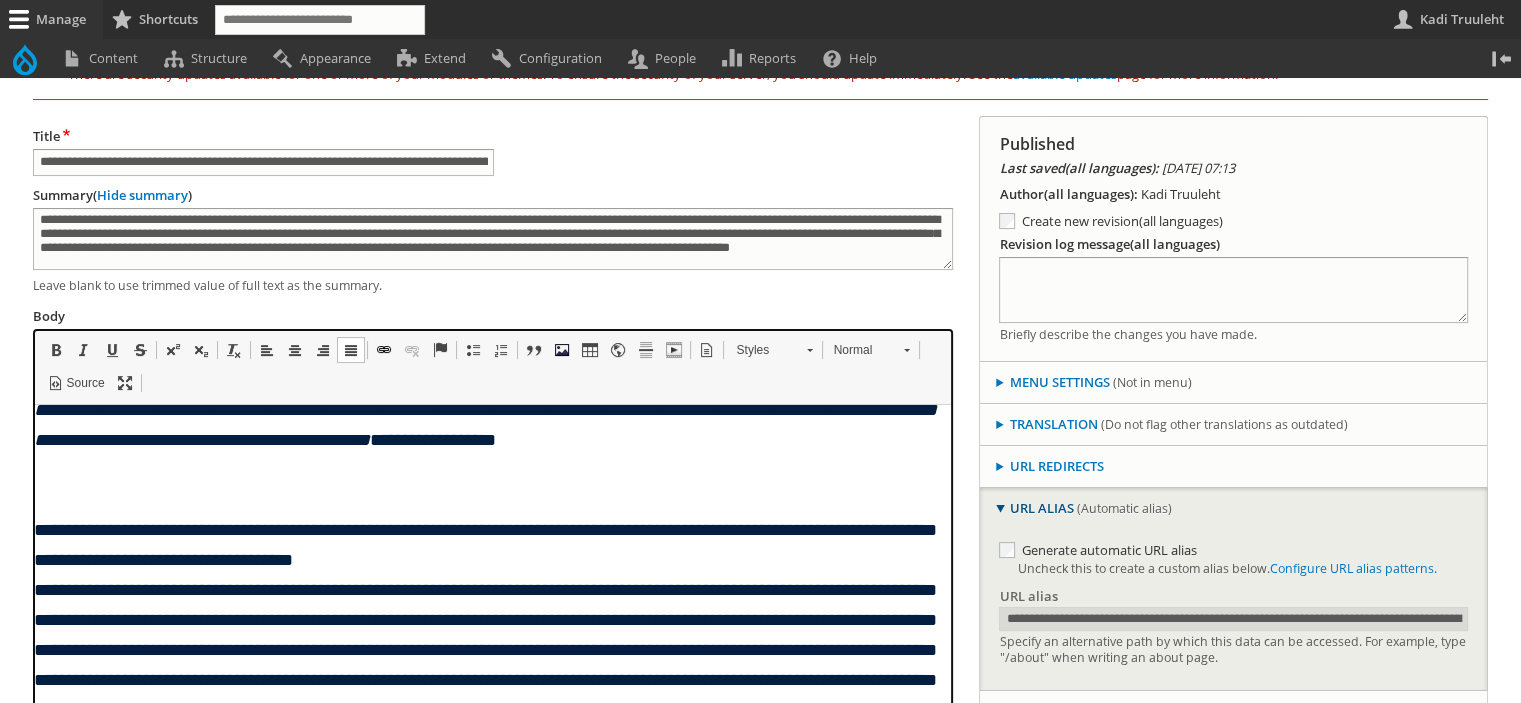 click on "**********" at bounding box center (484, 649) 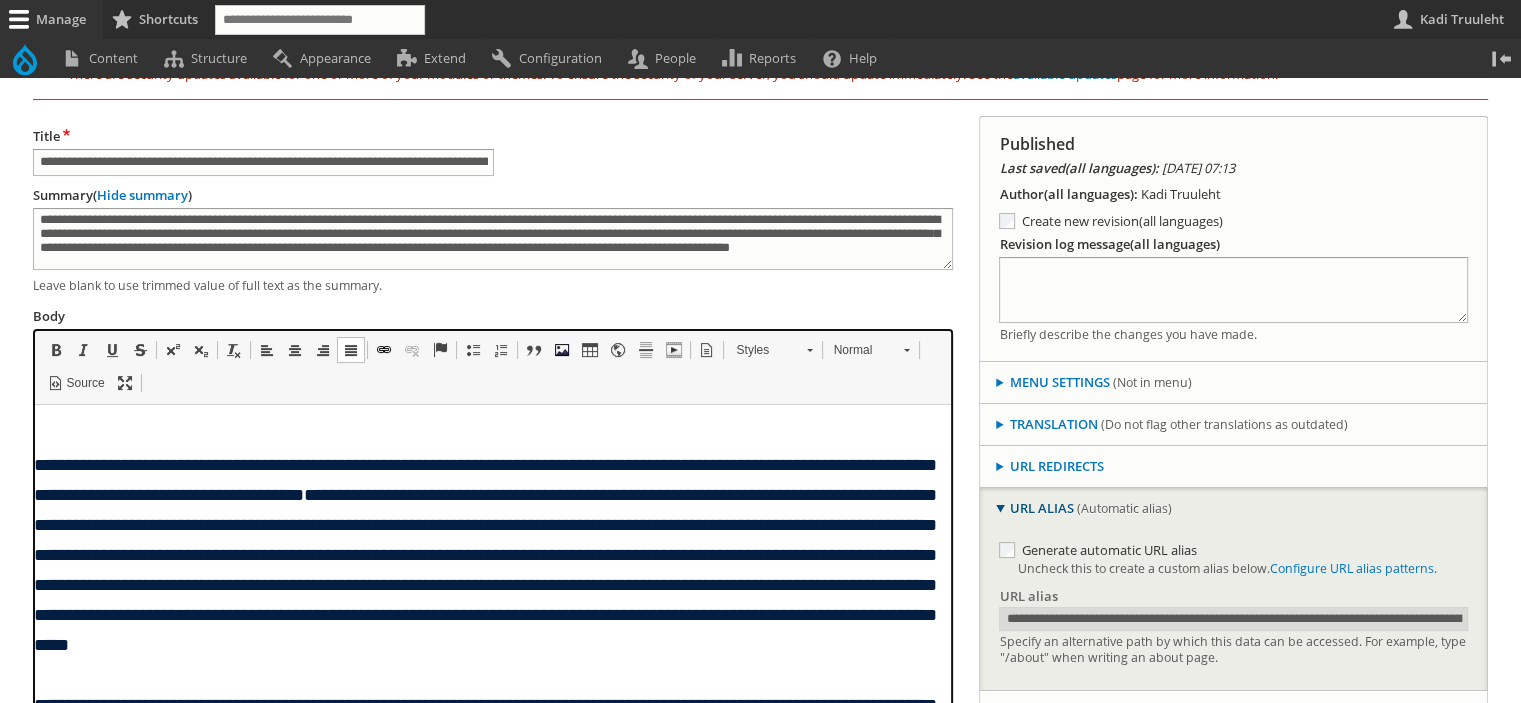 scroll, scrollTop: 200, scrollLeft: 0, axis: vertical 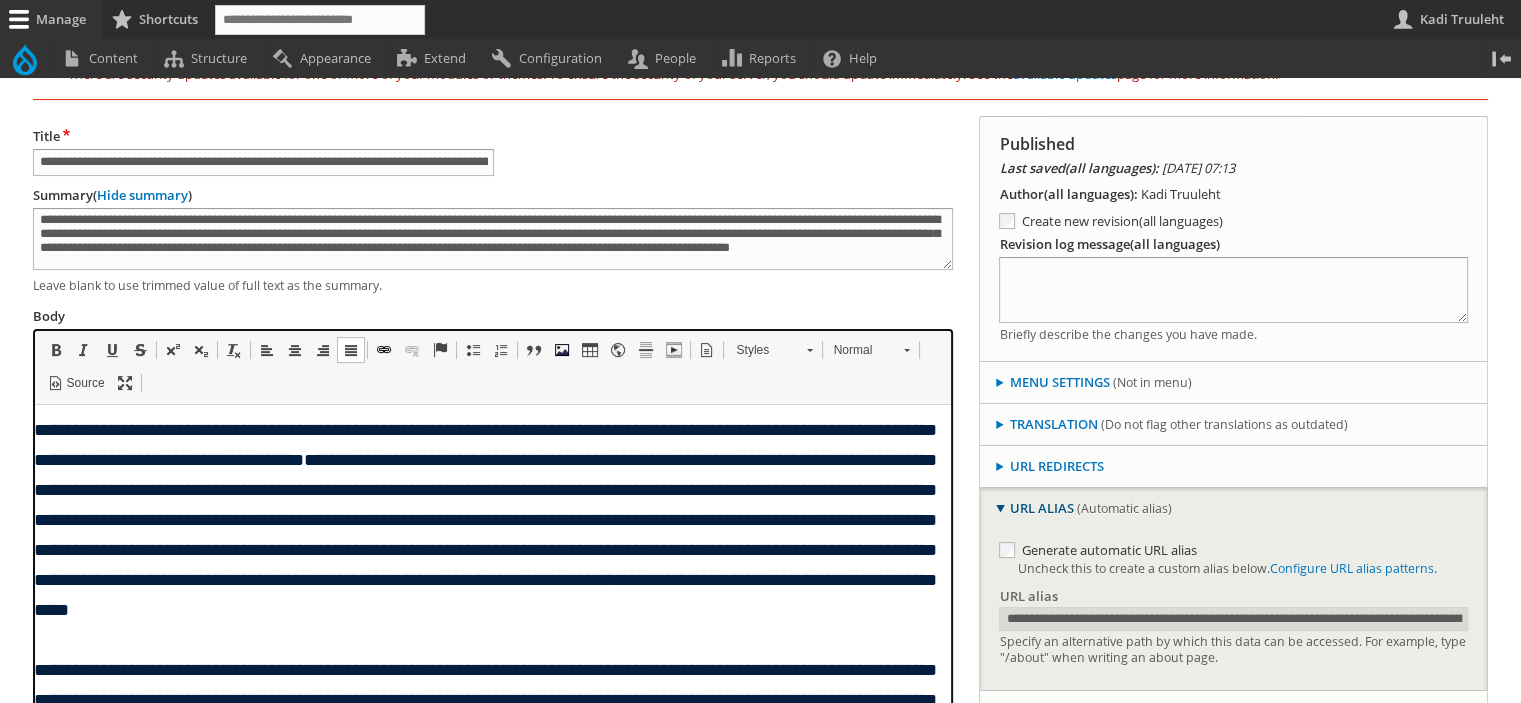 click on "**********" at bounding box center [484, 534] 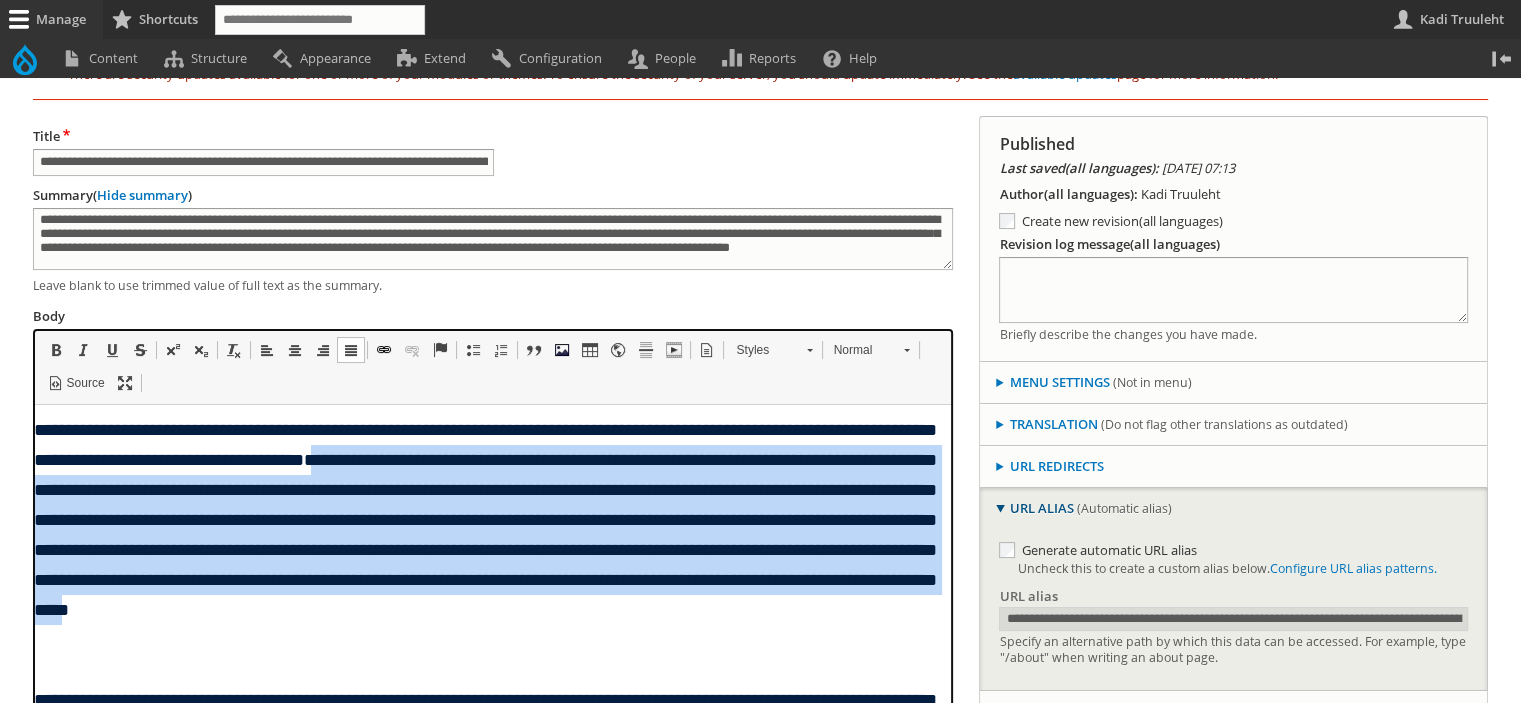 drag, startPoint x: 770, startPoint y: 638, endPoint x: 662, endPoint y: 472, distance: 198.0404 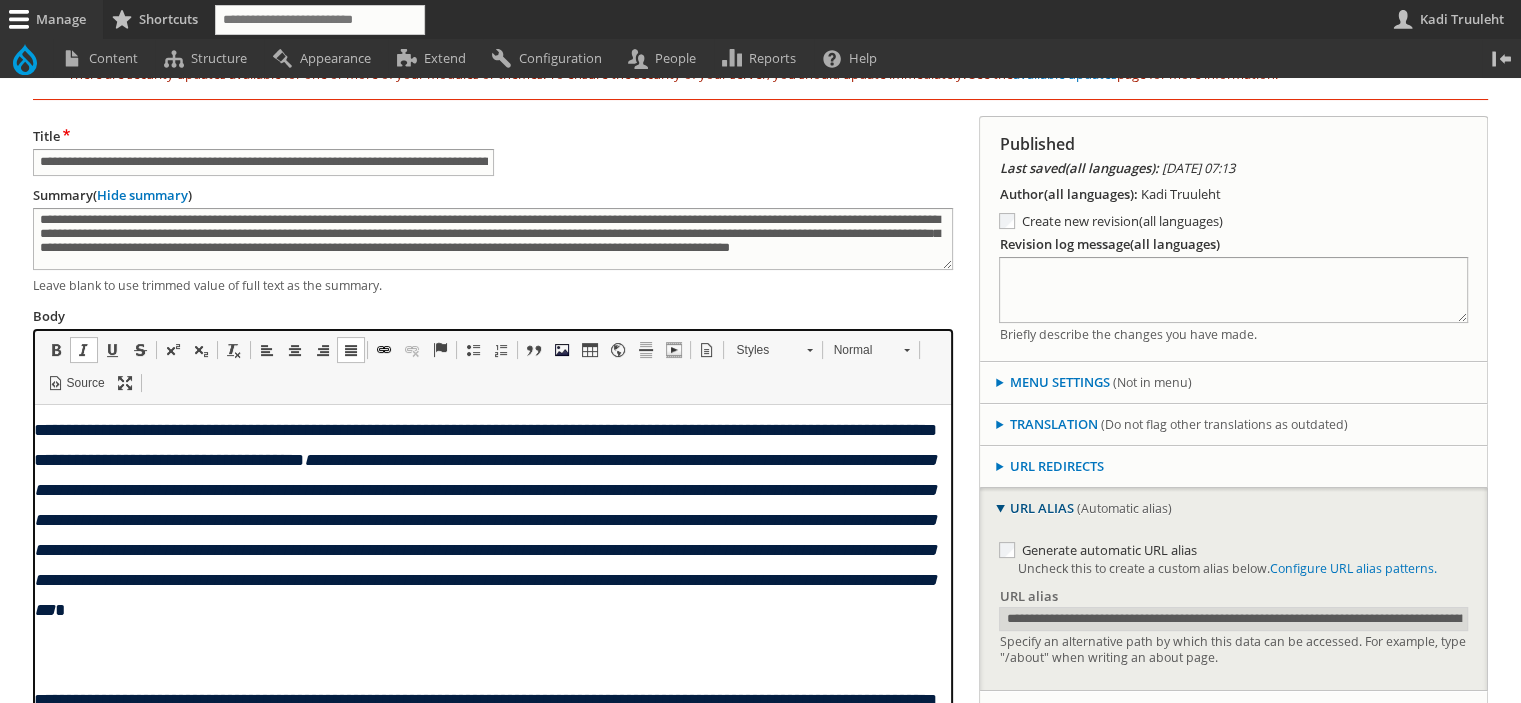 click on "**********" at bounding box center (484, 534) 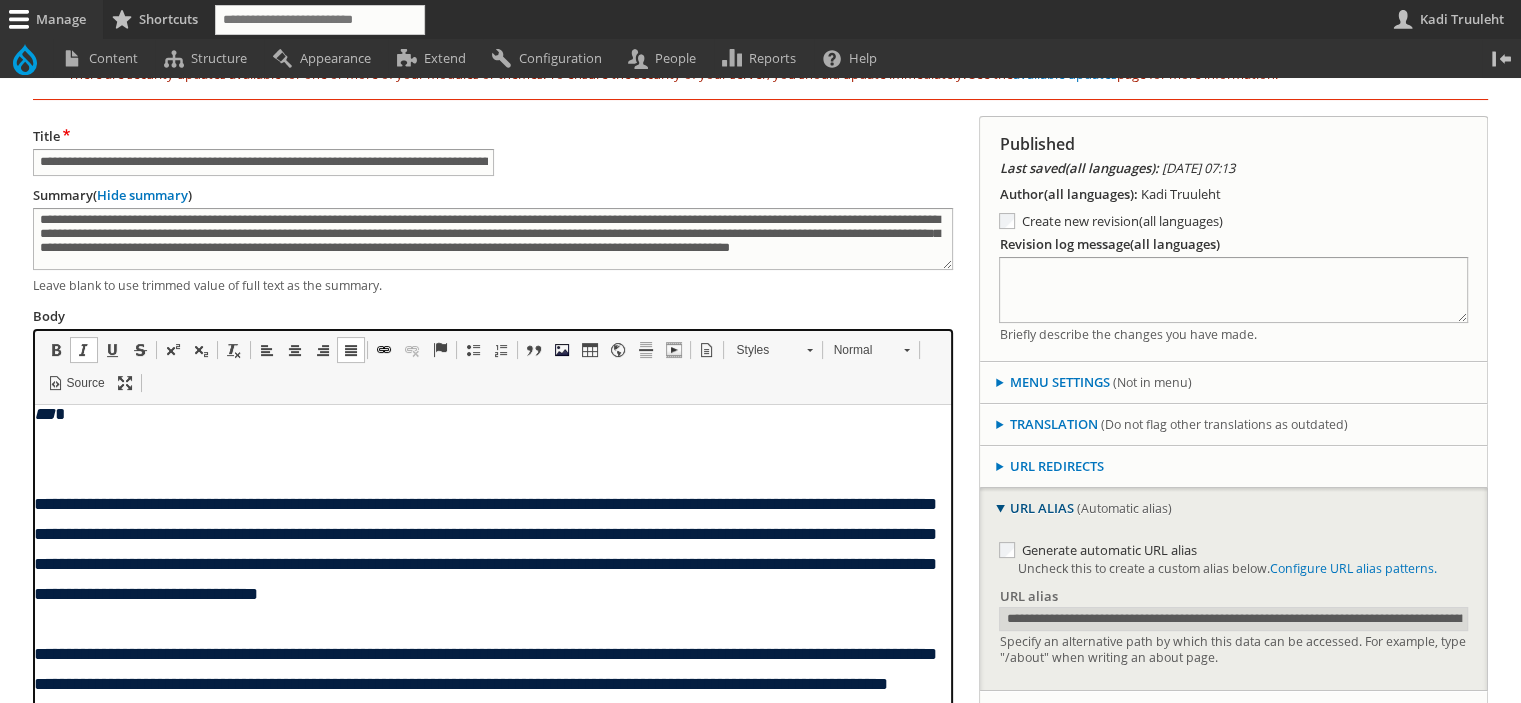 scroll, scrollTop: 400, scrollLeft: 0, axis: vertical 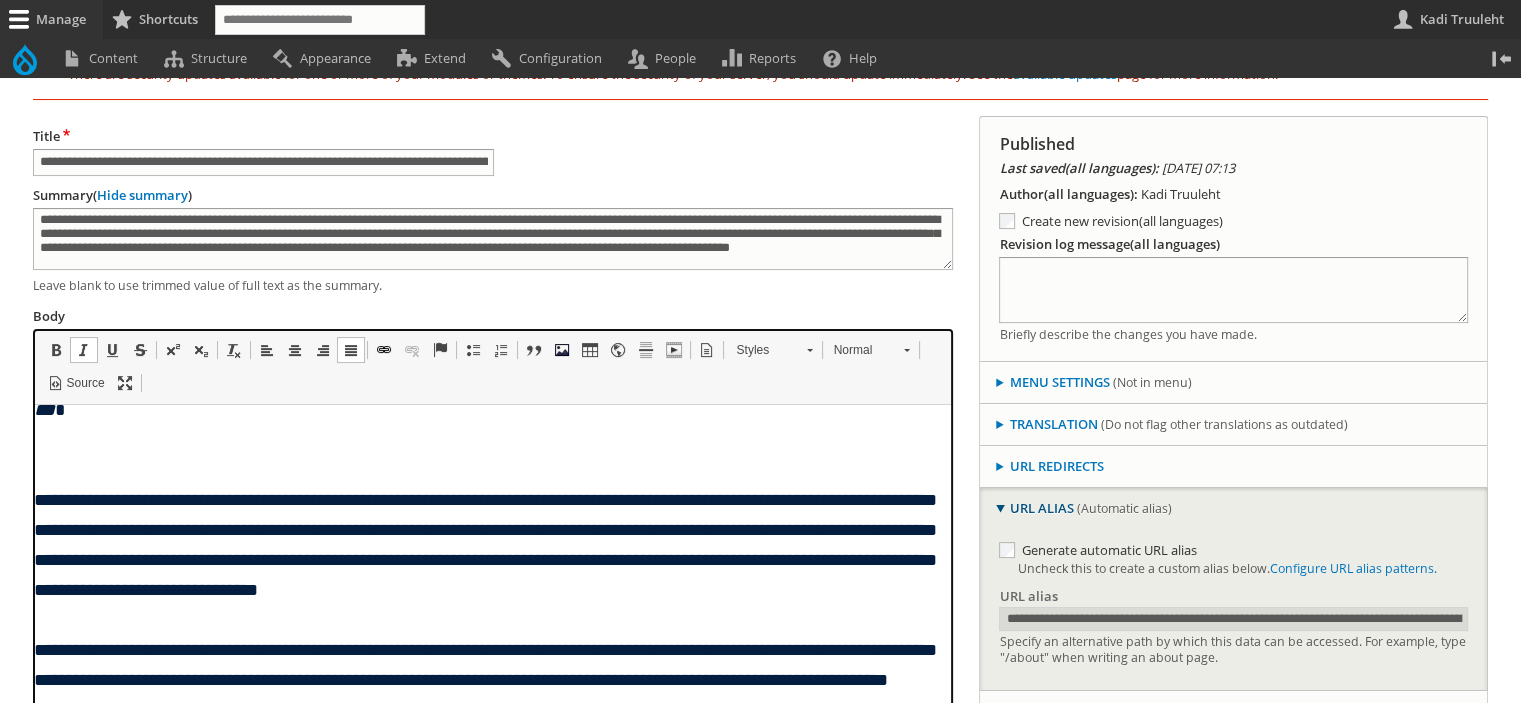 click on "**********" at bounding box center [484, 559] 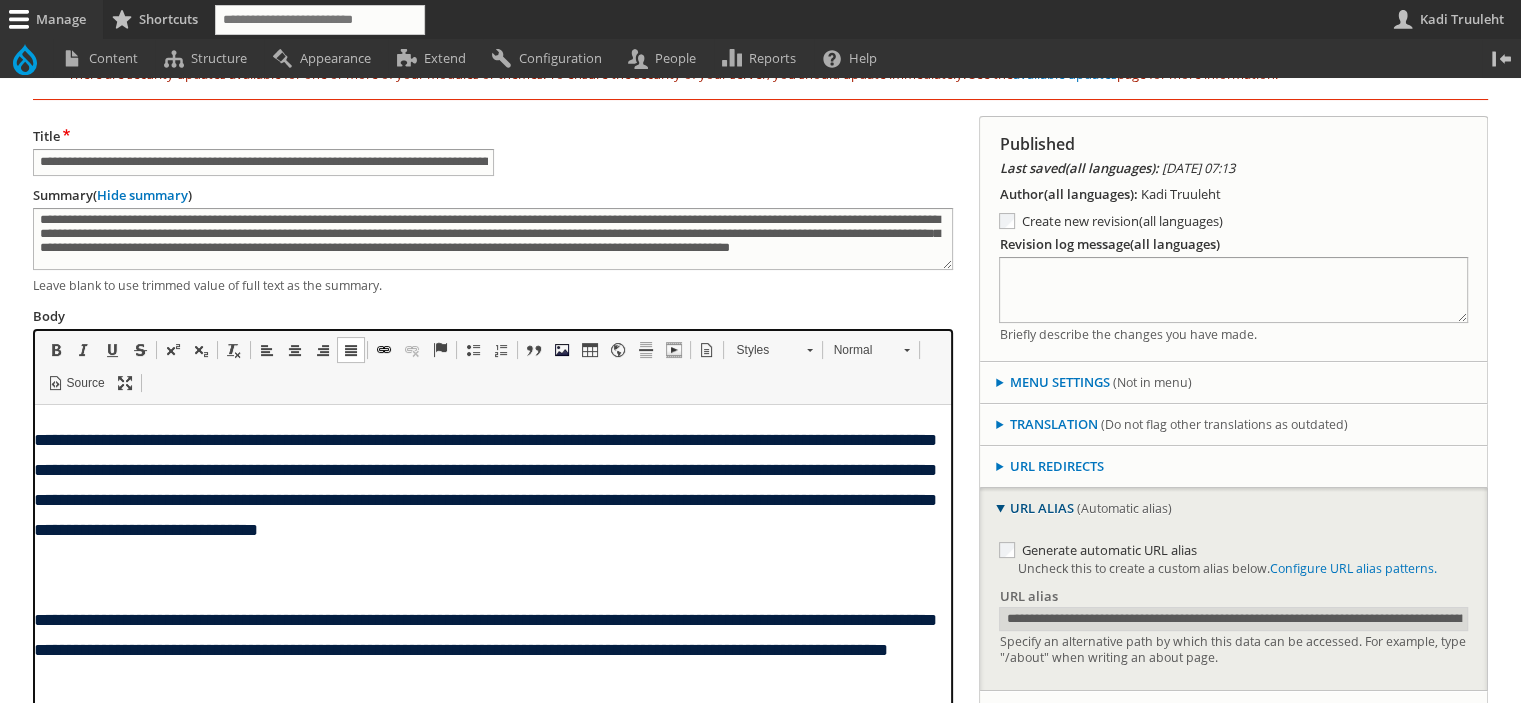 scroll, scrollTop: 492, scrollLeft: 0, axis: vertical 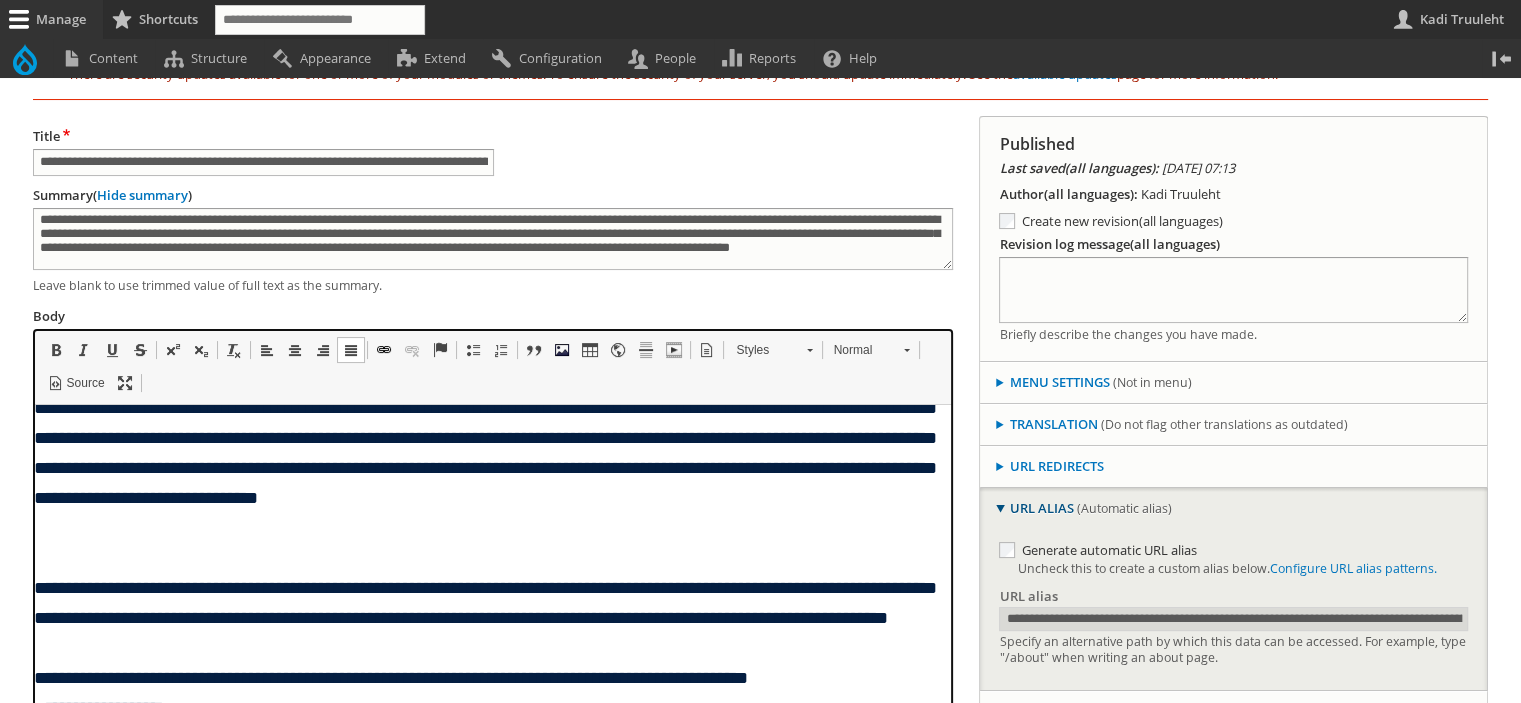 click on "**********" at bounding box center [484, 617] 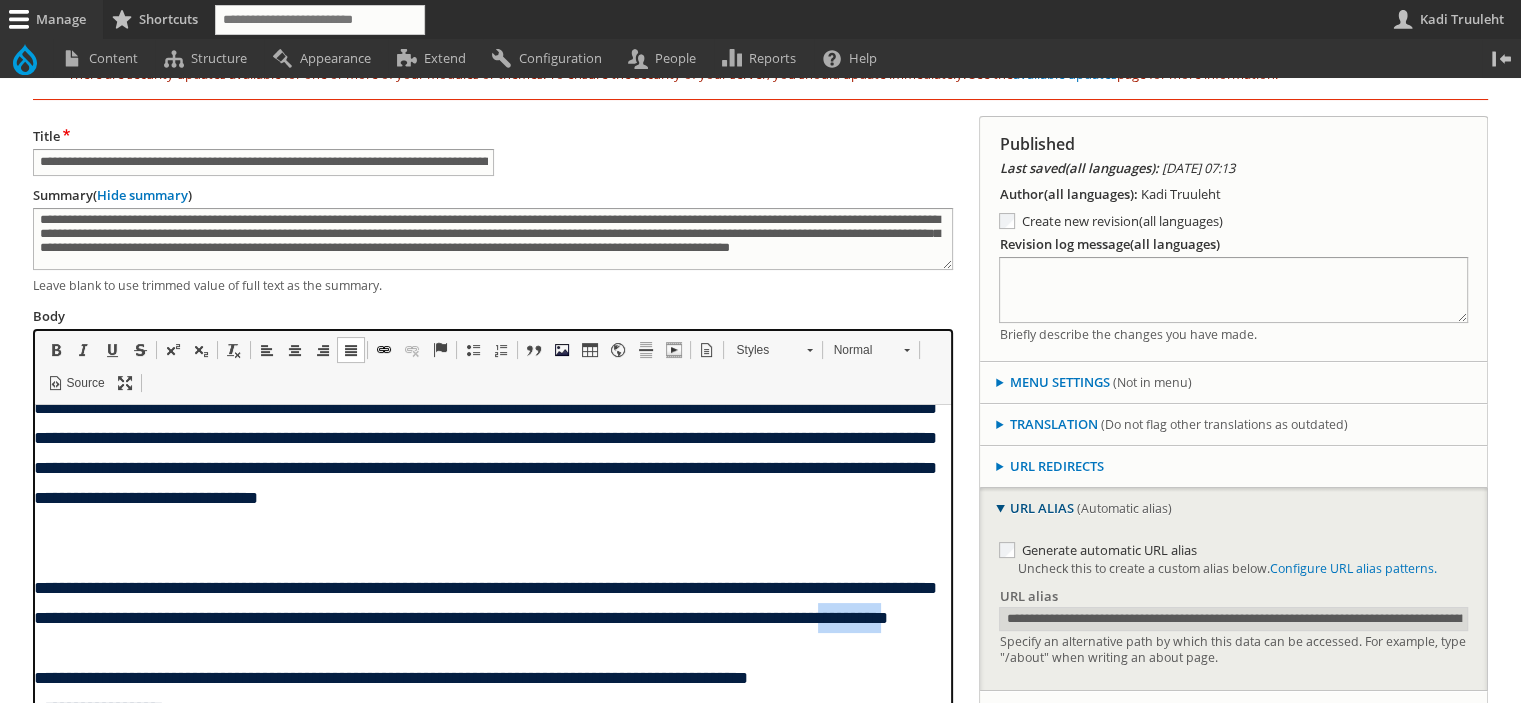 drag, startPoint x: 407, startPoint y: 644, endPoint x: 522, endPoint y: 662, distance: 116.40017 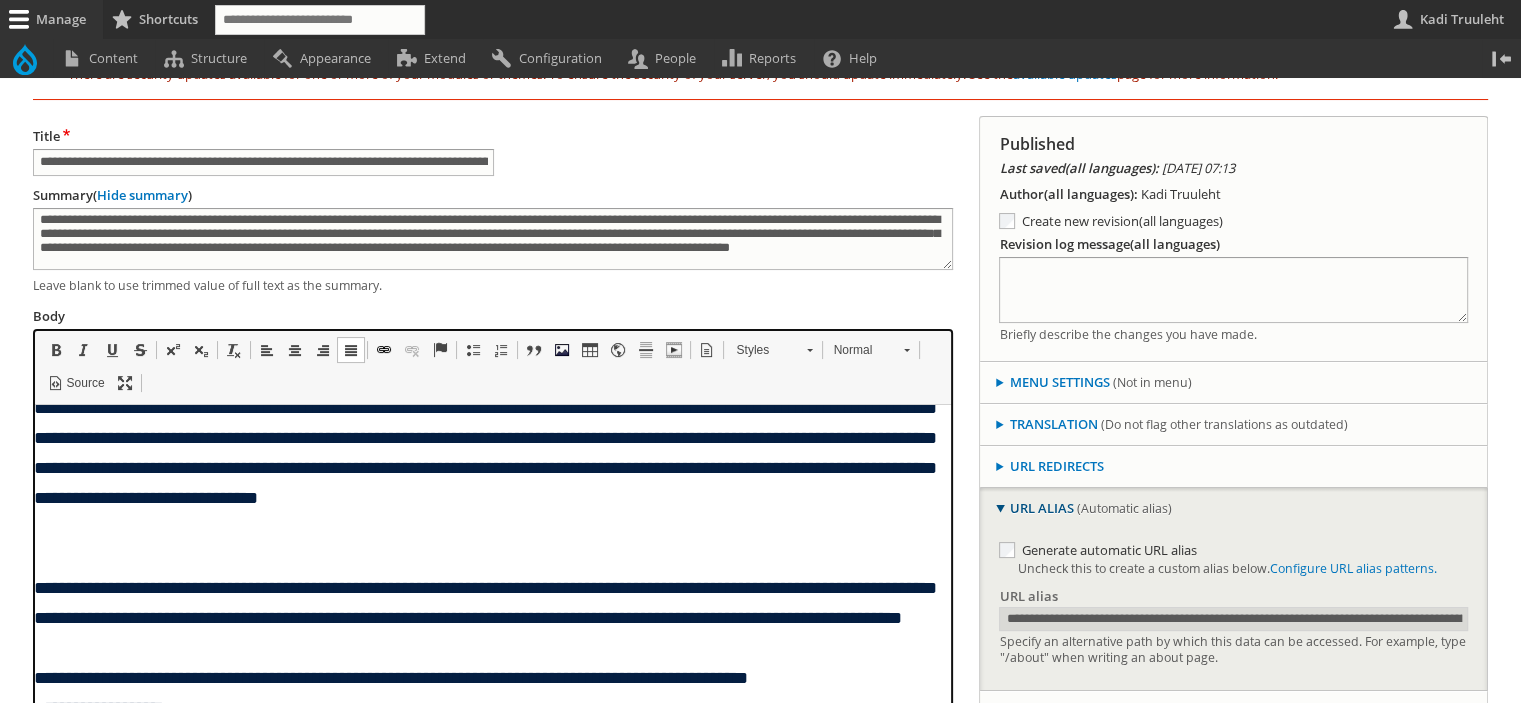click on "**********" at bounding box center (484, 617) 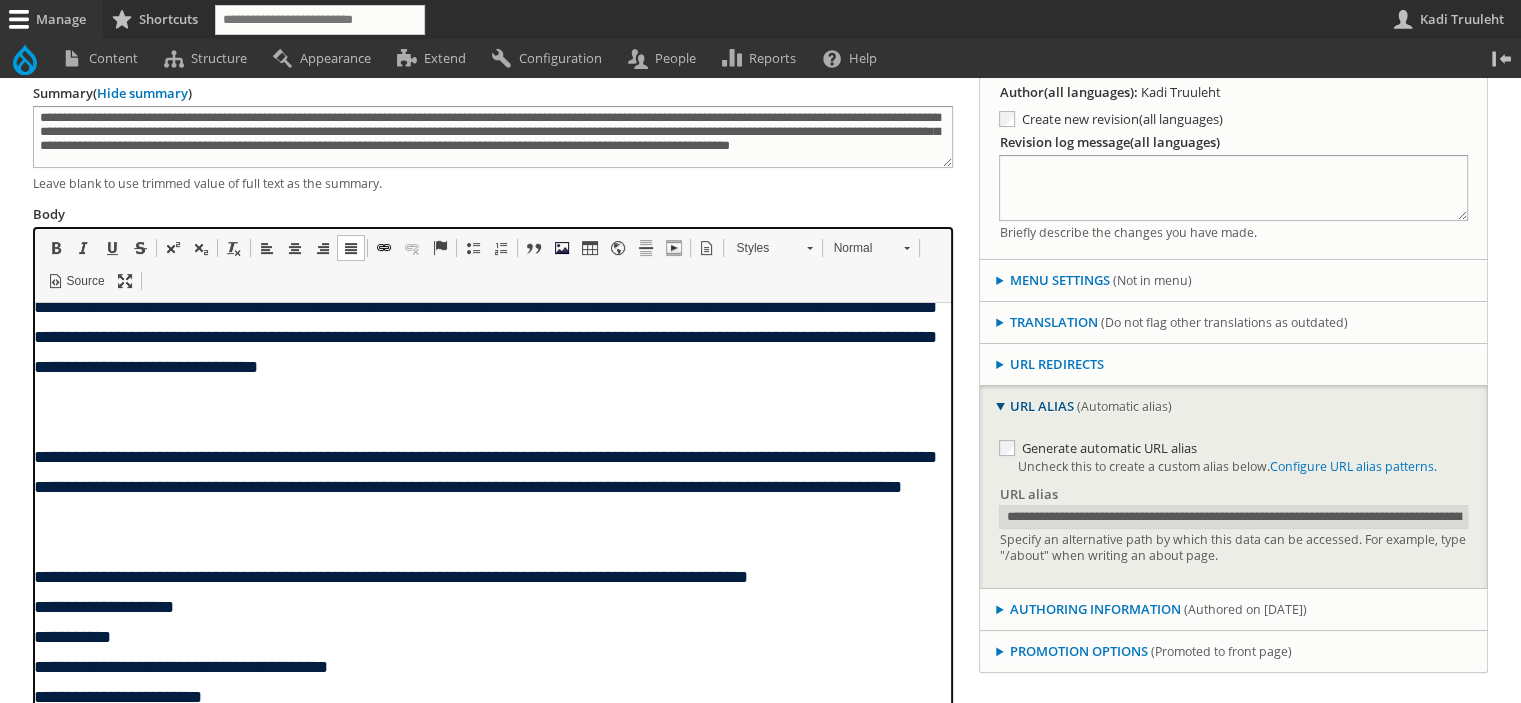 scroll, scrollTop: 540, scrollLeft: 0, axis: vertical 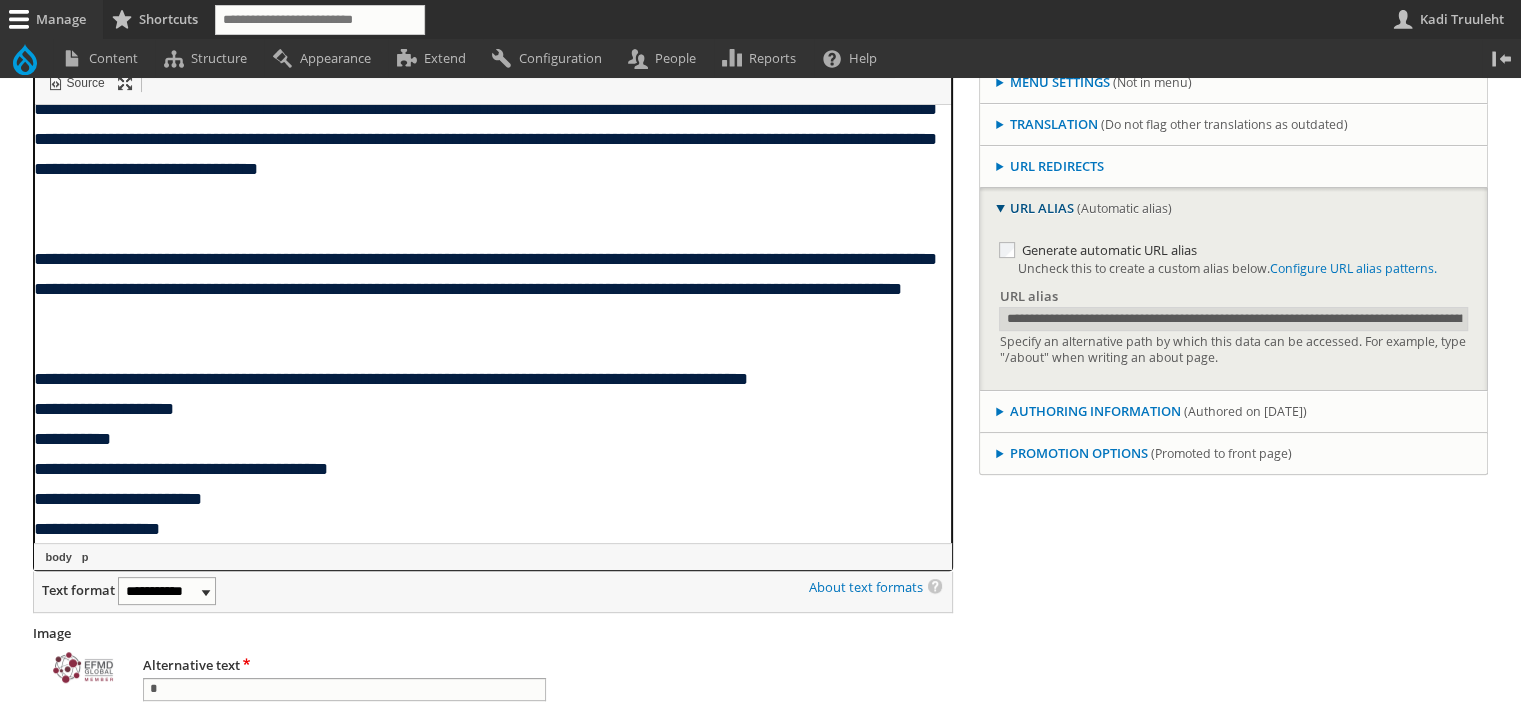click on "**********" at bounding box center (484, 468) 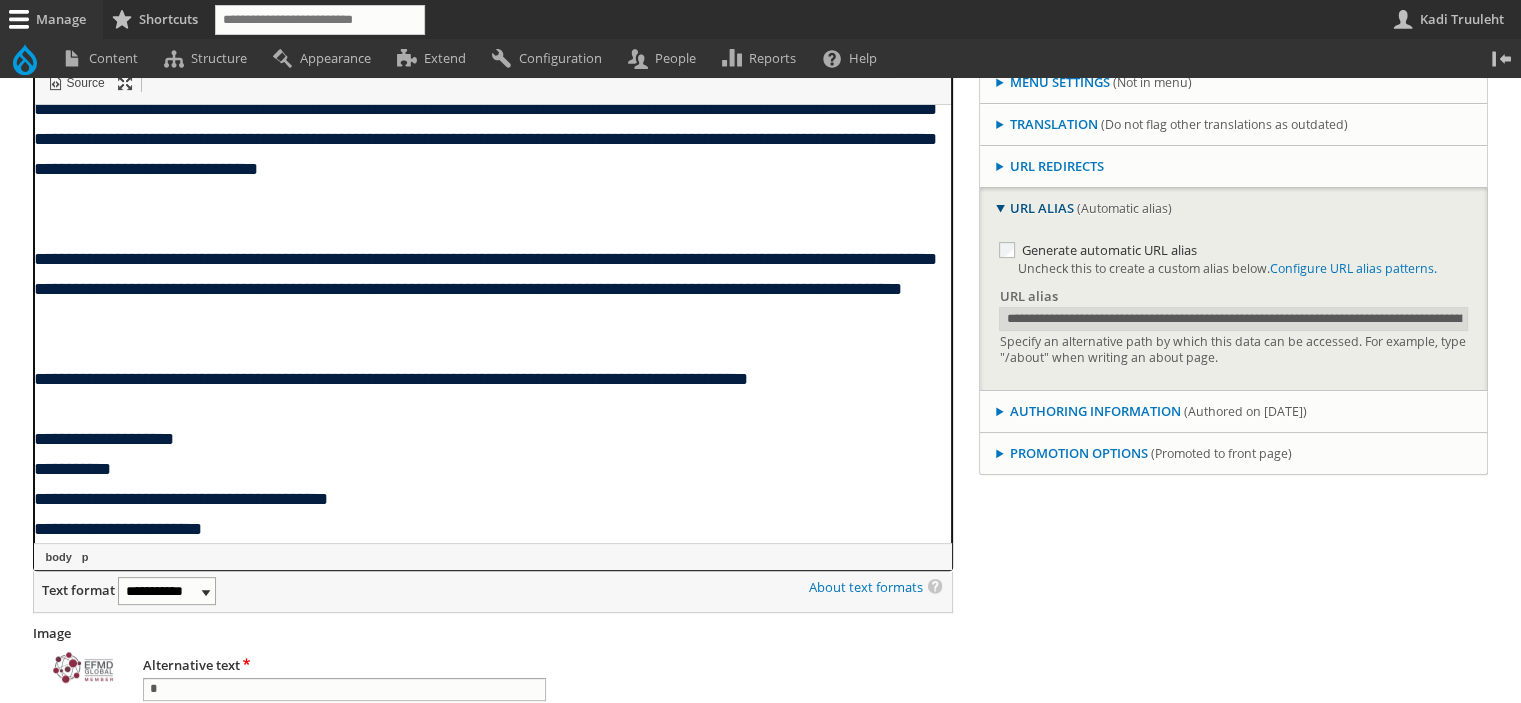 click on "**********" at bounding box center (484, 498) 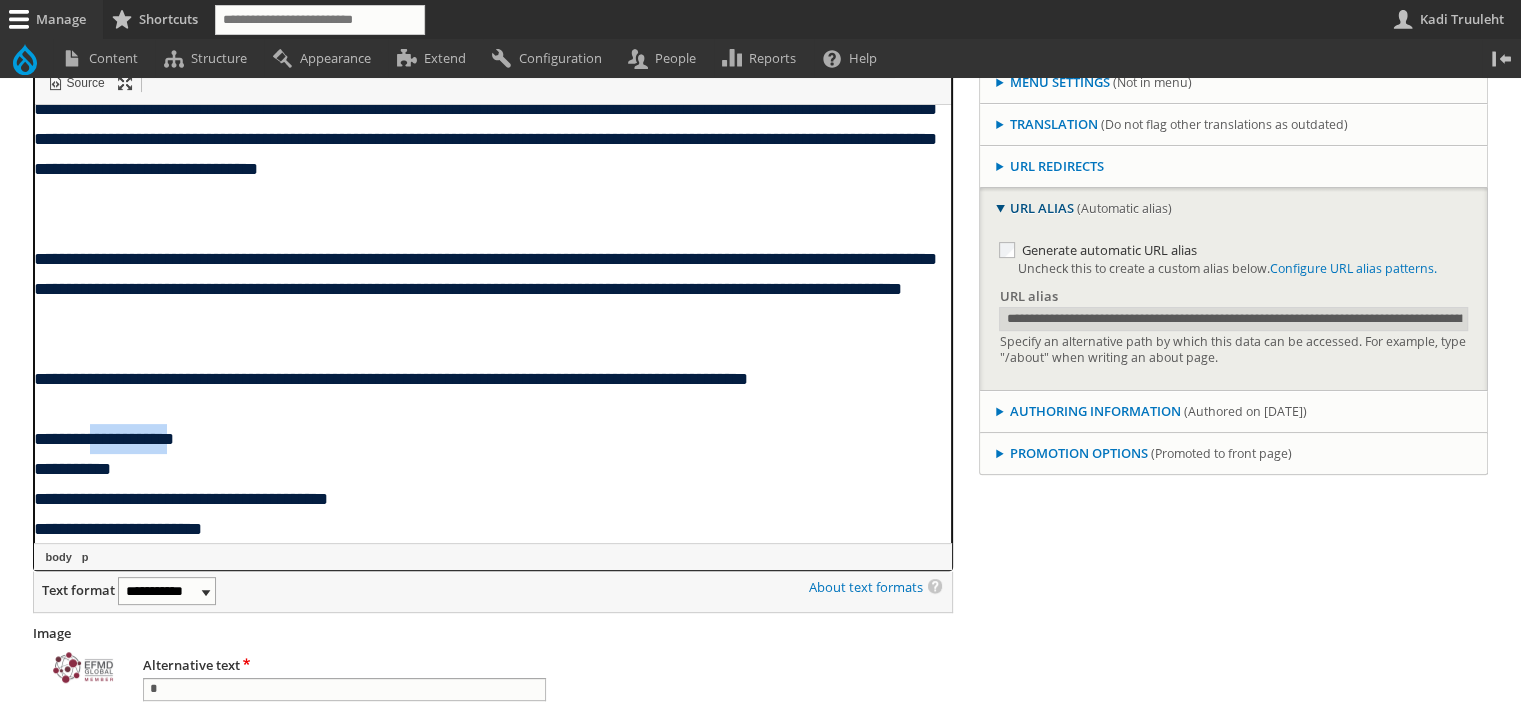 click on "**********" at bounding box center (484, 498) 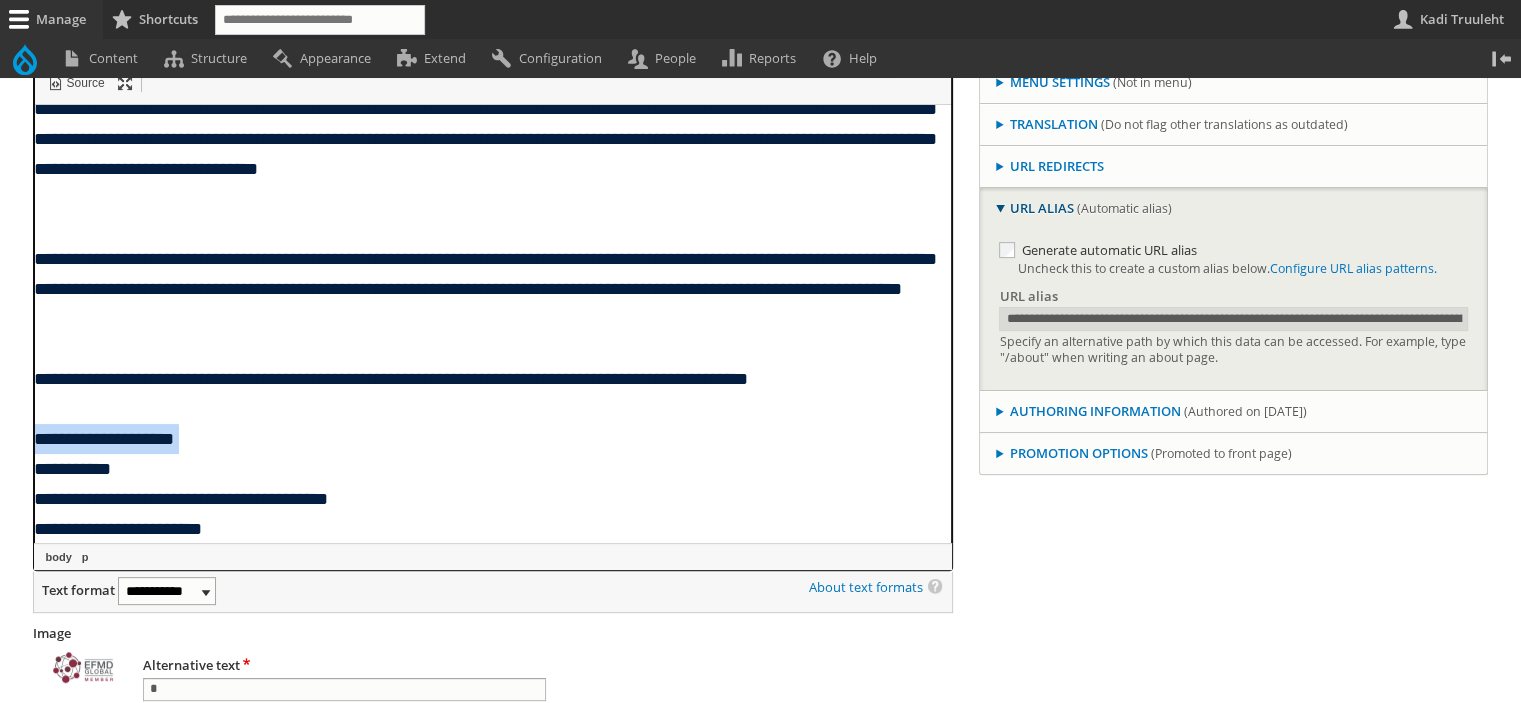 click on "**********" at bounding box center (484, 498) 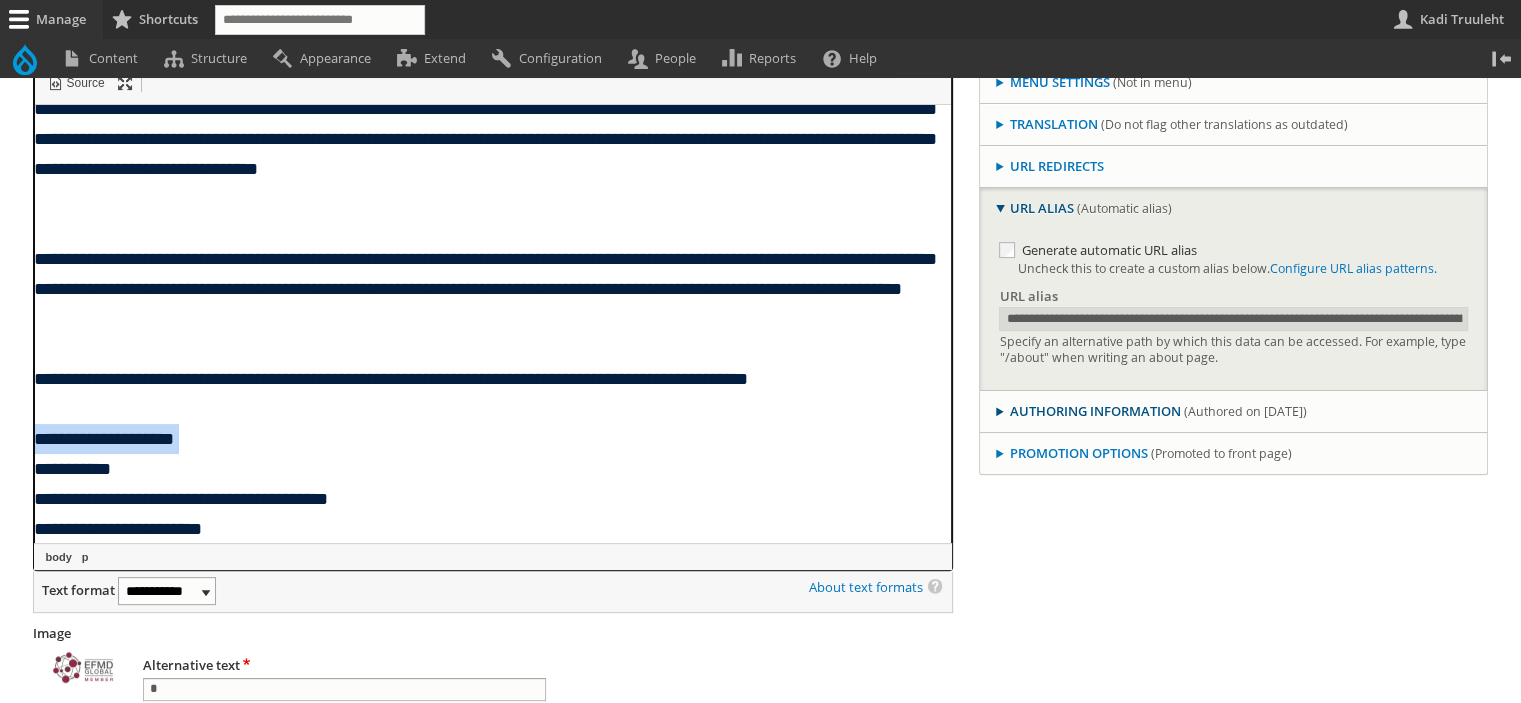 scroll, scrollTop: 340, scrollLeft: 0, axis: vertical 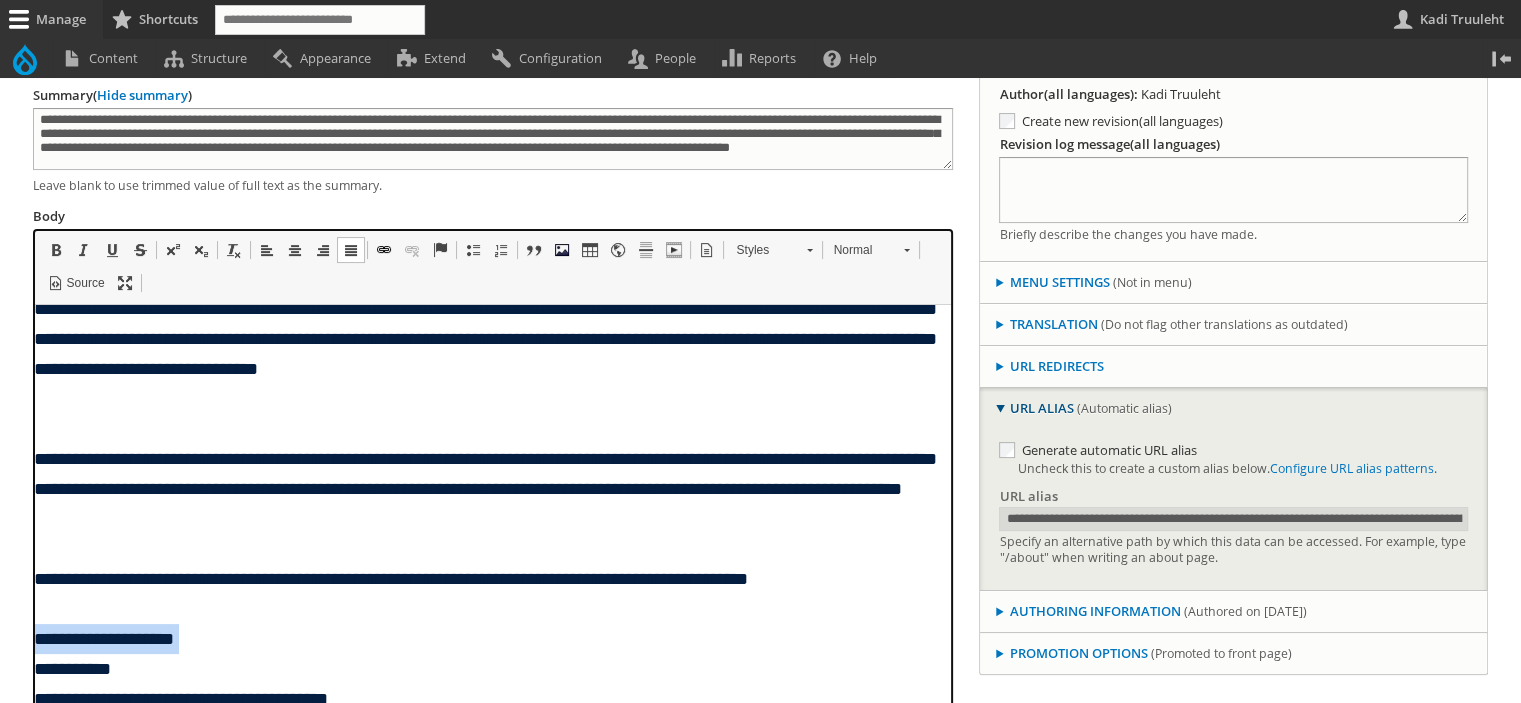 click at bounding box center (56, 250) 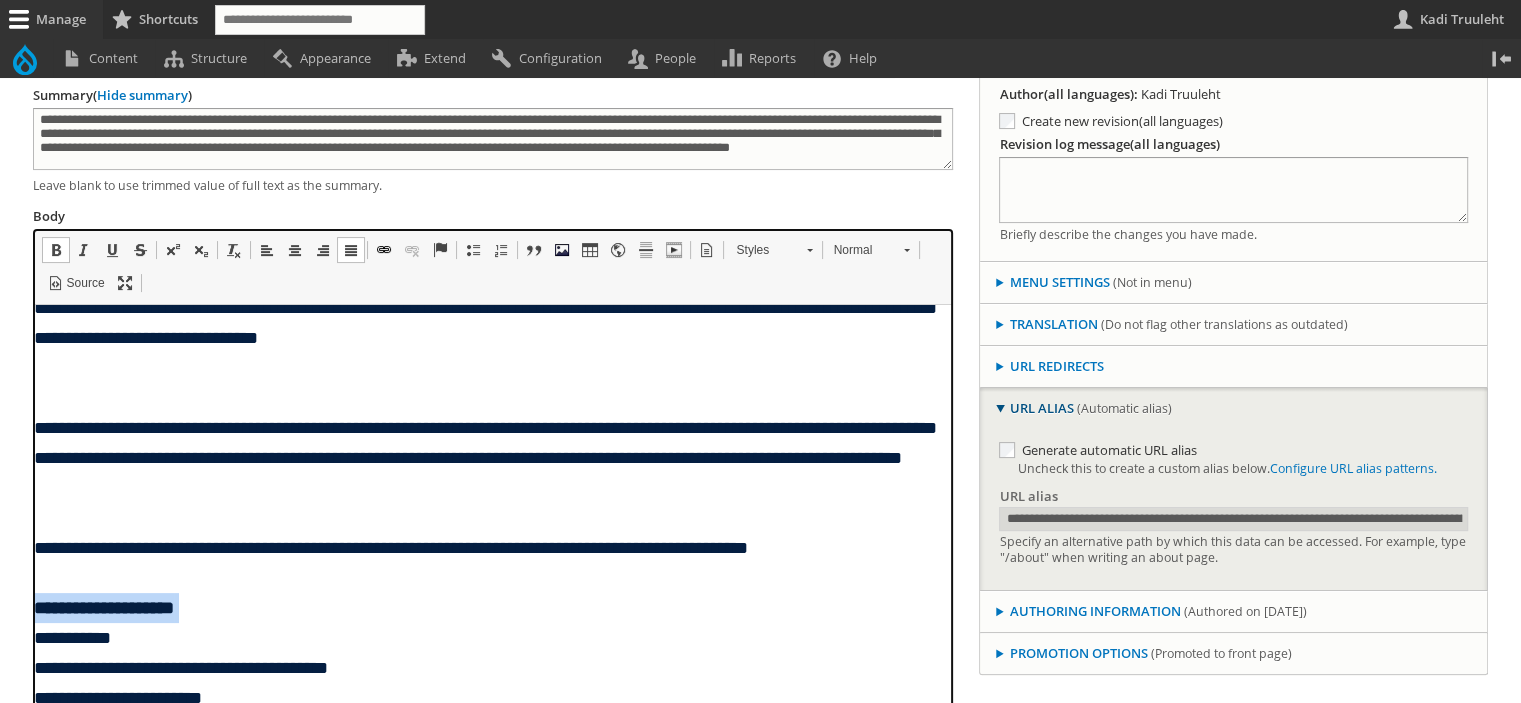 scroll, scrollTop: 440, scrollLeft: 0, axis: vertical 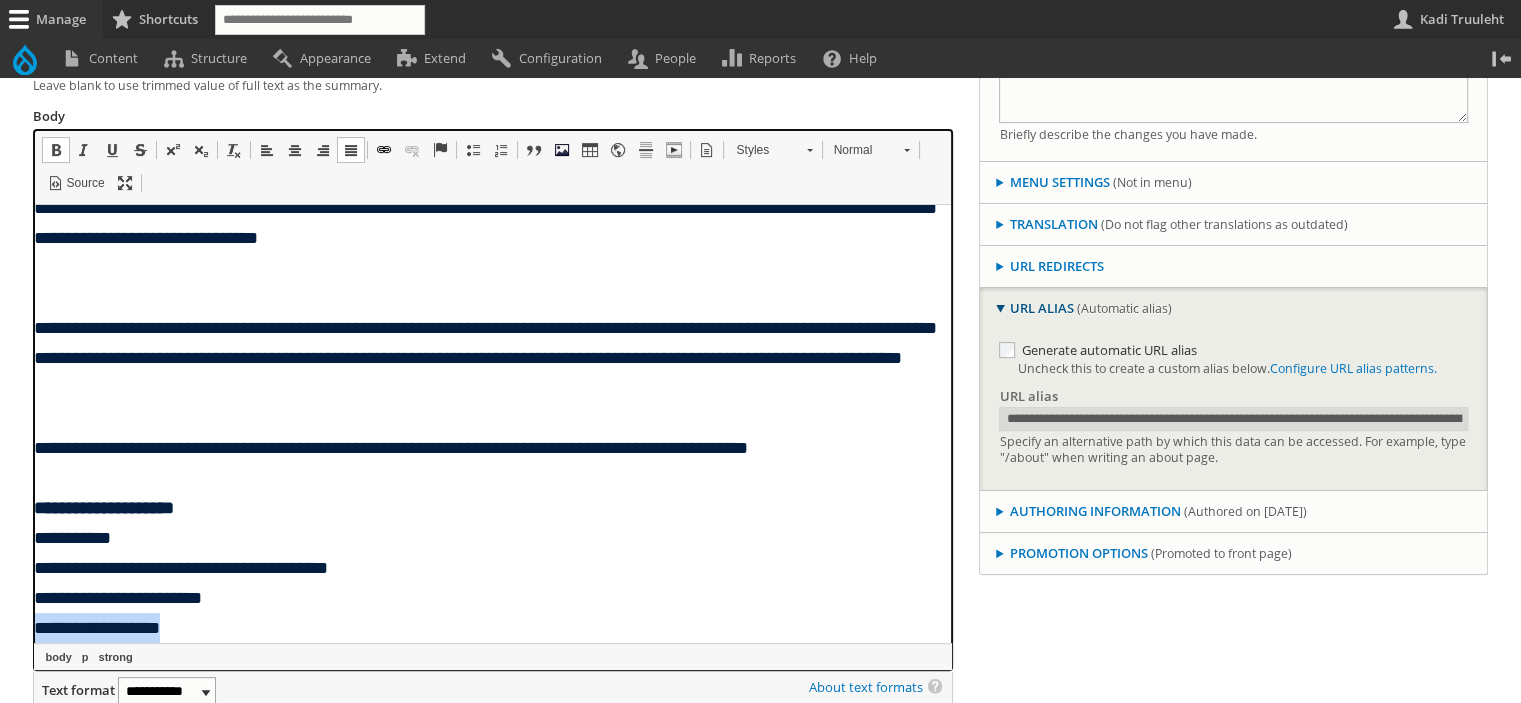 drag, startPoint x: 197, startPoint y: 628, endPoint x: 53, endPoint y: 825, distance: 244.01845 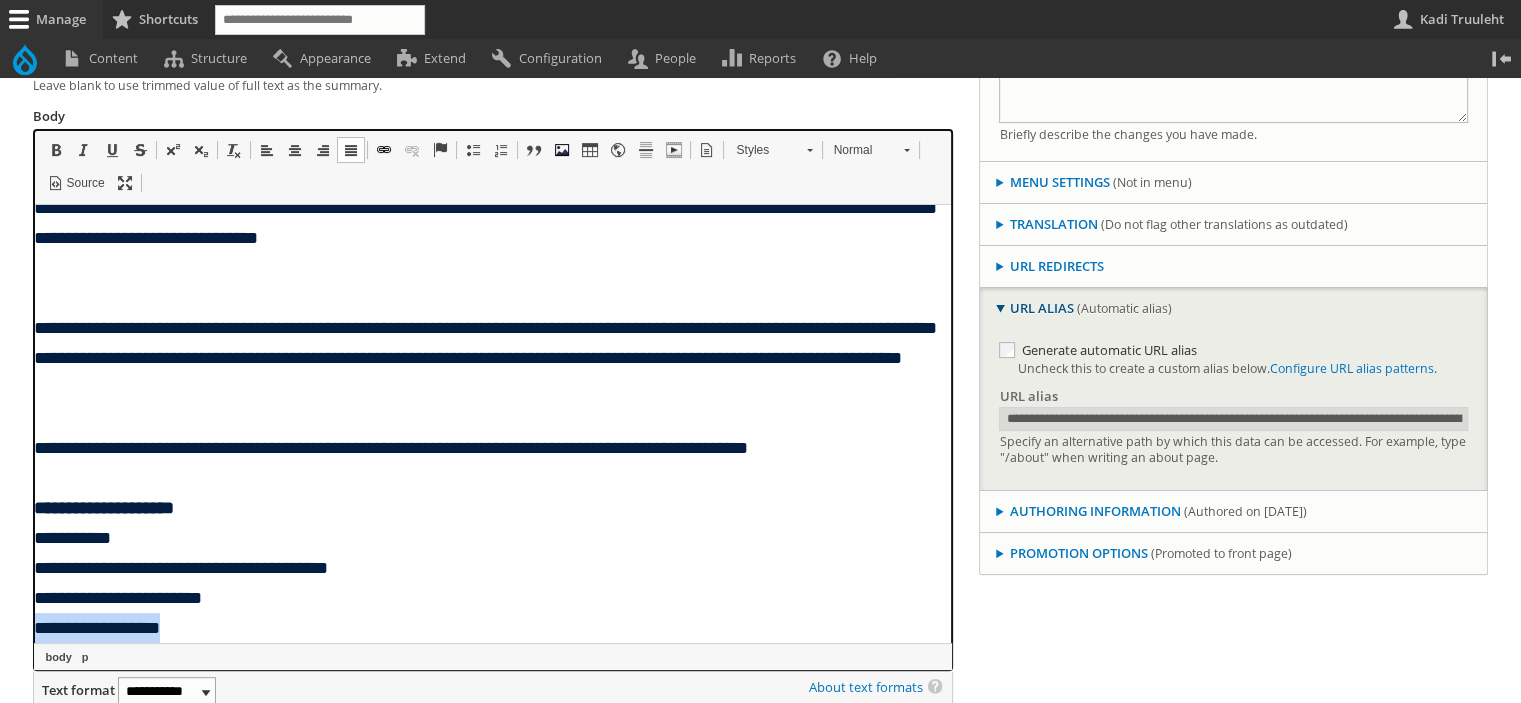 copy on "**********" 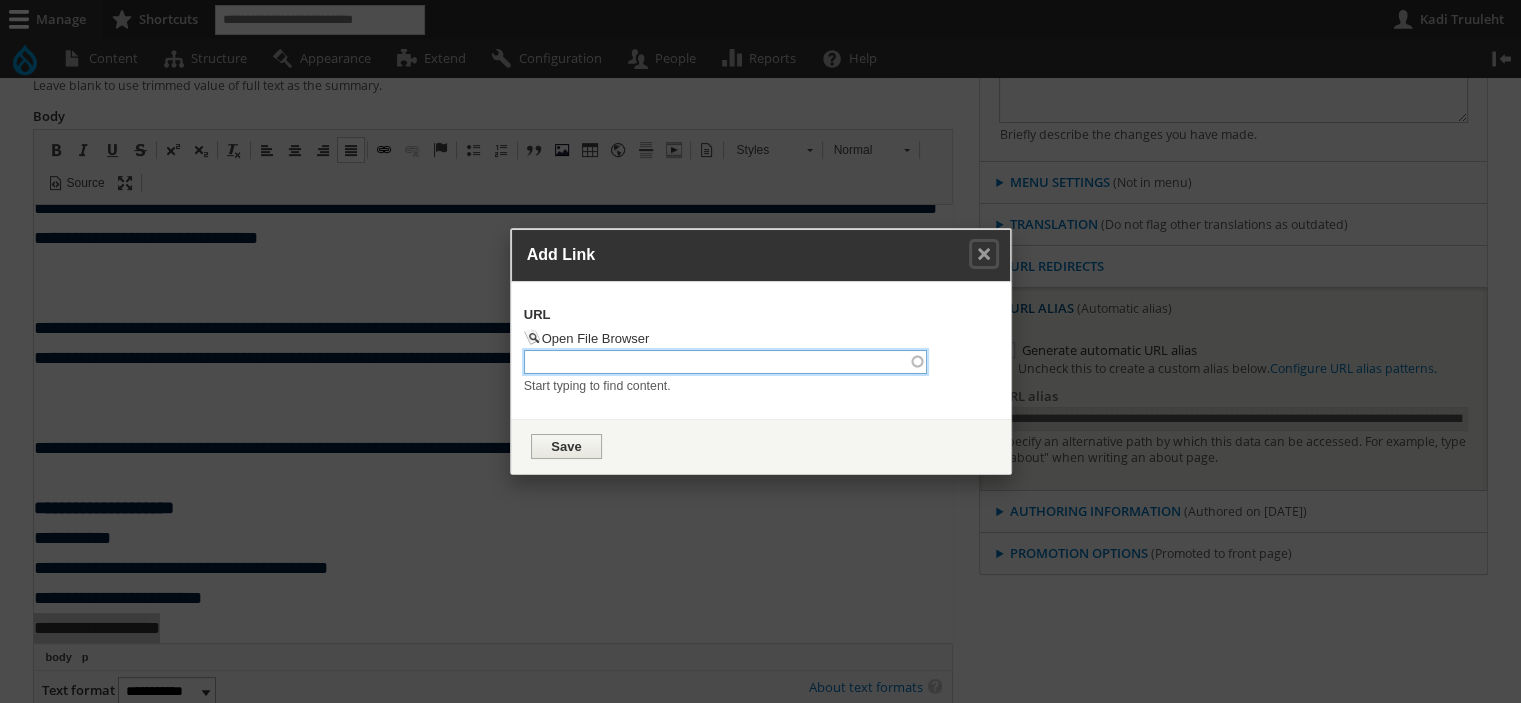 click on "URL" at bounding box center (726, 362) 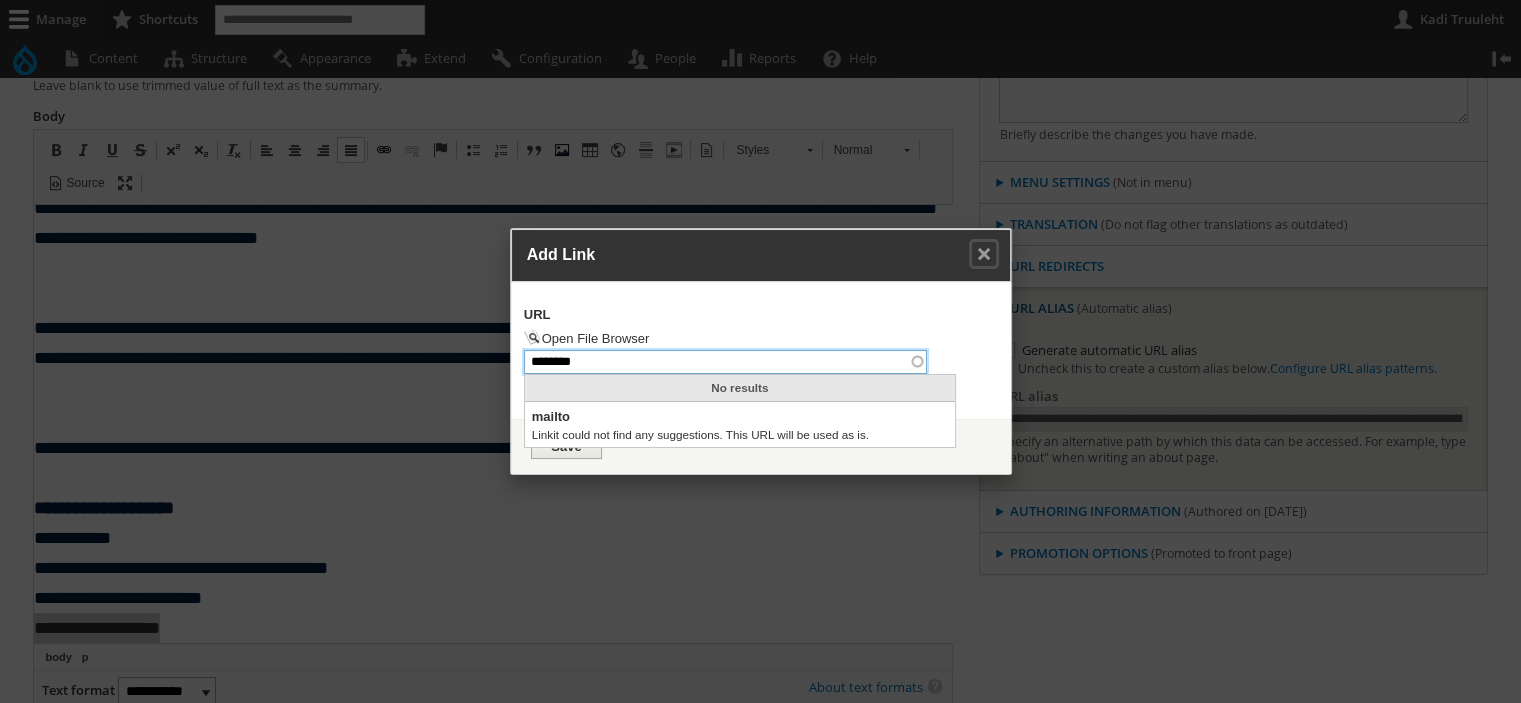 paste on "**********" 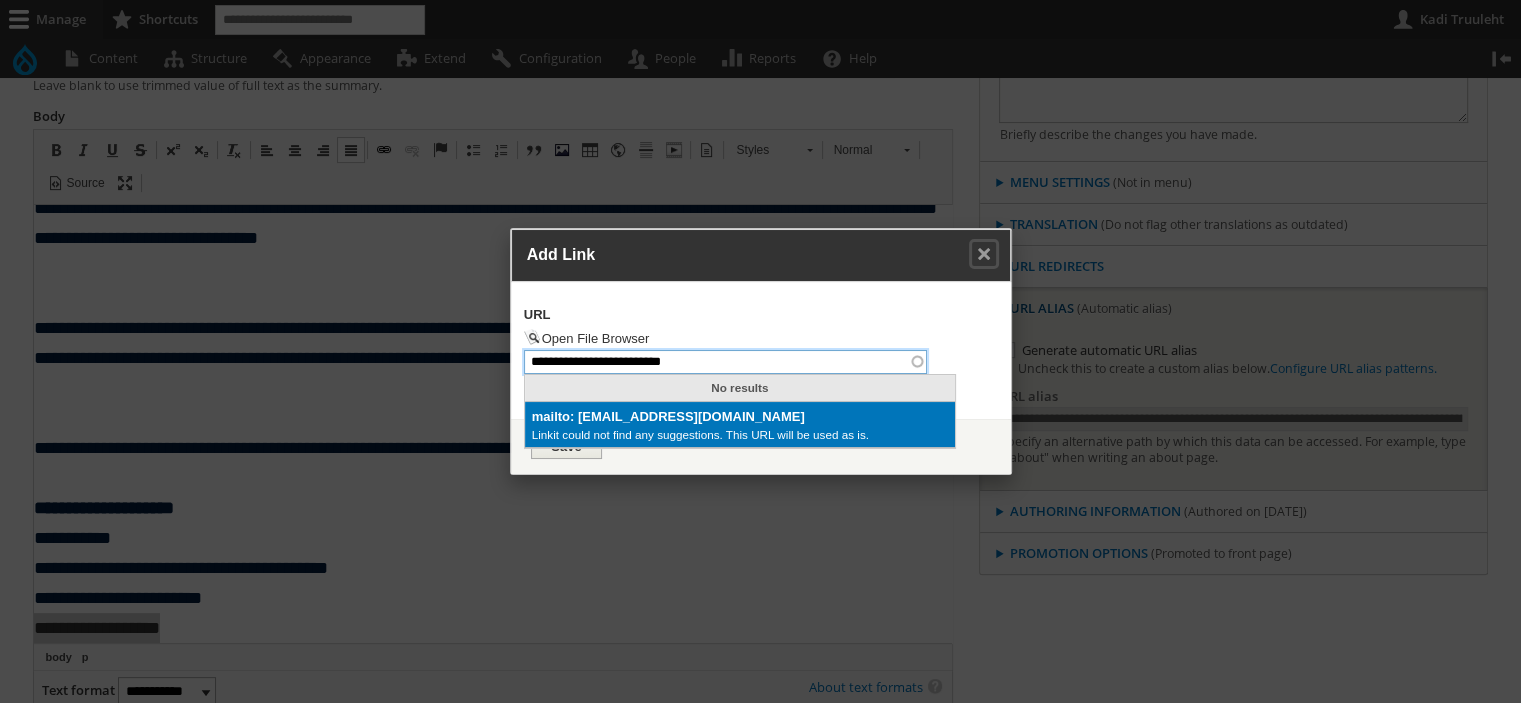 click on "mailto: anto.liivat@ebs.ee" at bounding box center [740, 417] 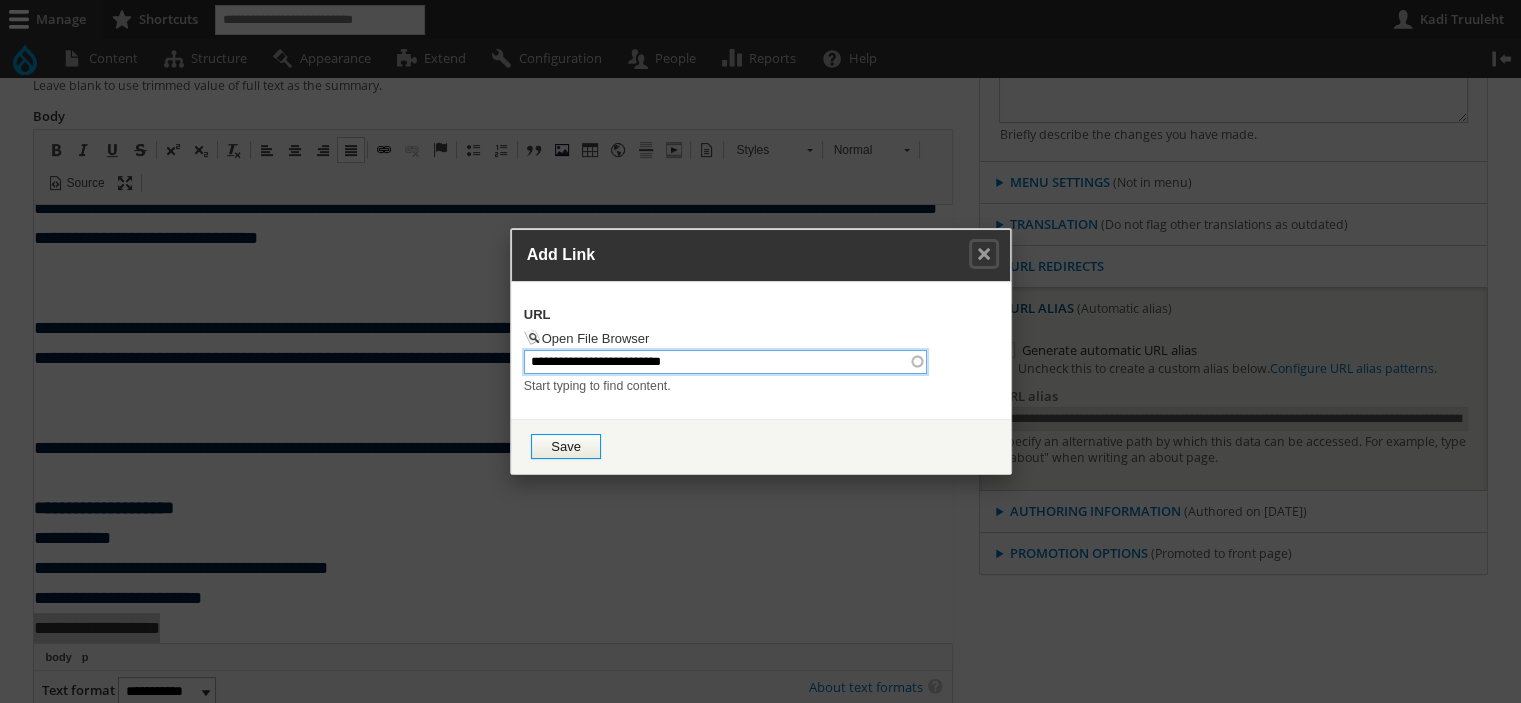 type on "**********" 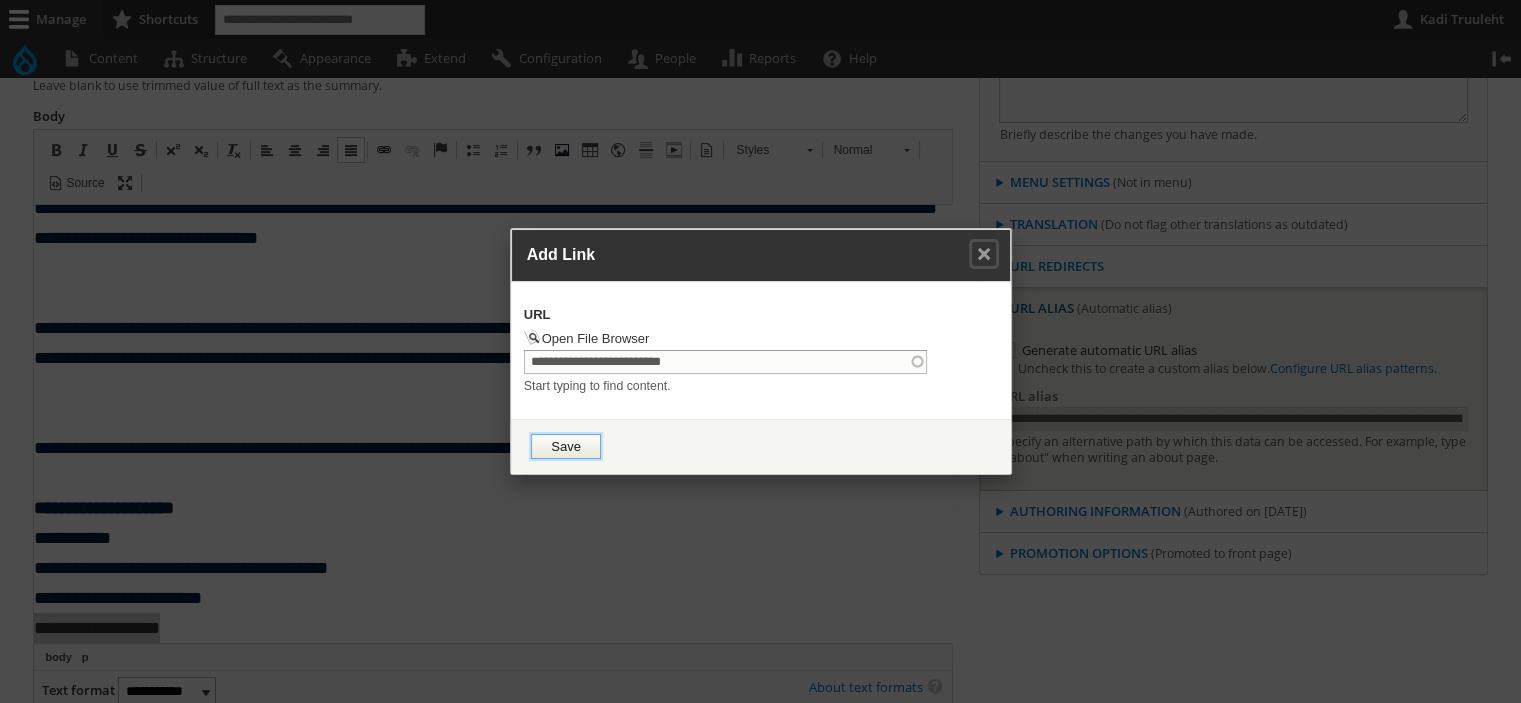 click on "Save" at bounding box center (566, 446) 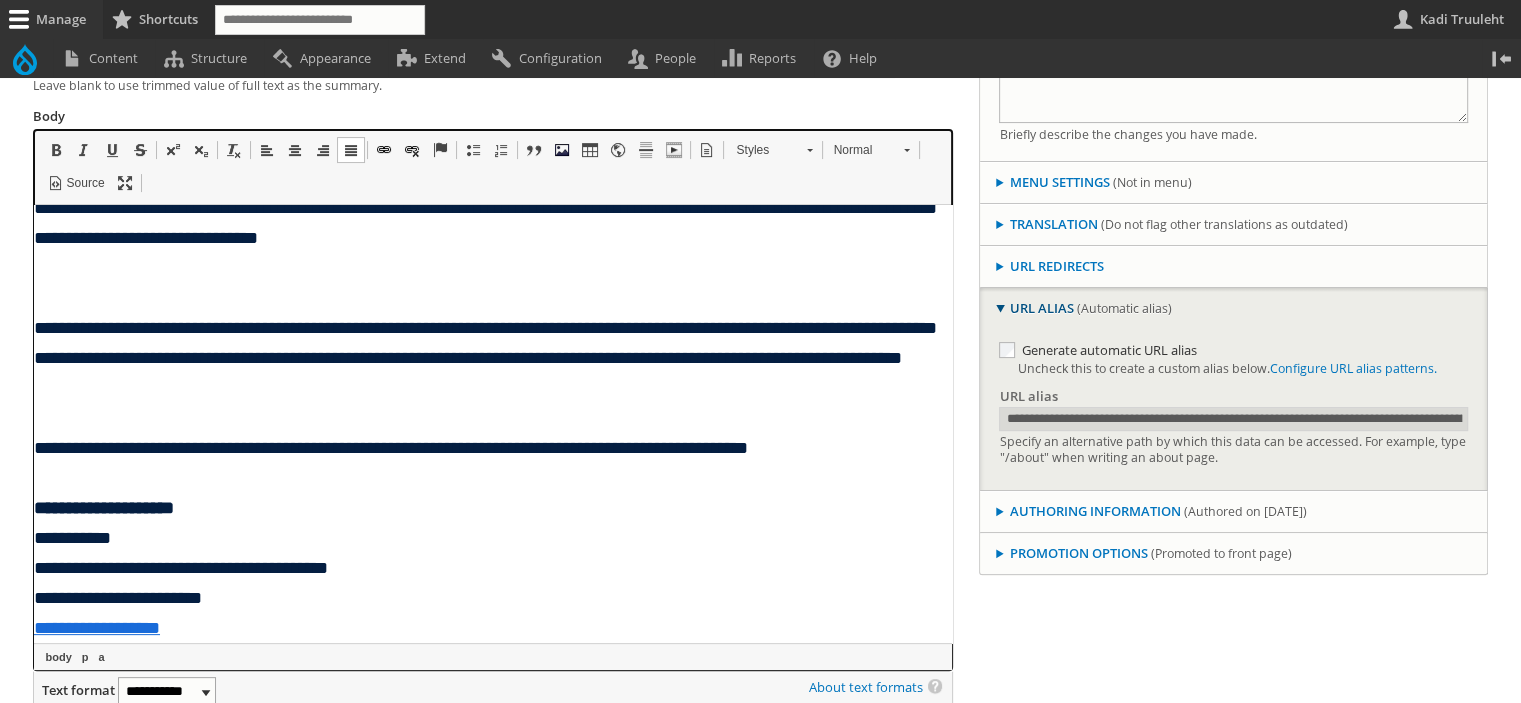 click on "**********" at bounding box center [484, 567] 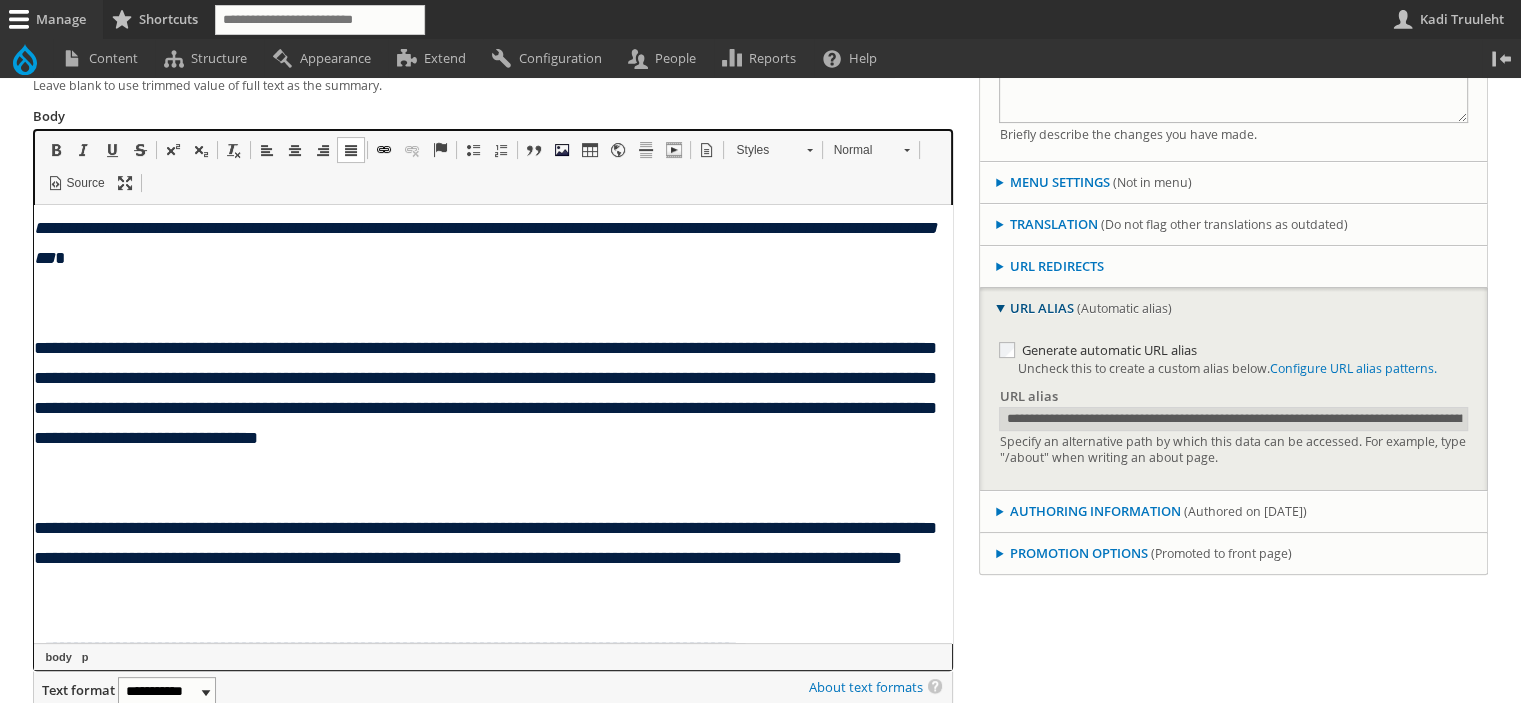 scroll, scrollTop: 152, scrollLeft: 0, axis: vertical 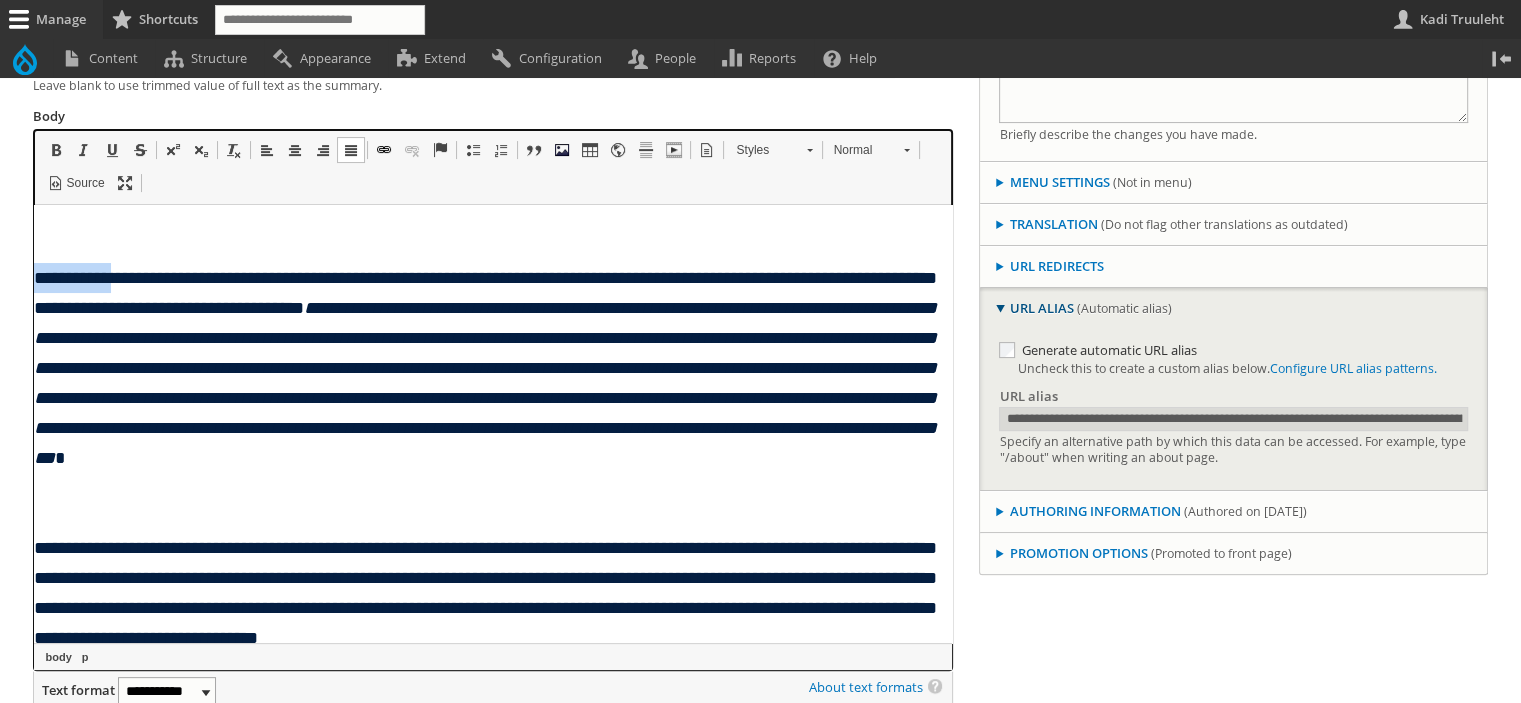 drag, startPoint x: 127, startPoint y: 274, endPoint x: 54, endPoint y: 482, distance: 220.4382 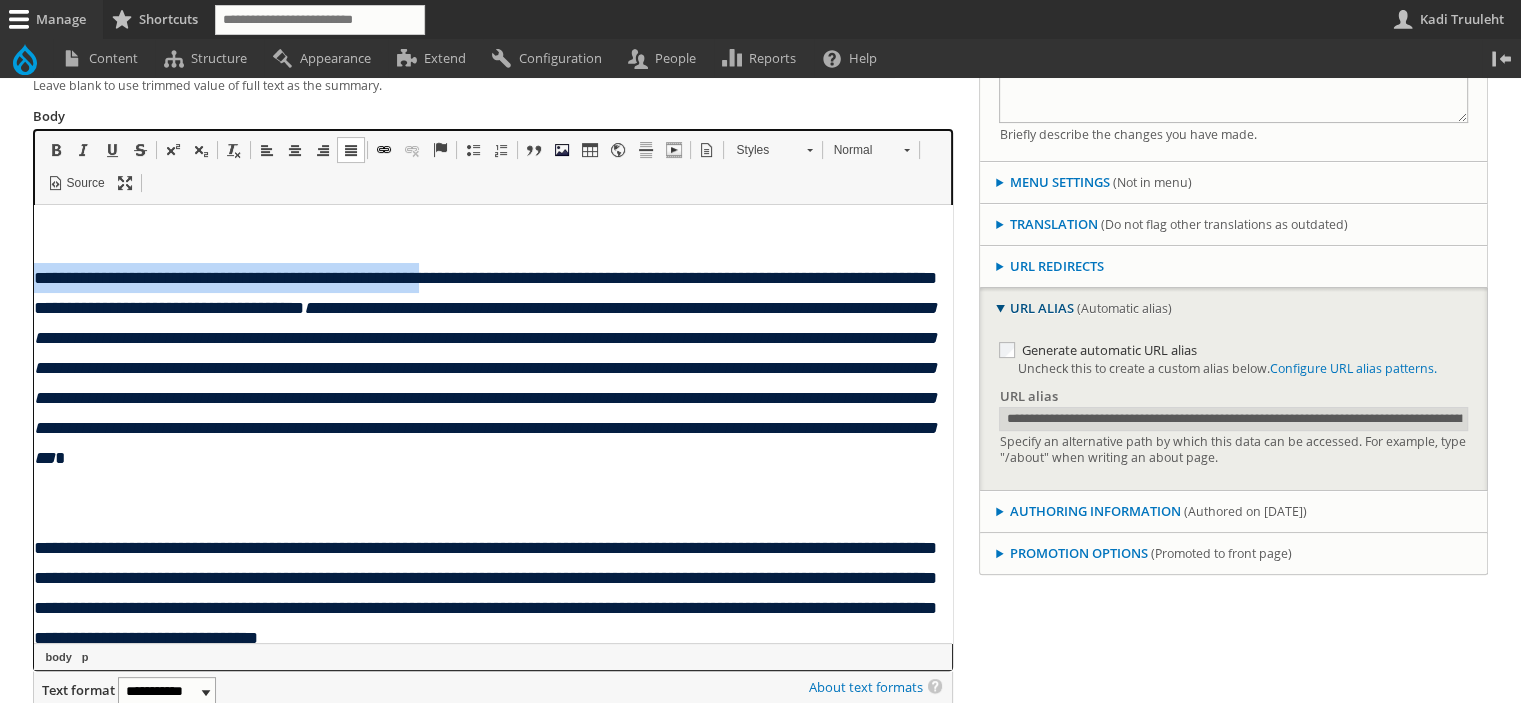 drag, startPoint x: 551, startPoint y: 276, endPoint x: 65, endPoint y: 472, distance: 524.03436 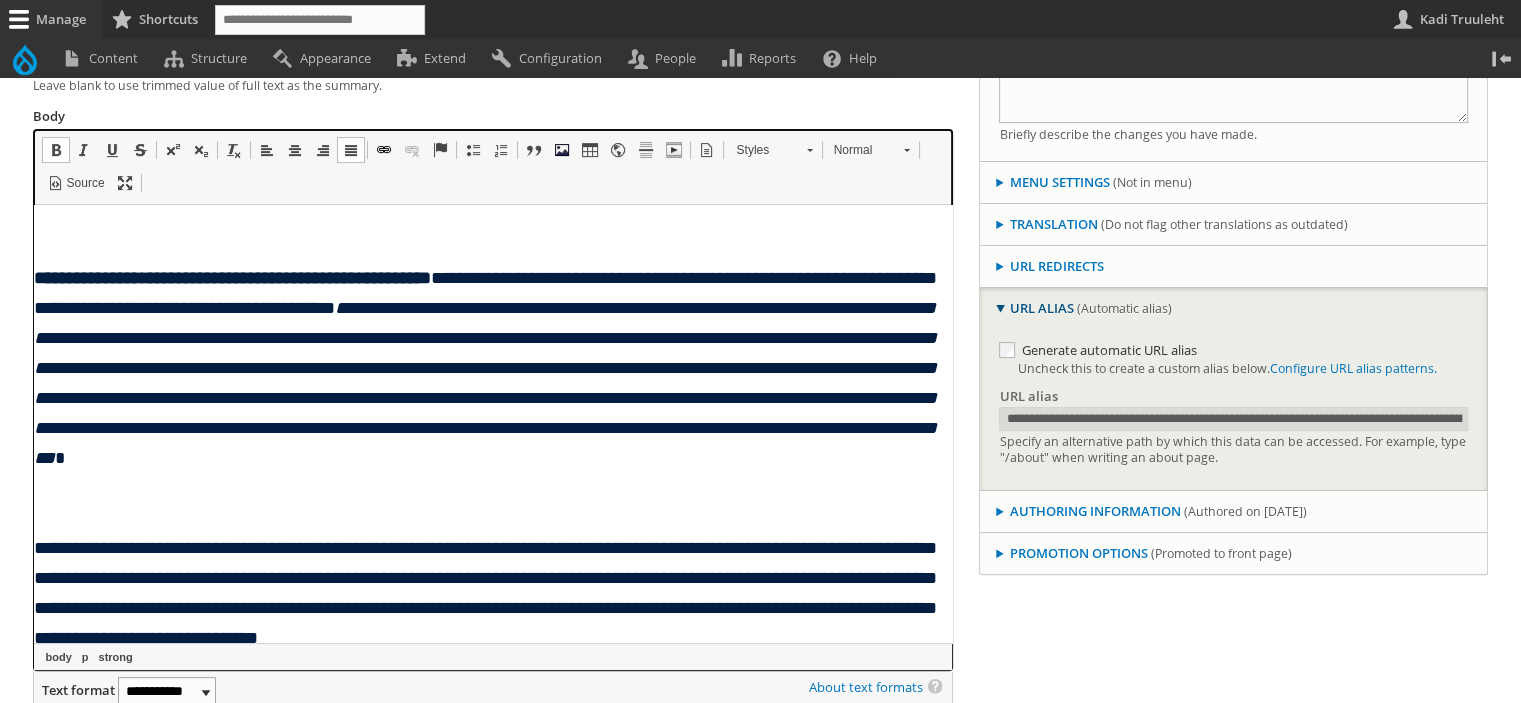 click on "**********" at bounding box center [484, 382] 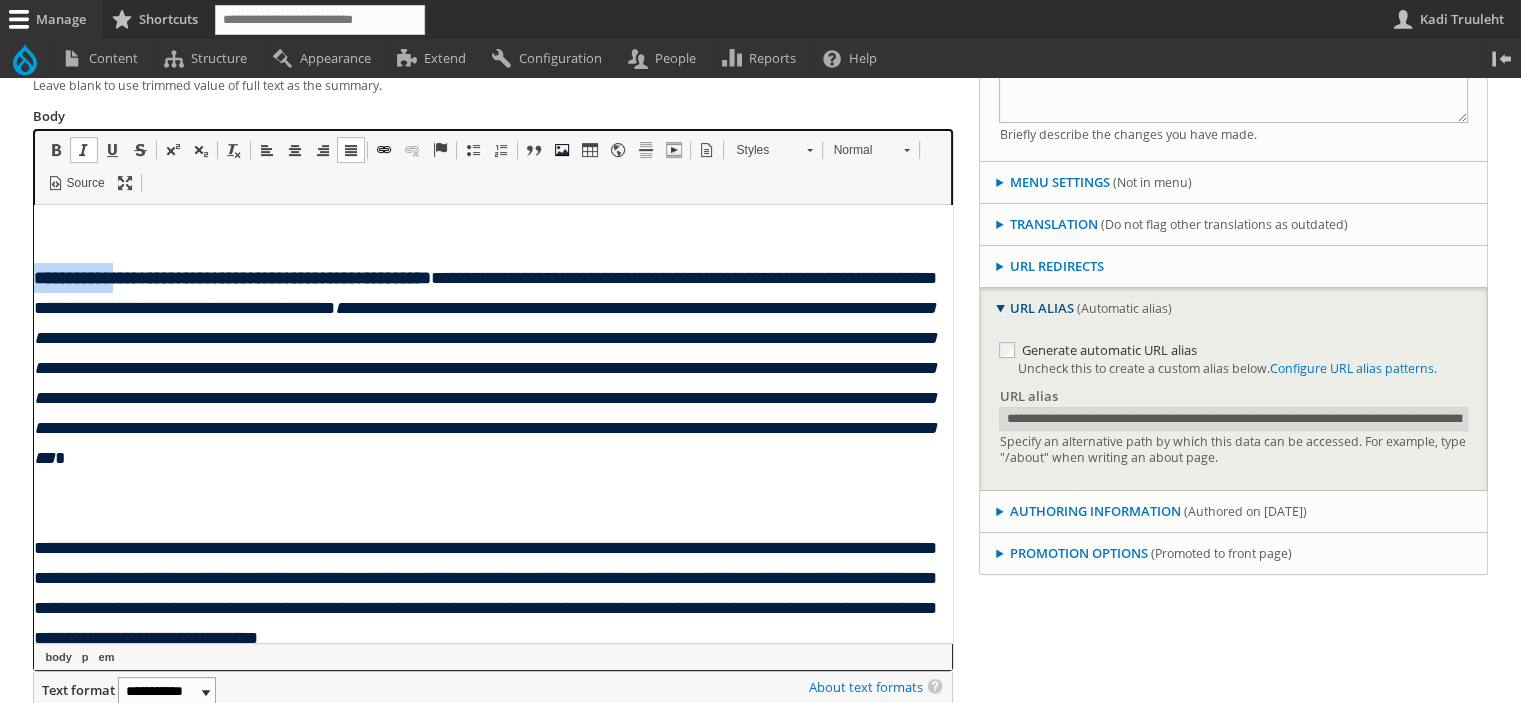 drag, startPoint x: 134, startPoint y: 278, endPoint x: 34, endPoint y: 275, distance: 100.04499 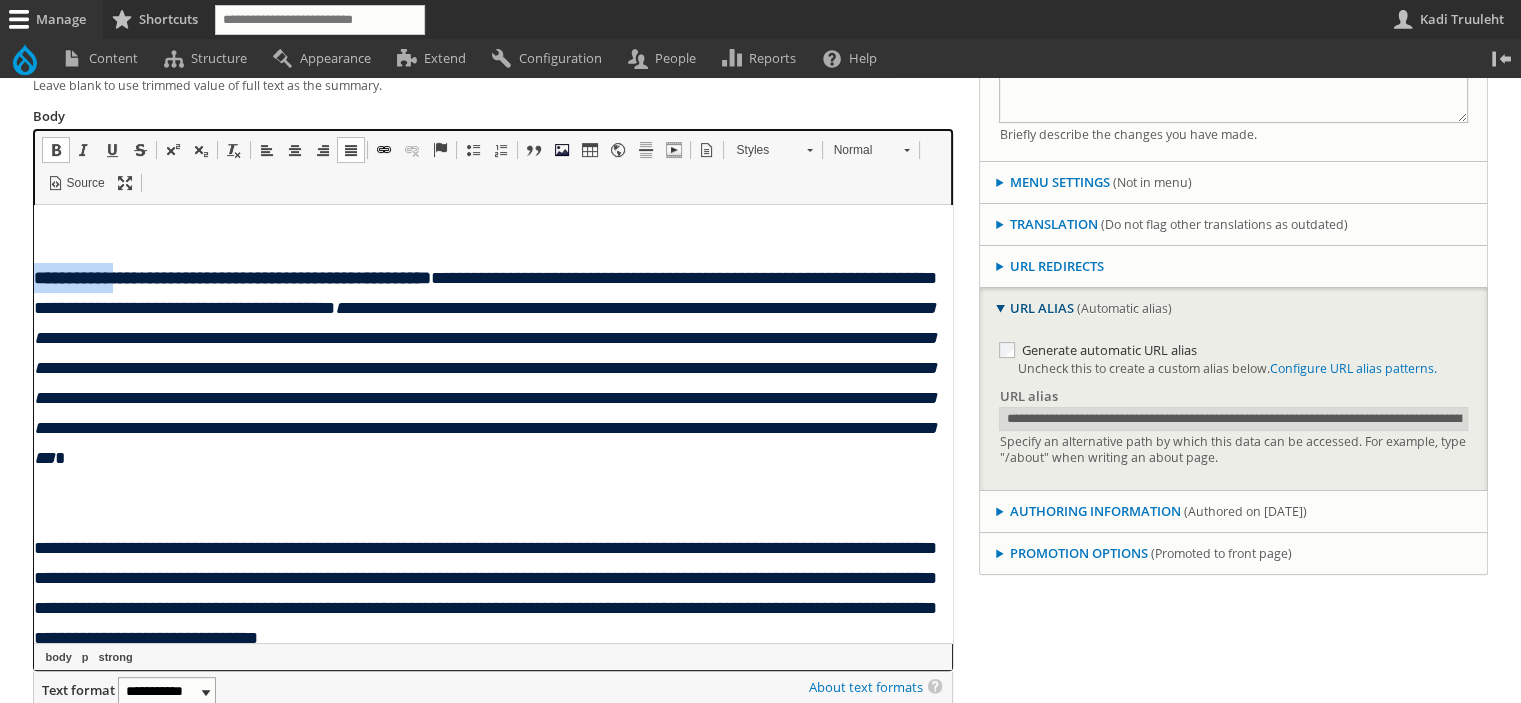 click at bounding box center (384, 150) 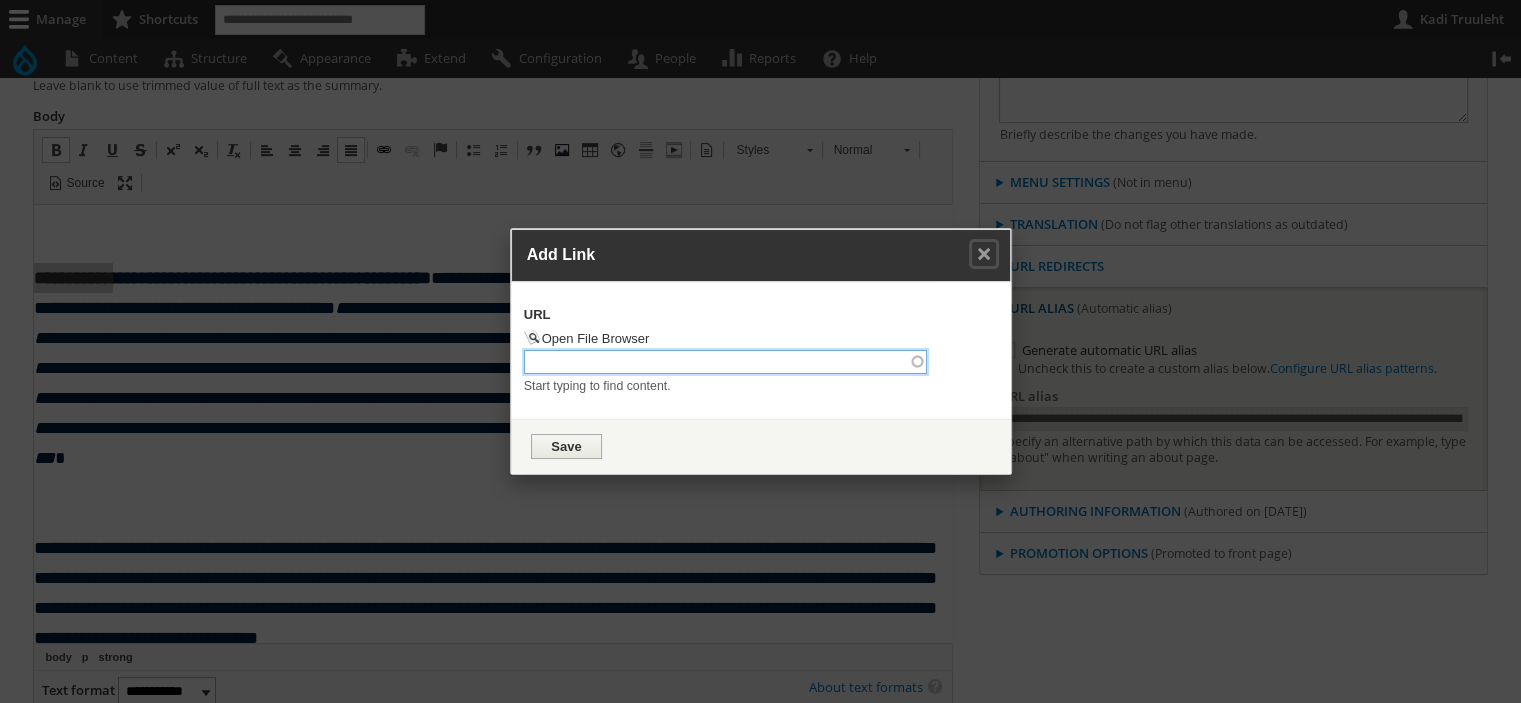 click on "URL" at bounding box center (726, 362) 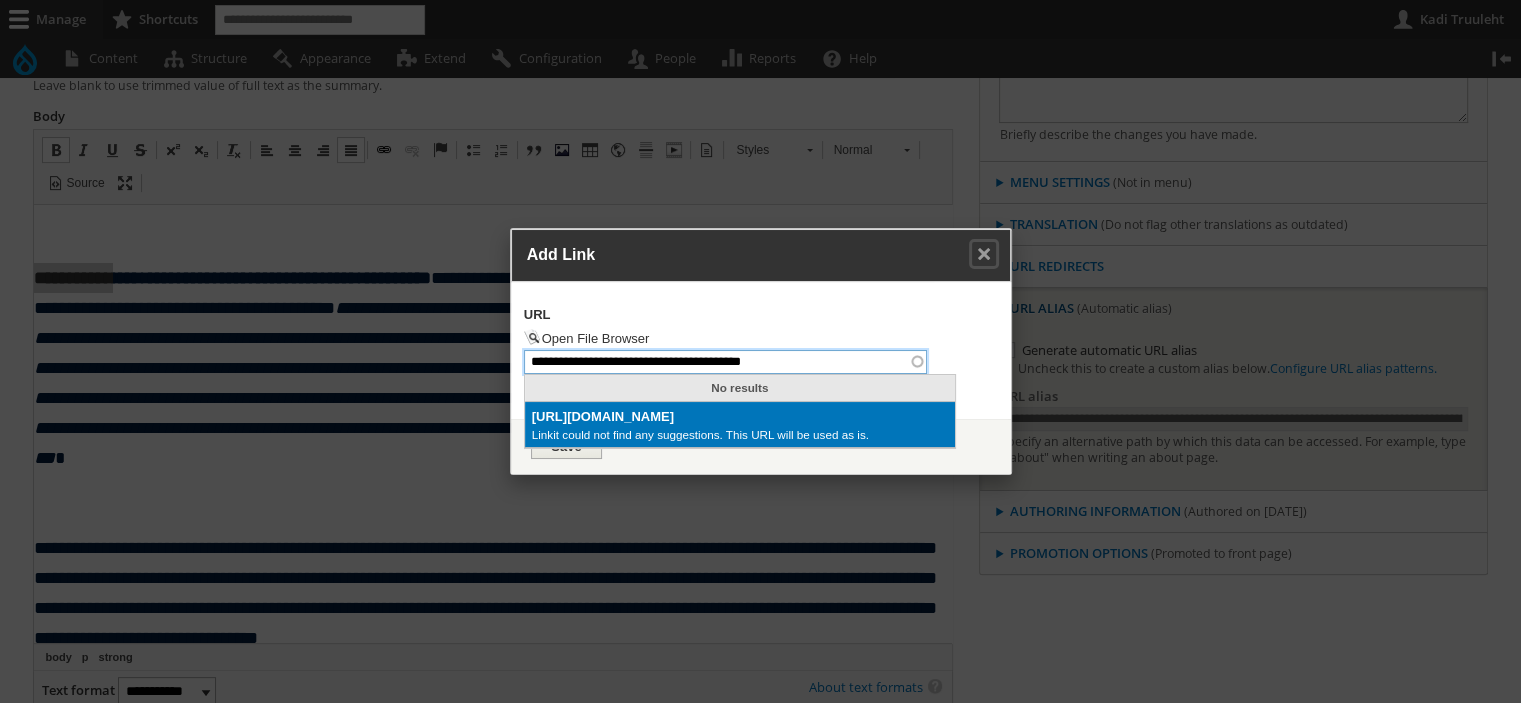 click on "https://www.ebs.ee/en/contacts/anto-liivat" at bounding box center (740, 417) 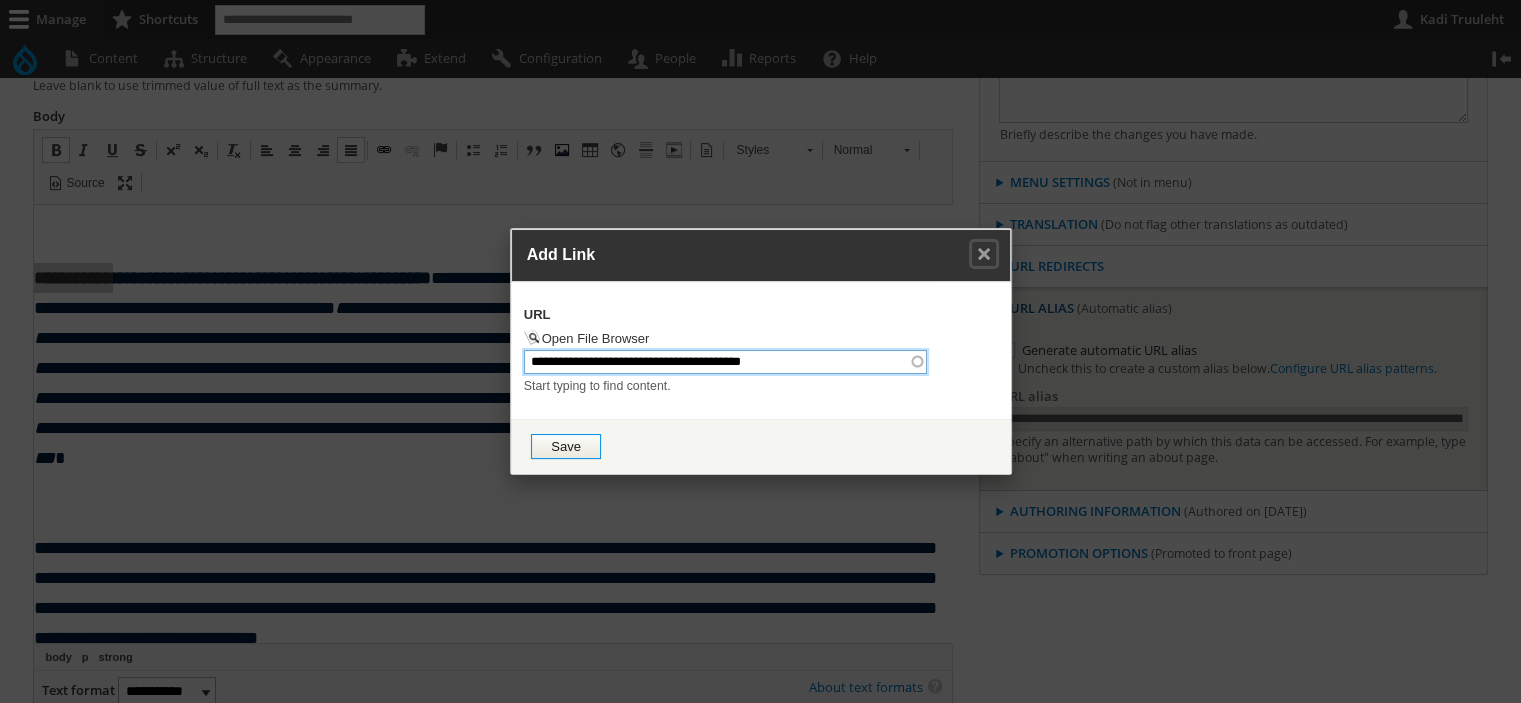 type on "**********" 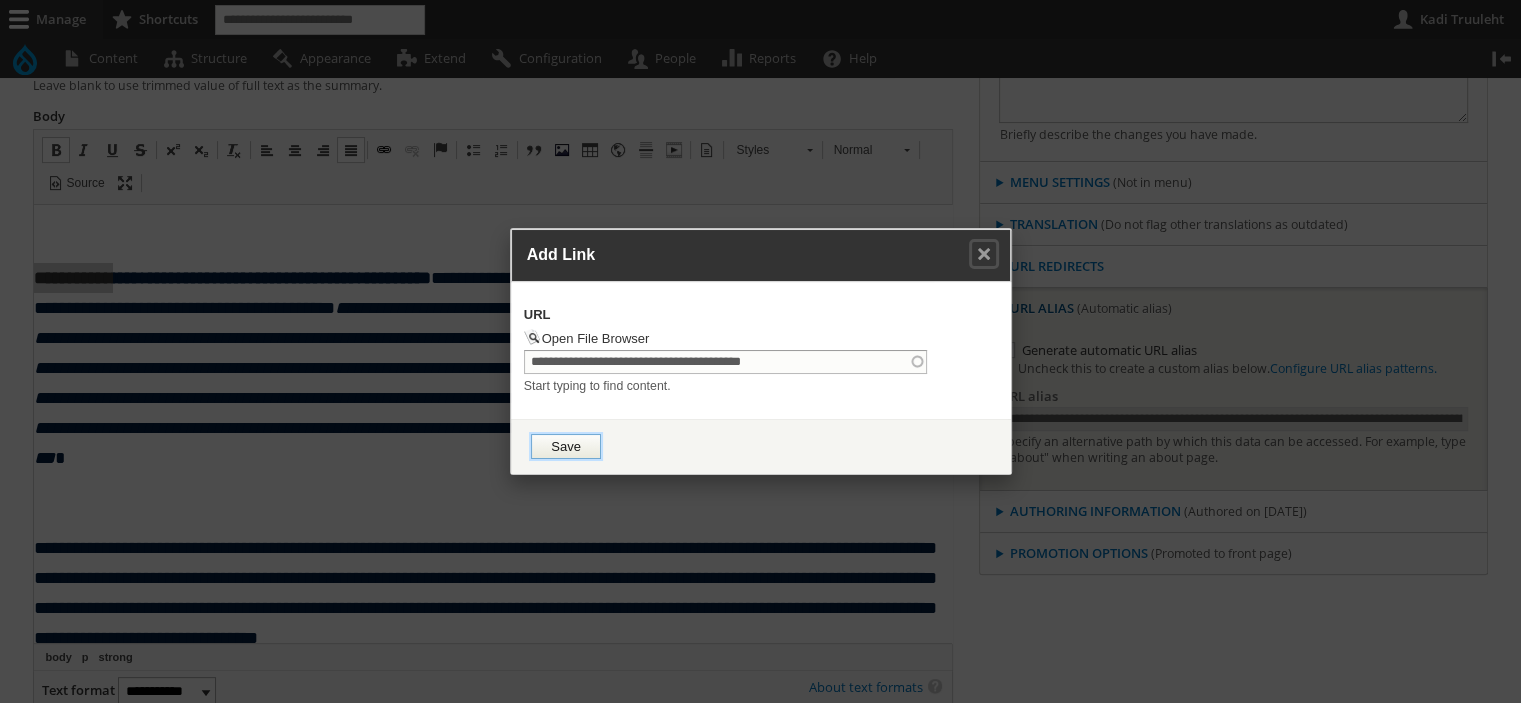 click on "Save" at bounding box center (566, 446) 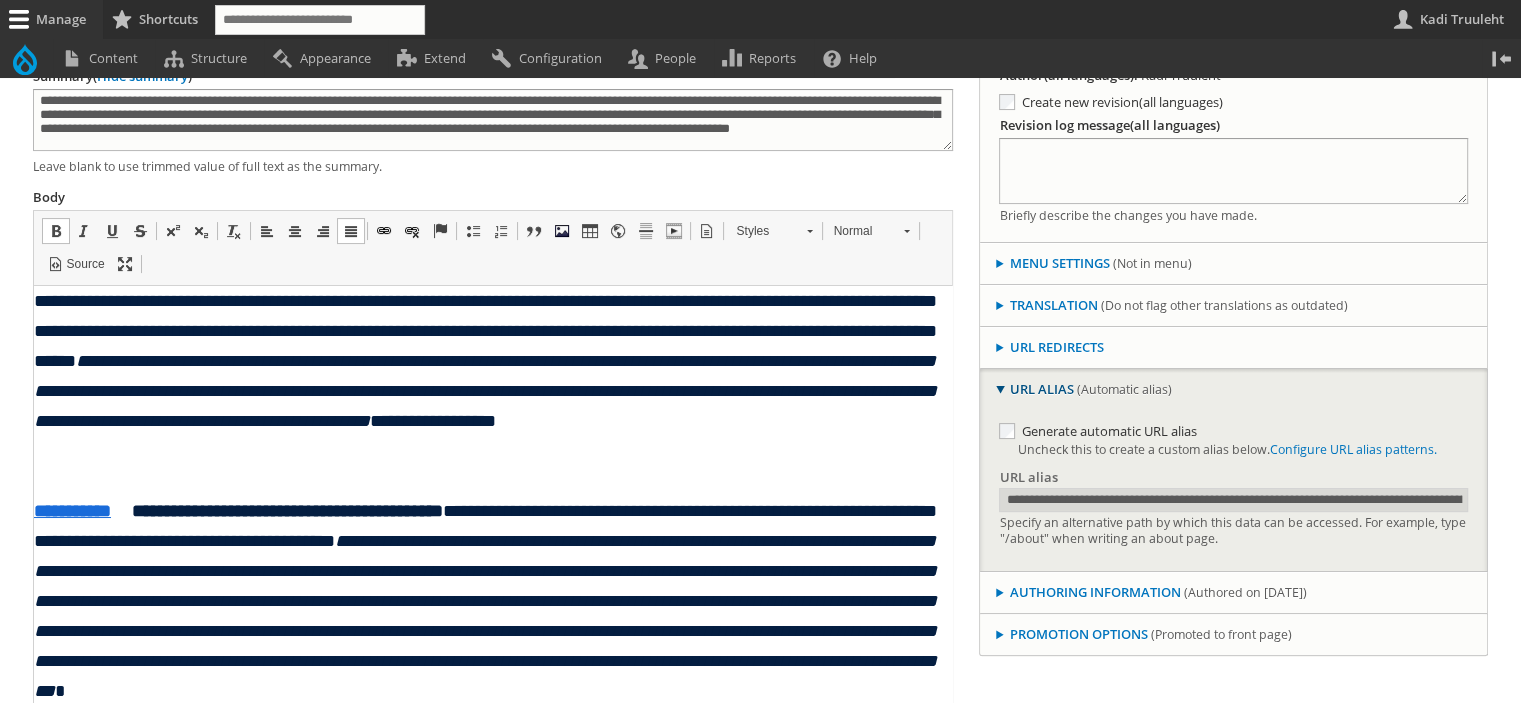 scroll, scrollTop: 240, scrollLeft: 0, axis: vertical 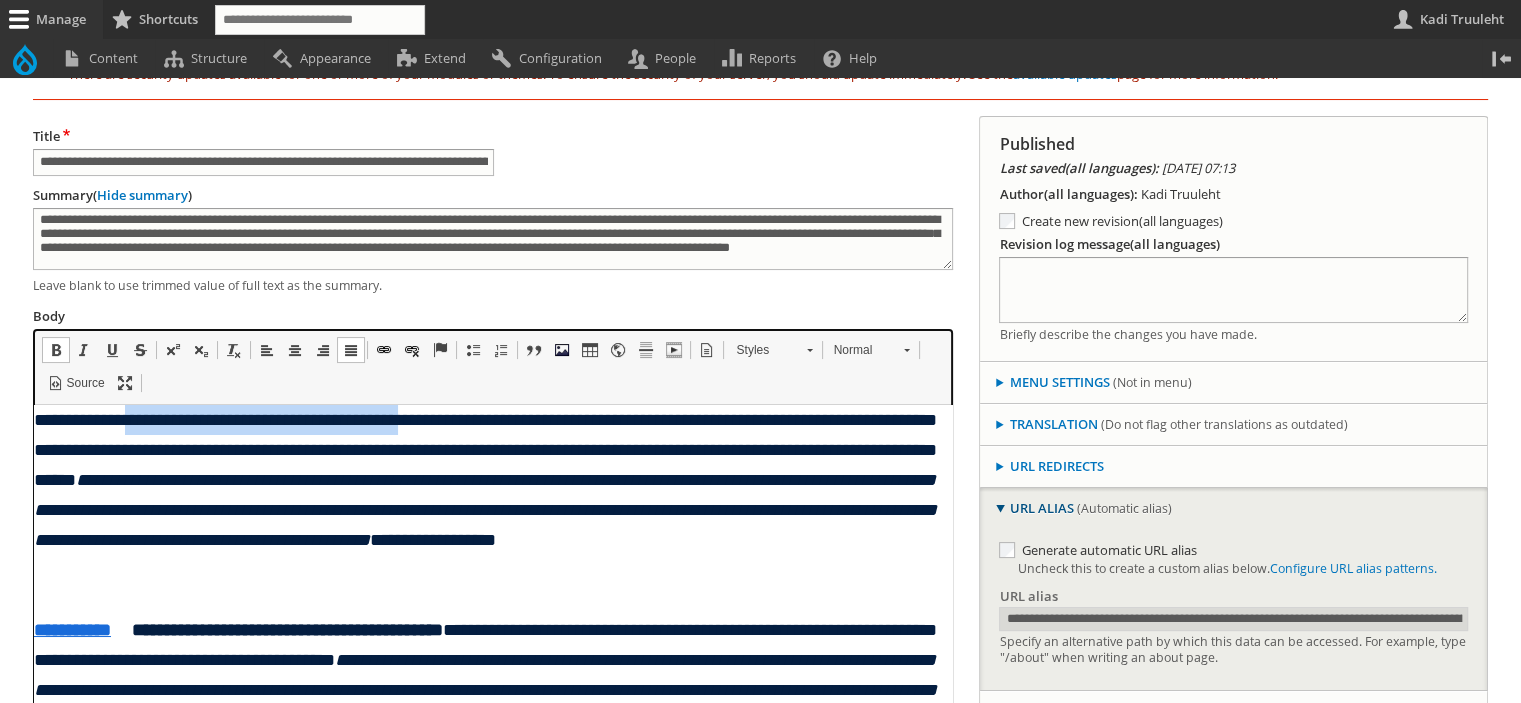 drag, startPoint x: 485, startPoint y: 418, endPoint x: 155, endPoint y: 793, distance: 499.52478 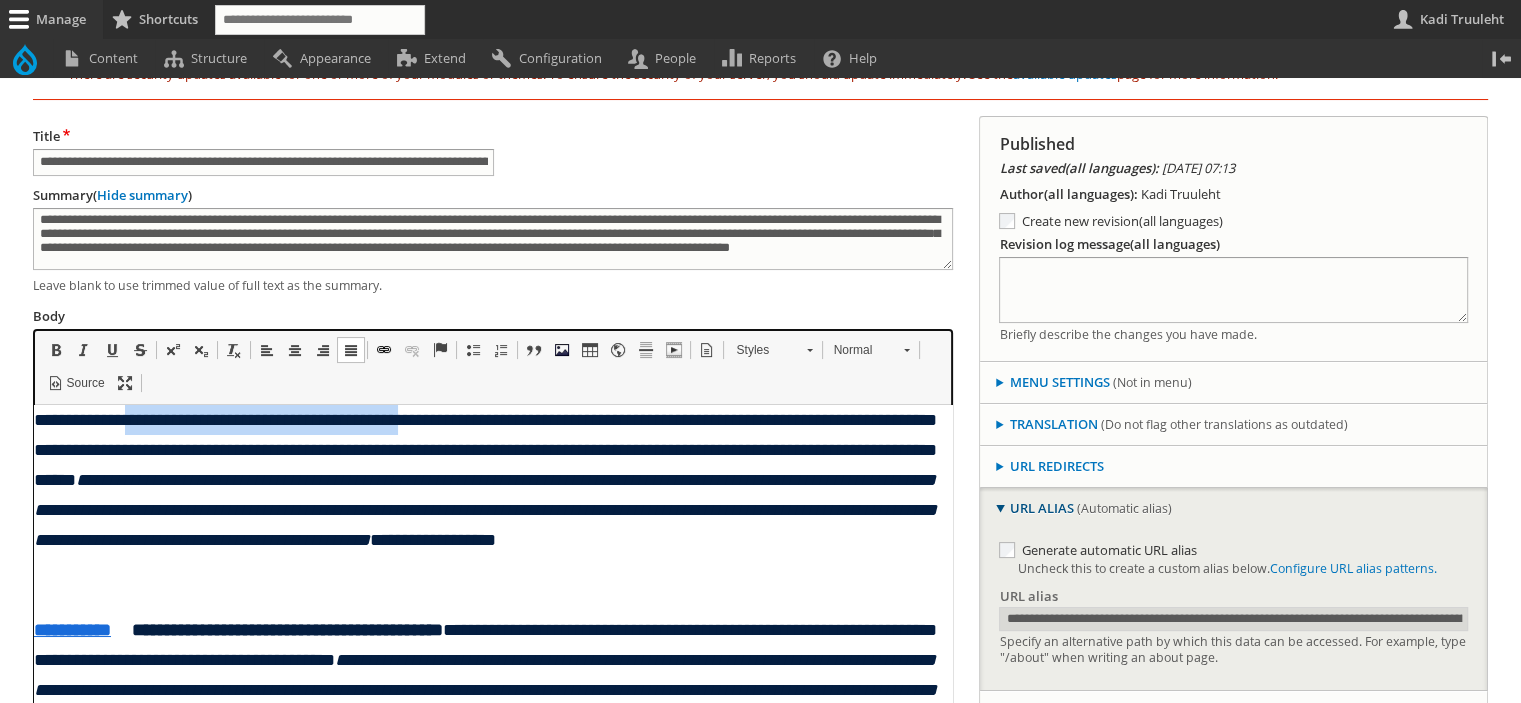 click at bounding box center [56, 350] 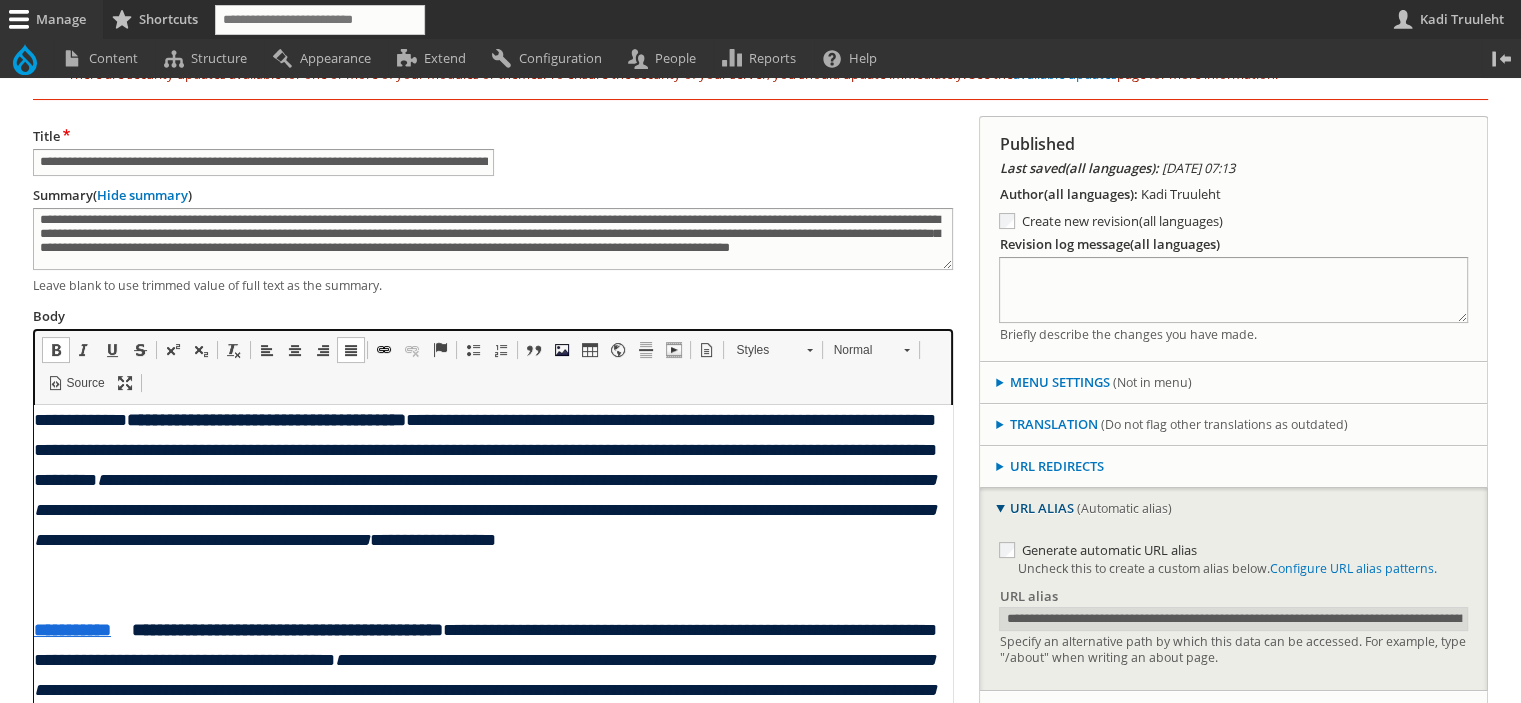 click on "**********" at bounding box center (484, 509) 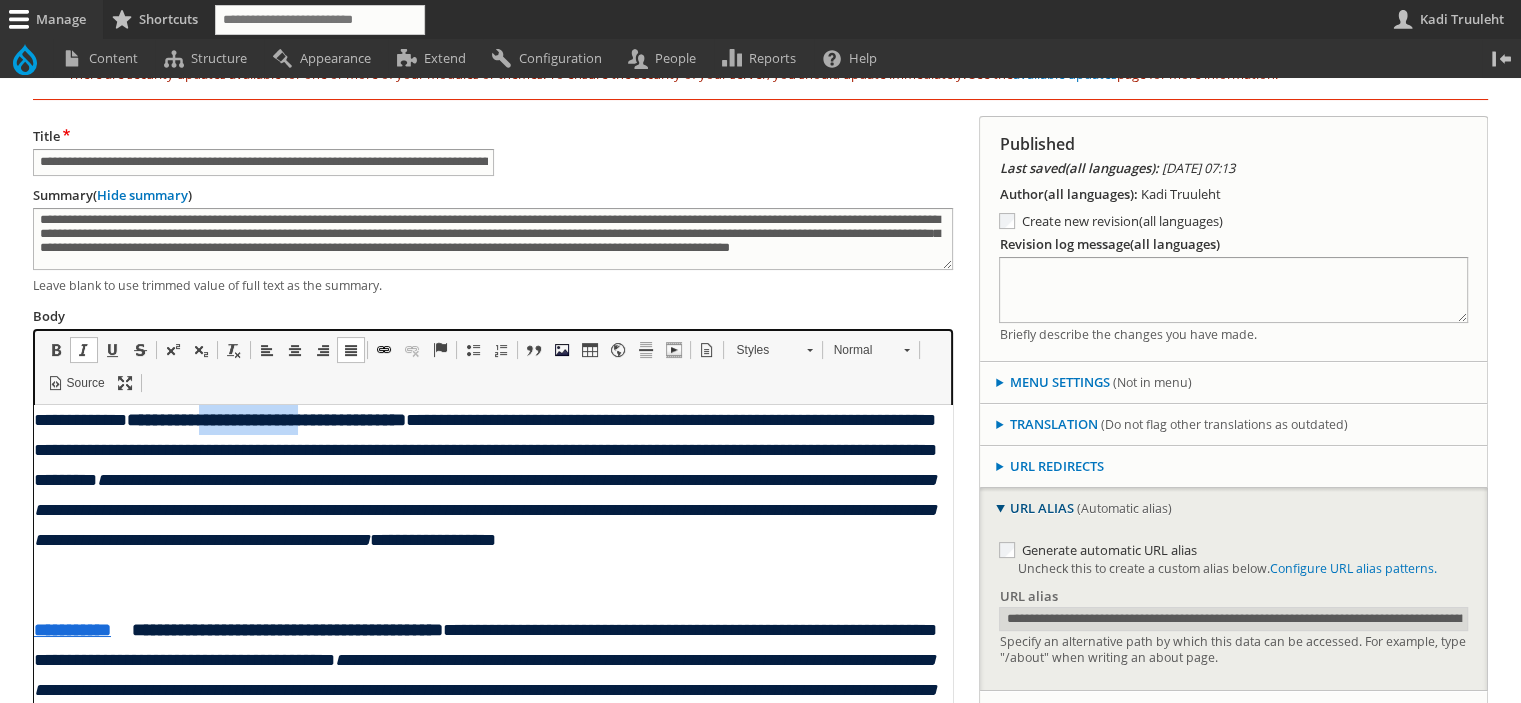 drag, startPoint x: 364, startPoint y: 416, endPoint x: 239, endPoint y: 416, distance: 125 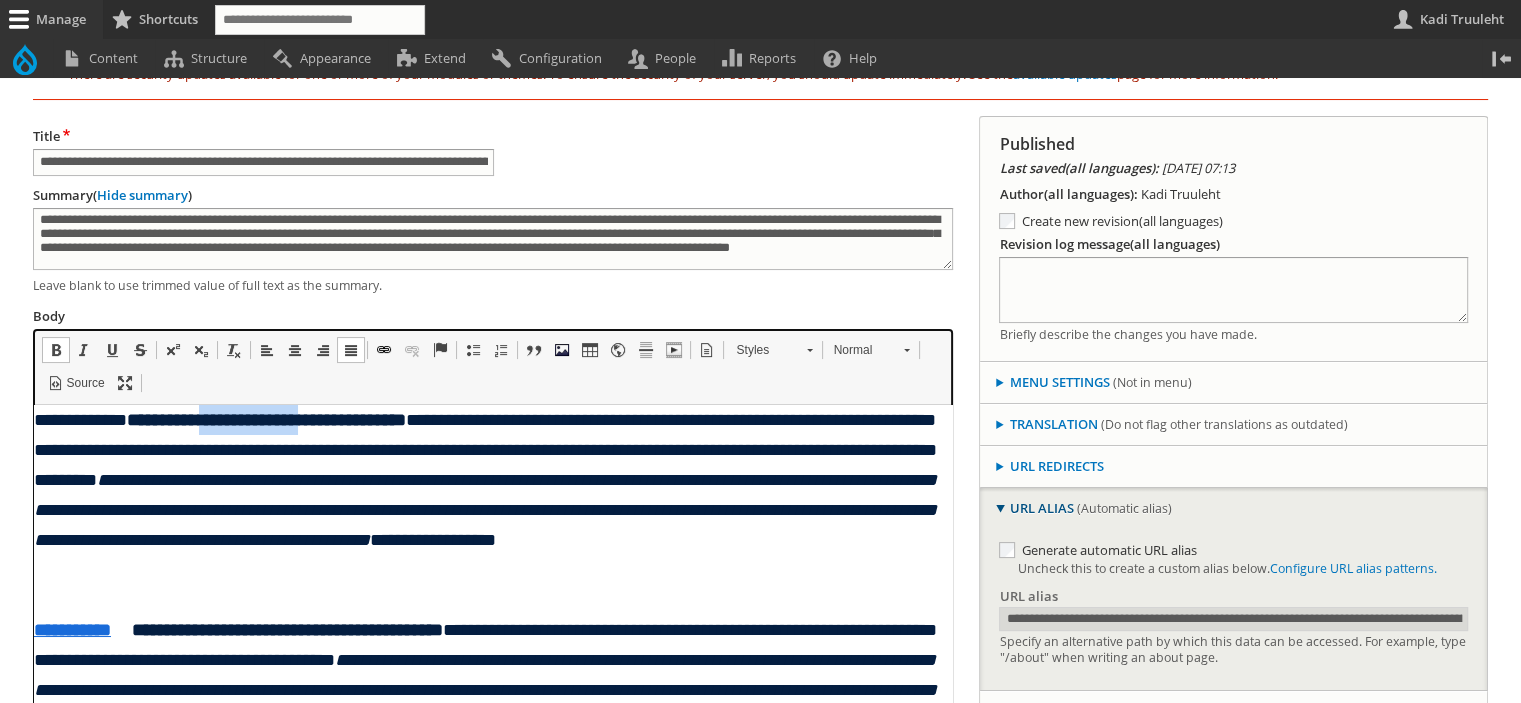 click at bounding box center (384, 350) 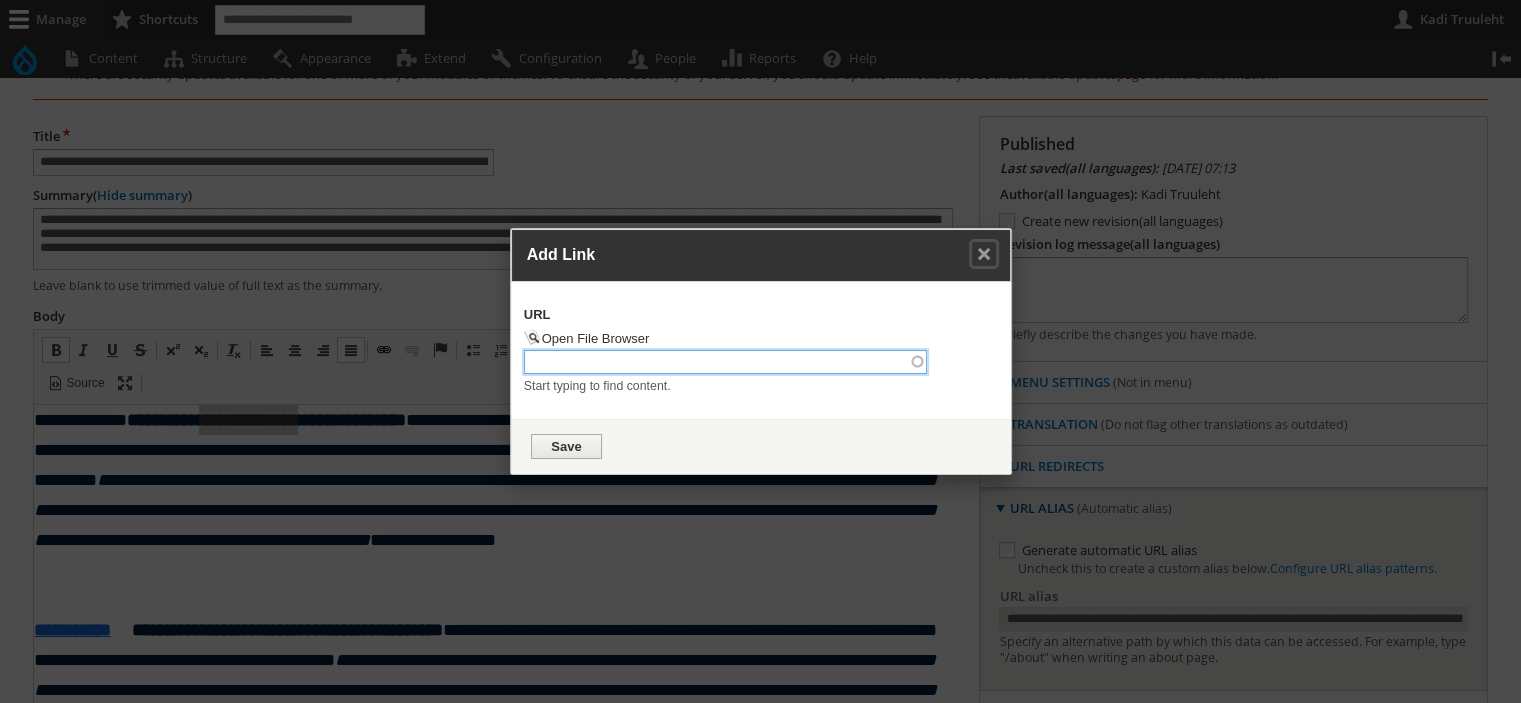 click on "URL" at bounding box center [726, 362] 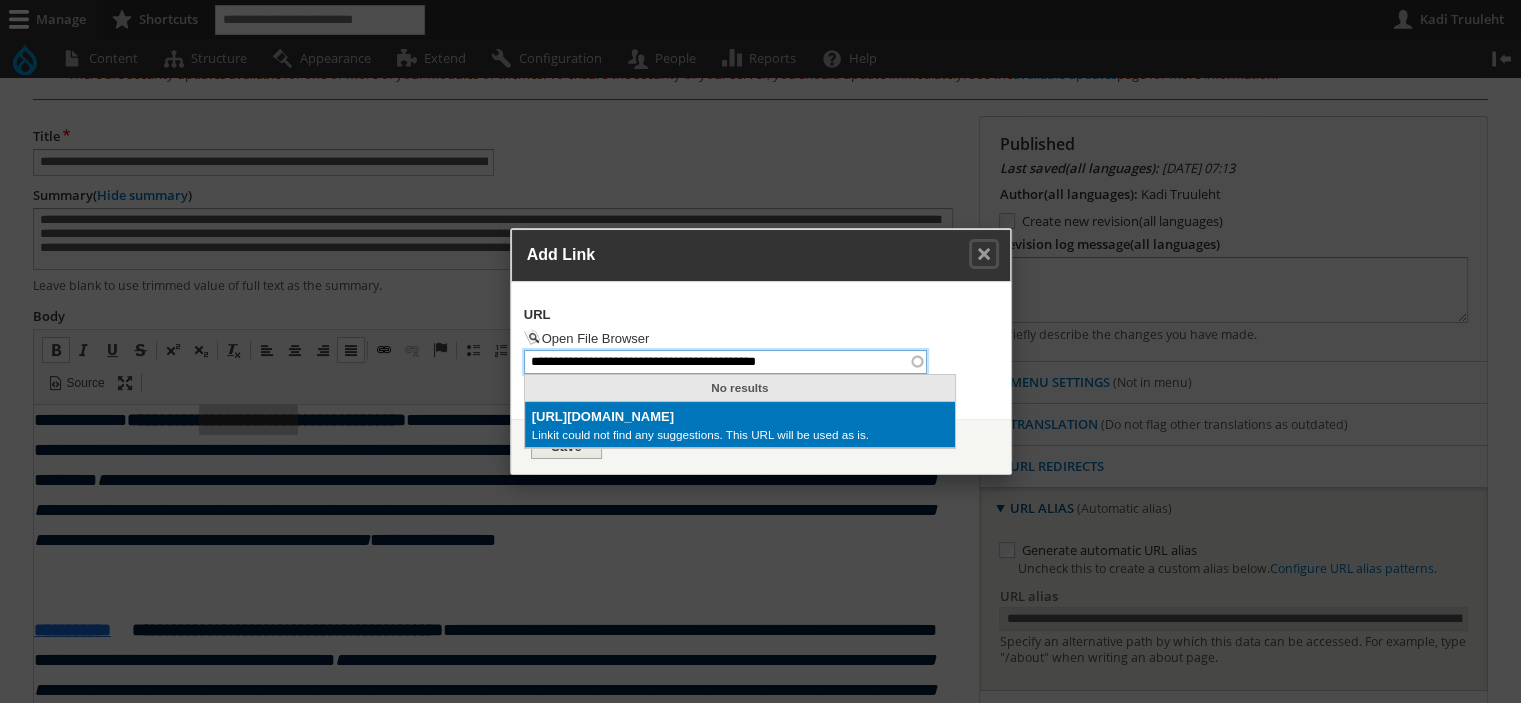 click on "https://www.ebs.ee/en/contacts/meelis-kitsing" at bounding box center [740, 417] 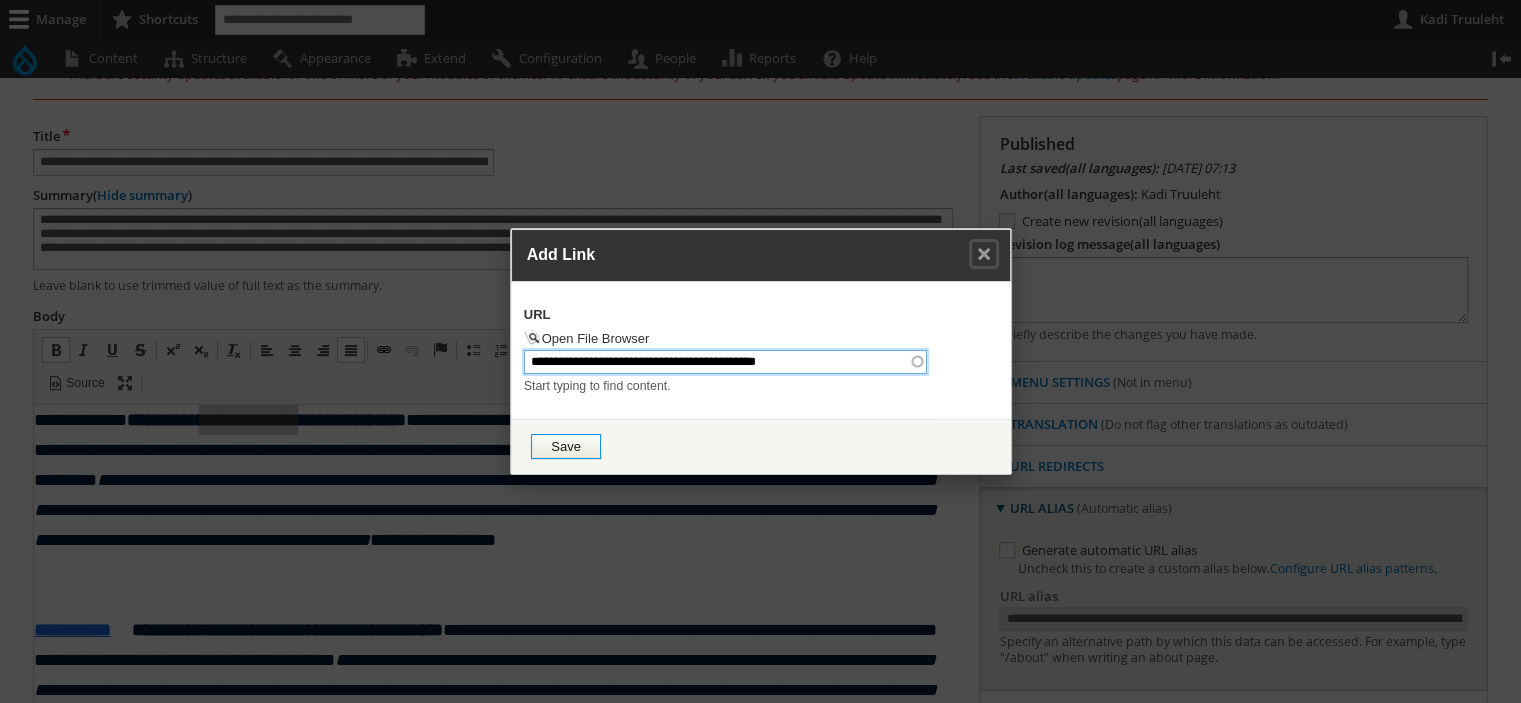type on "**********" 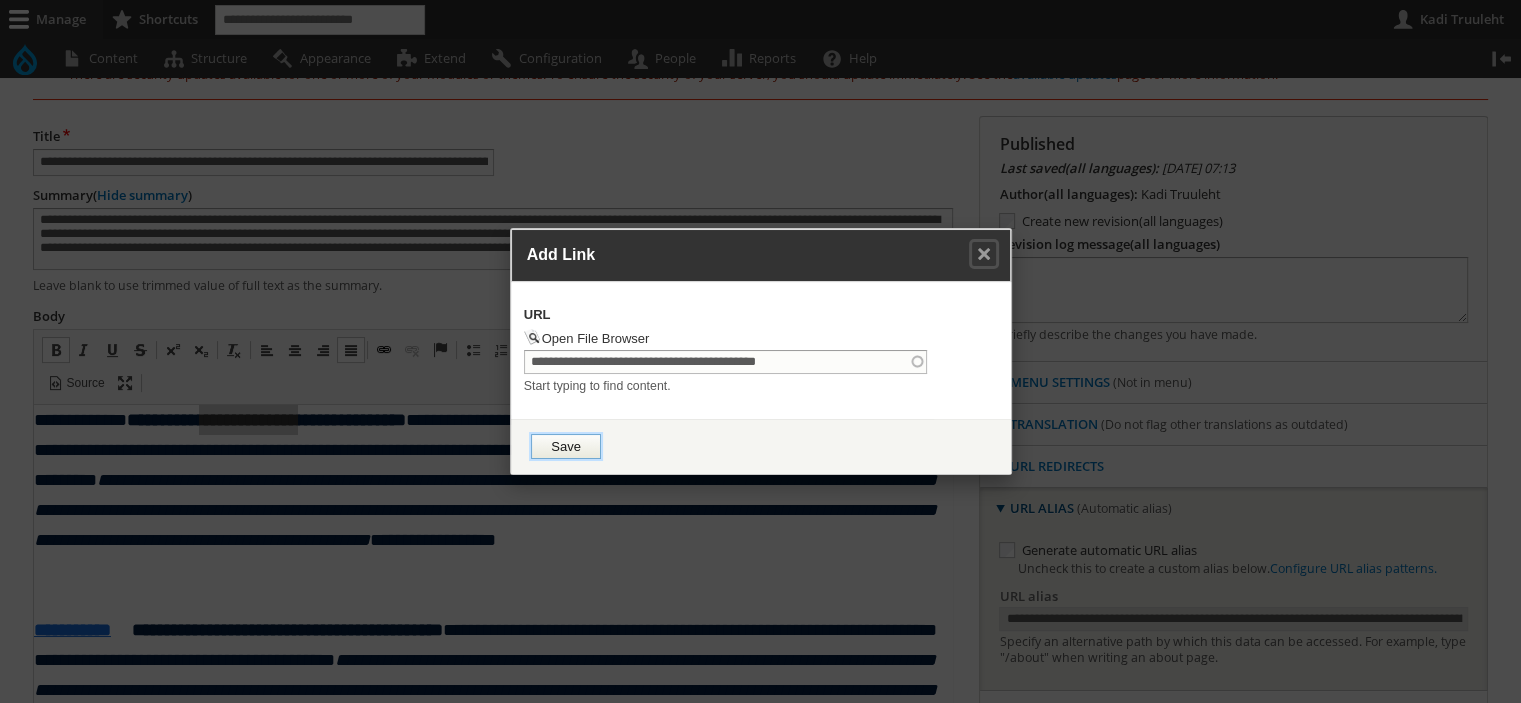 click on "Save" at bounding box center (566, 446) 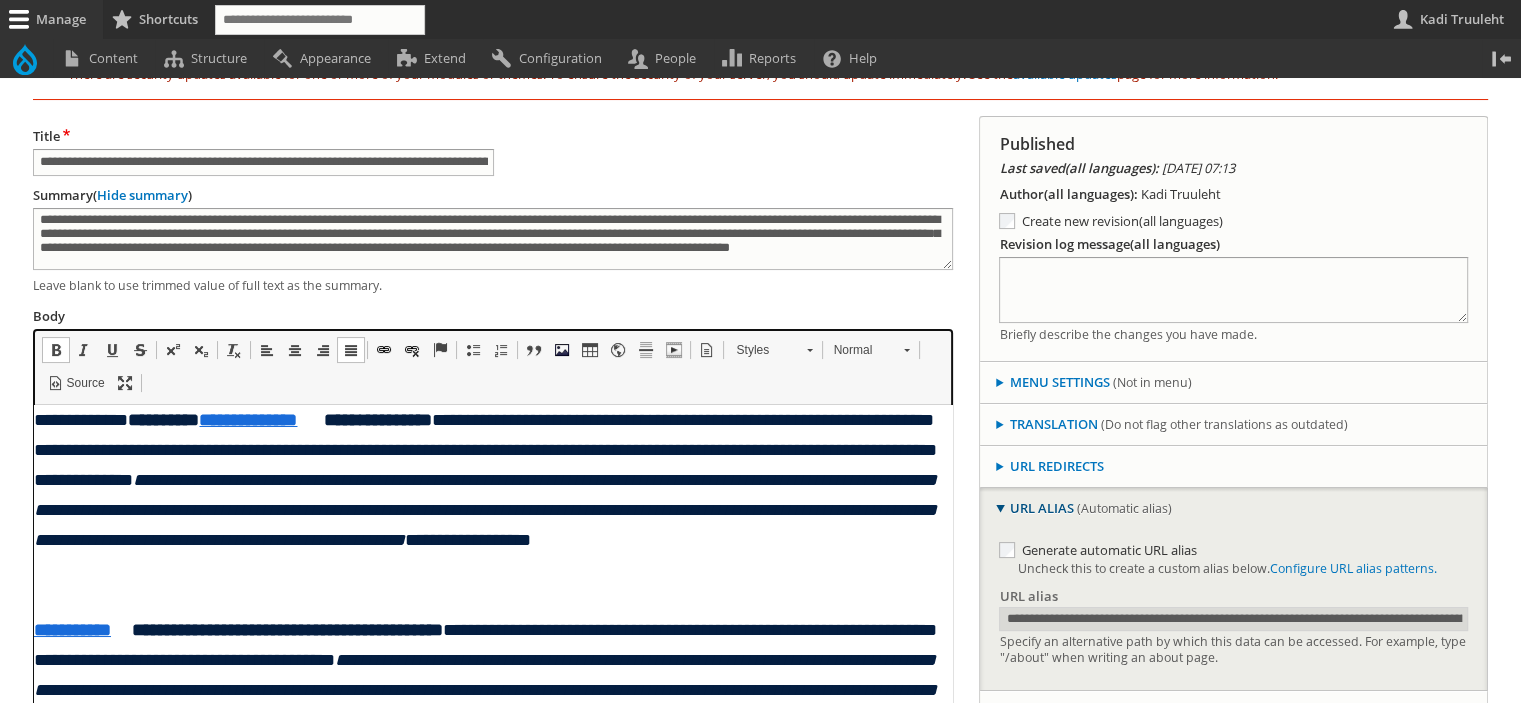 click on "**********" at bounding box center [484, 509] 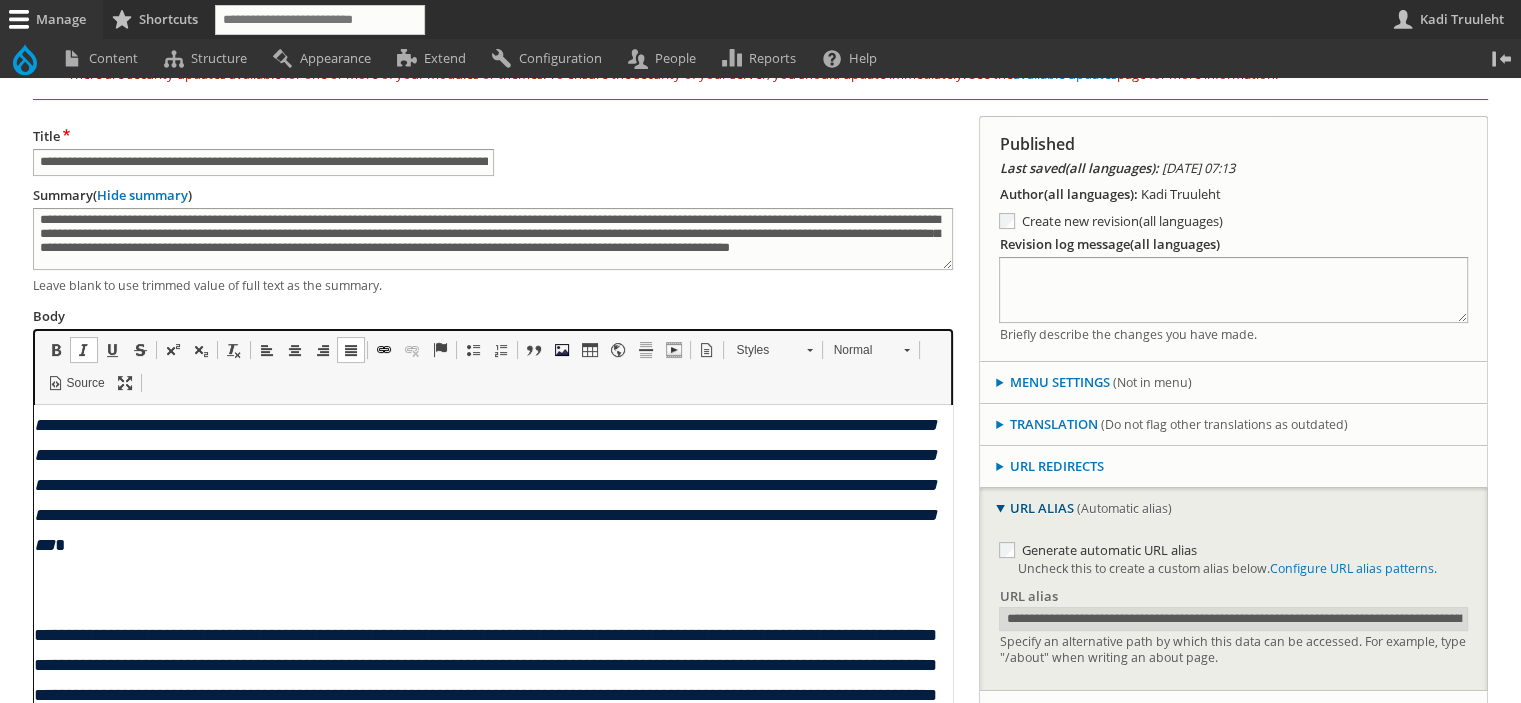 scroll, scrollTop: 300, scrollLeft: 0, axis: vertical 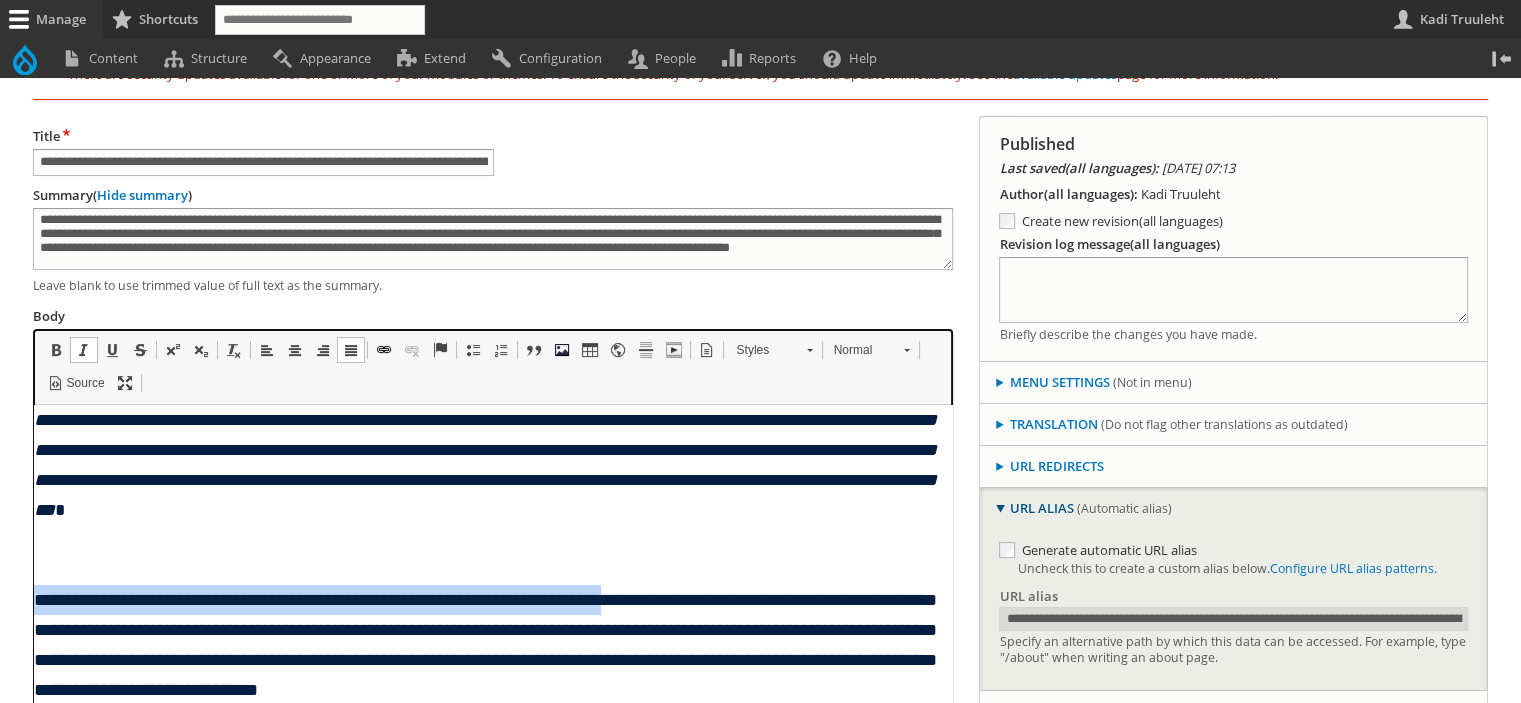 drag, startPoint x: 34, startPoint y: 596, endPoint x: 818, endPoint y: 598, distance: 784.00256 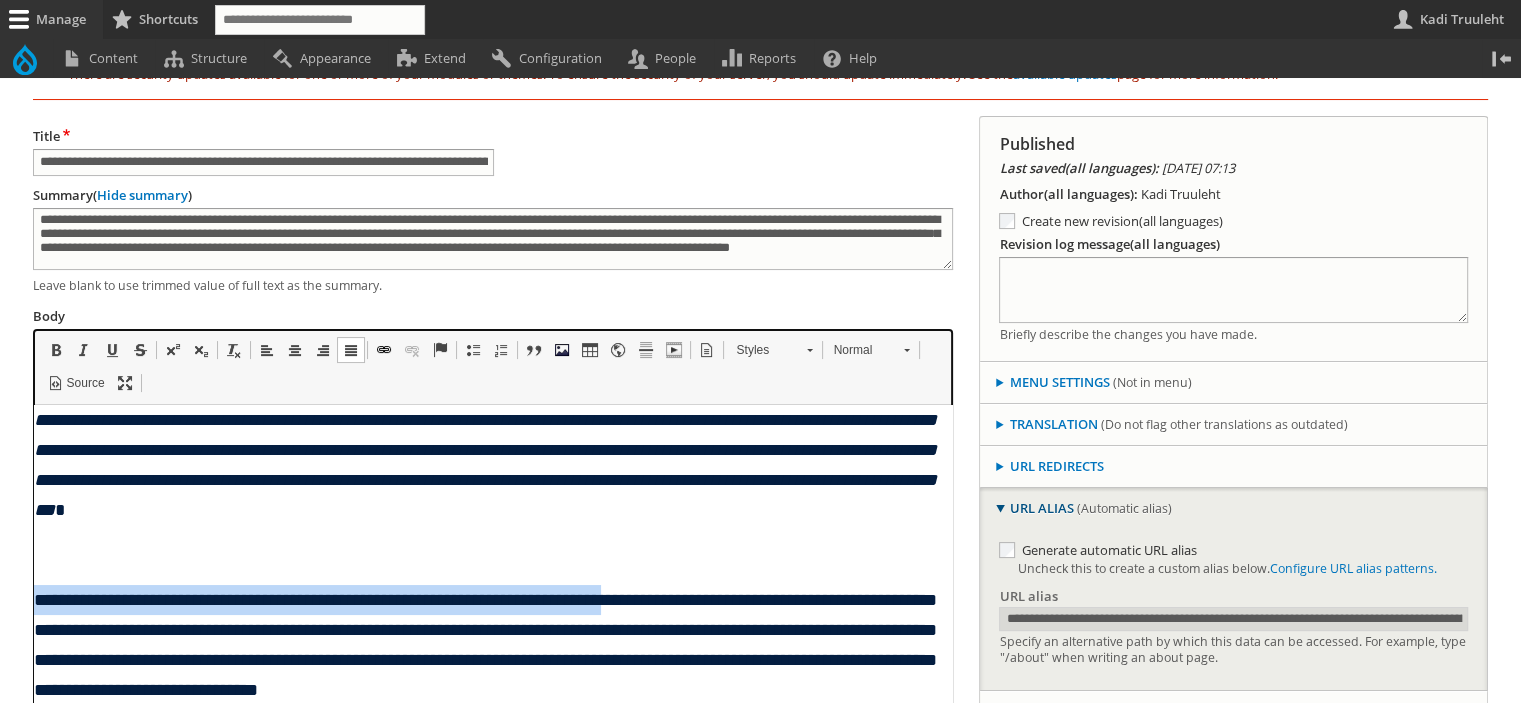 click at bounding box center (384, 350) 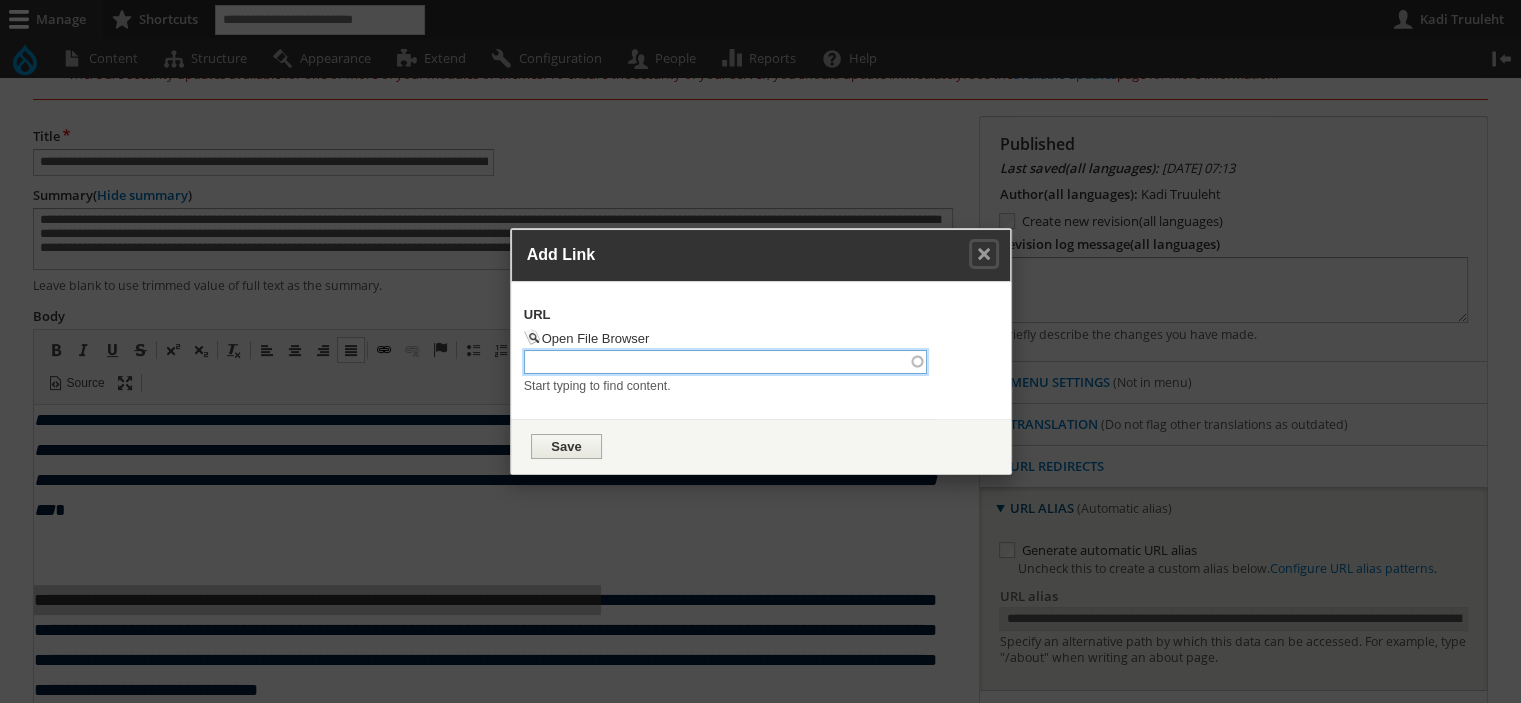 click on "URL" at bounding box center [726, 362] 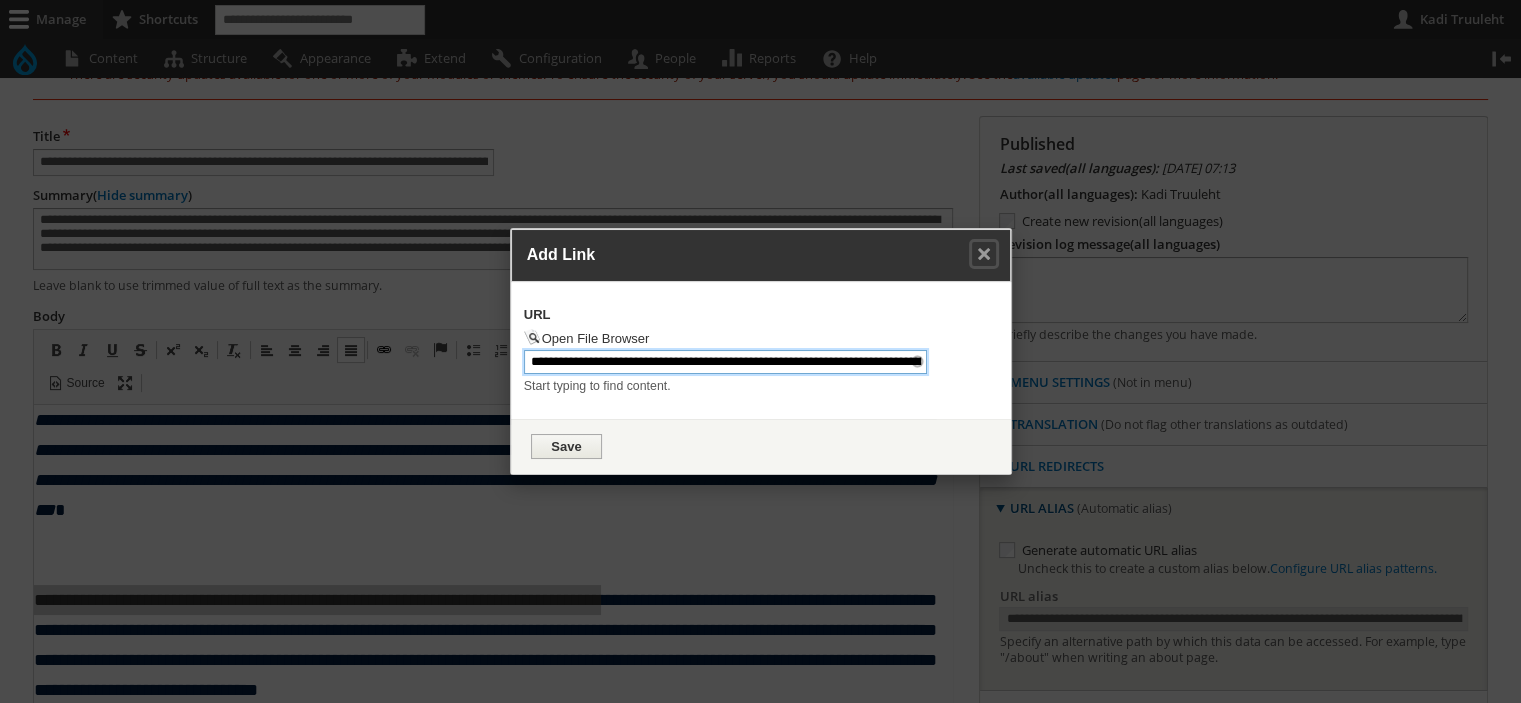 scroll, scrollTop: 0, scrollLeft: 105, axis: horizontal 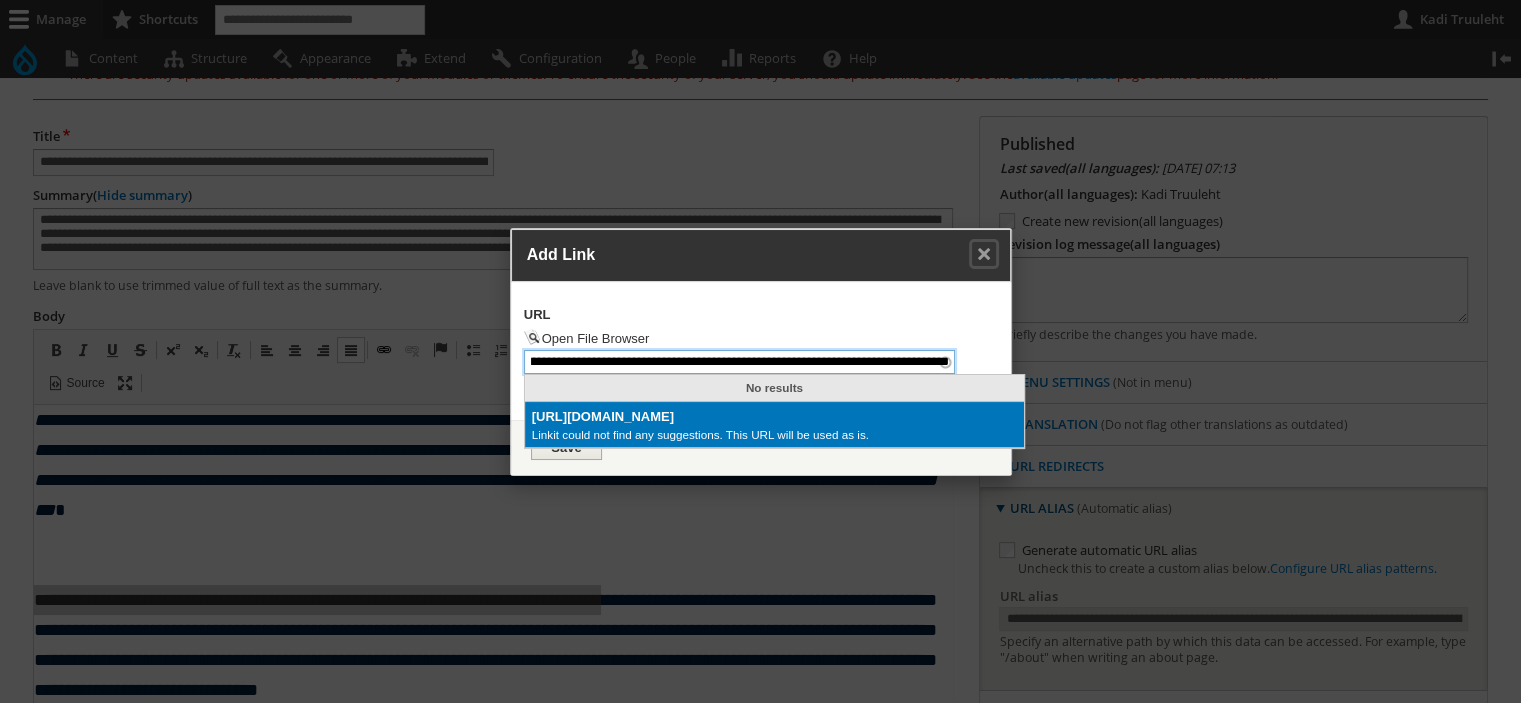 click on "https://www.efmdglobal.org/accreditations-assessments/business-schools/efmd-accredited/" at bounding box center (774, 417) 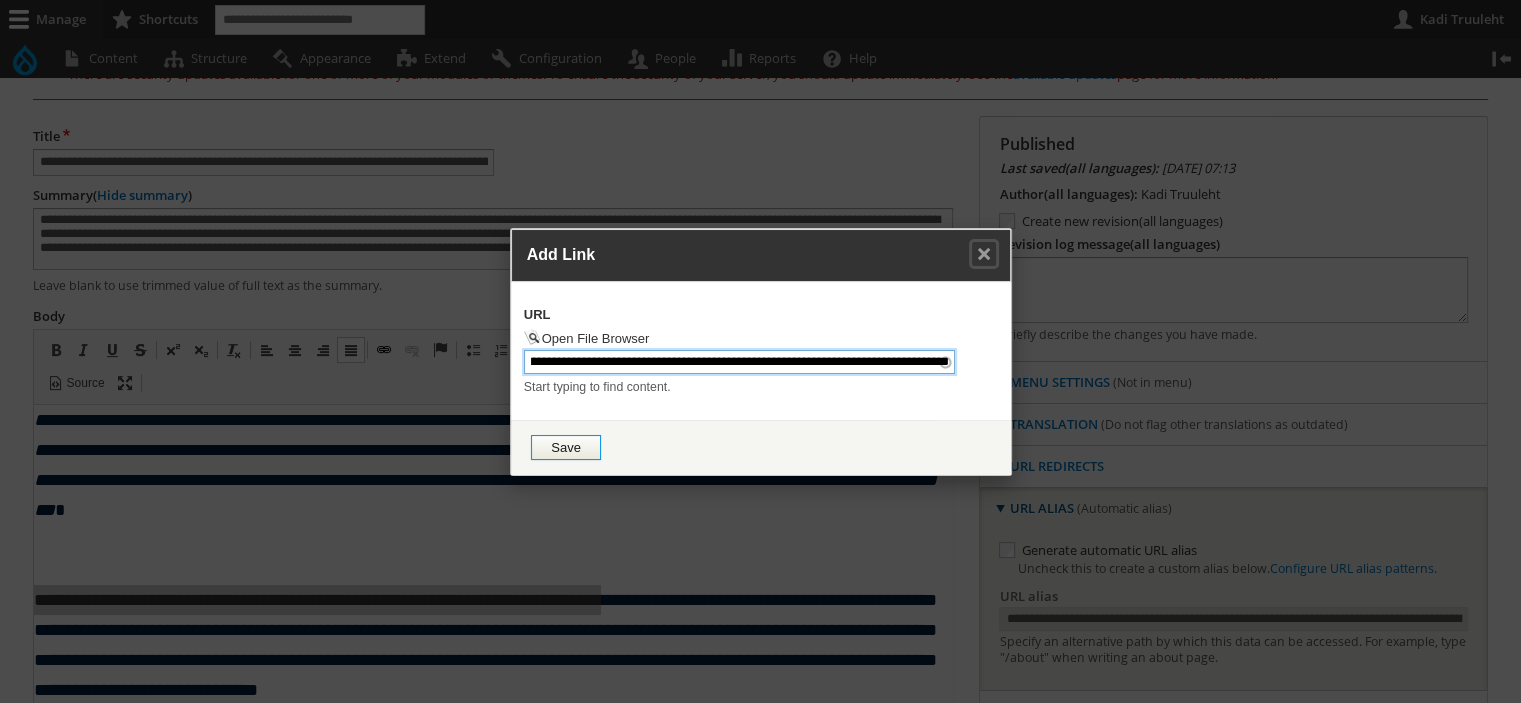 type on "**********" 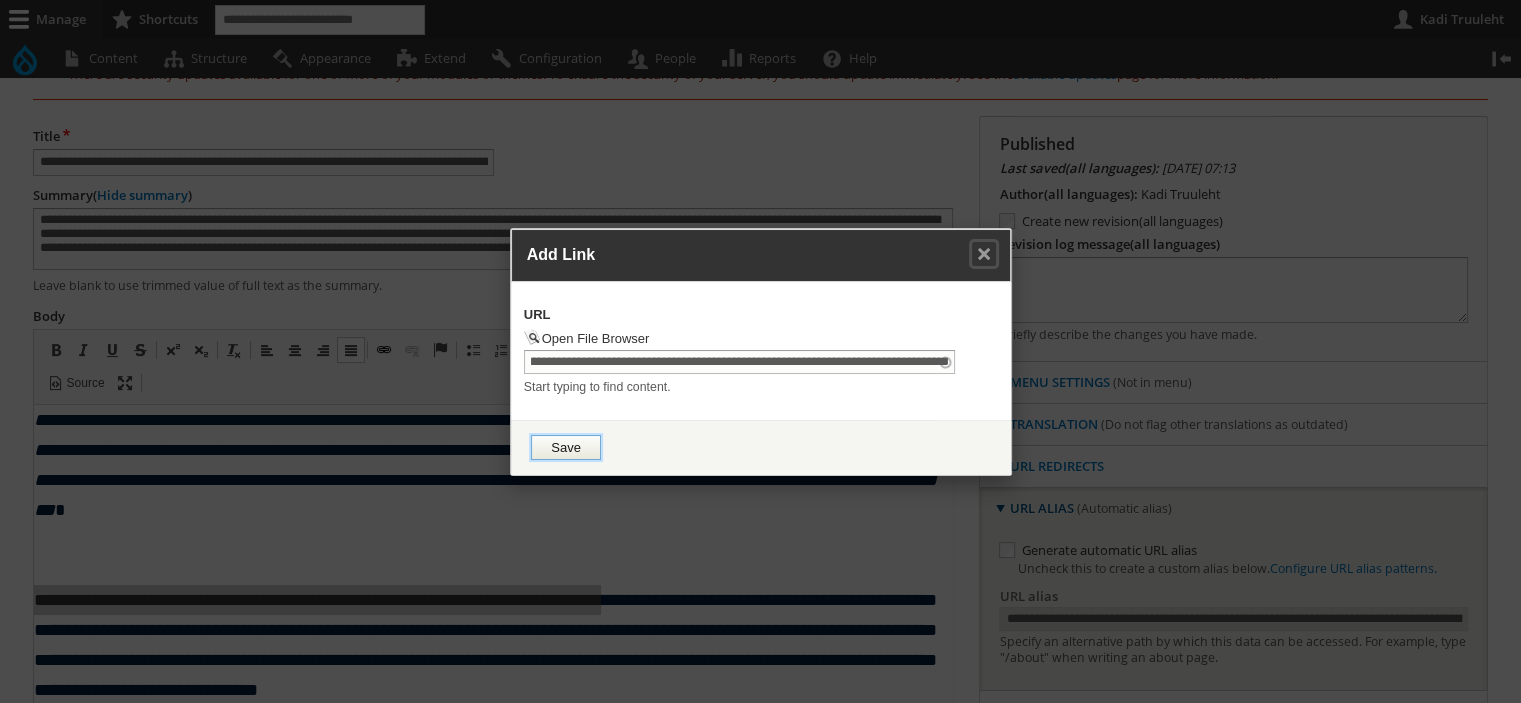 click on "Save" at bounding box center [566, 447] 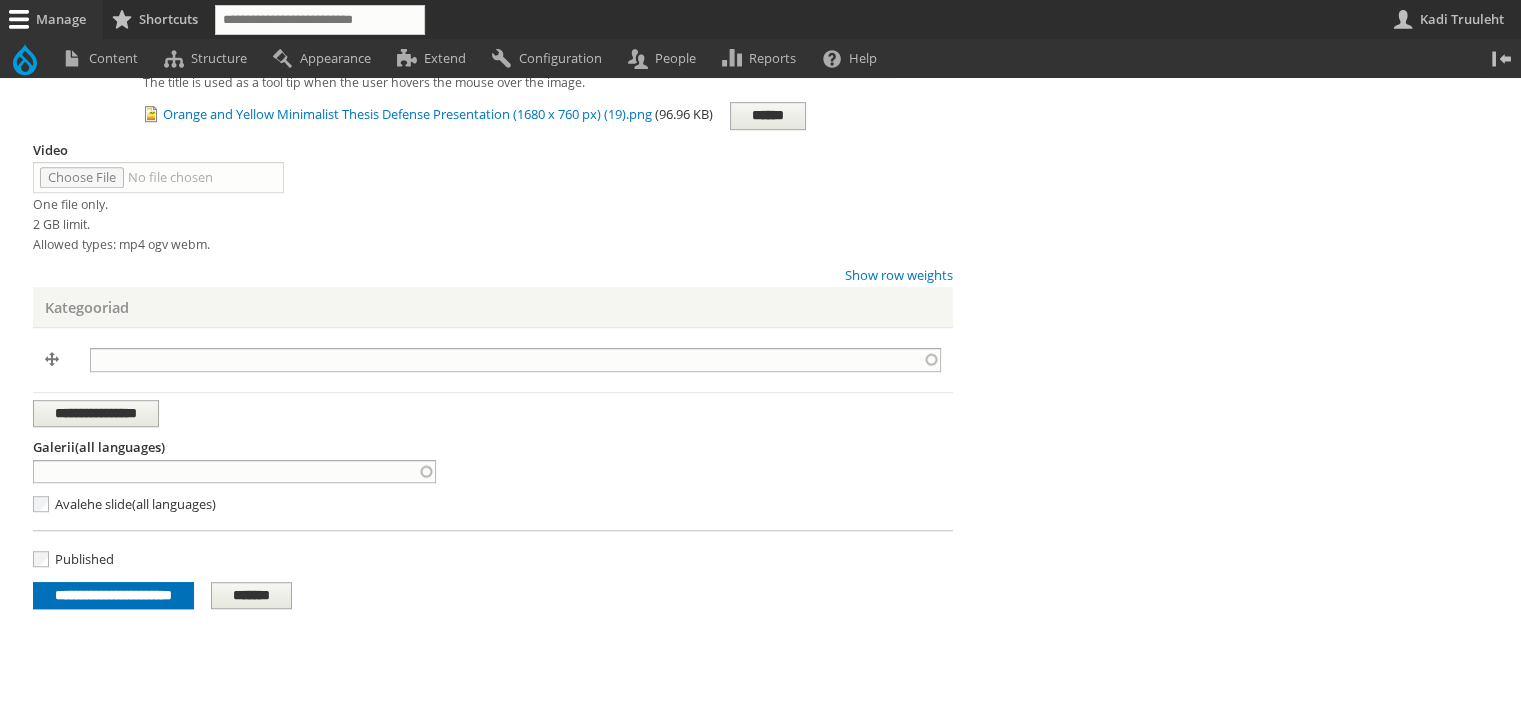 scroll, scrollTop: 1259, scrollLeft: 0, axis: vertical 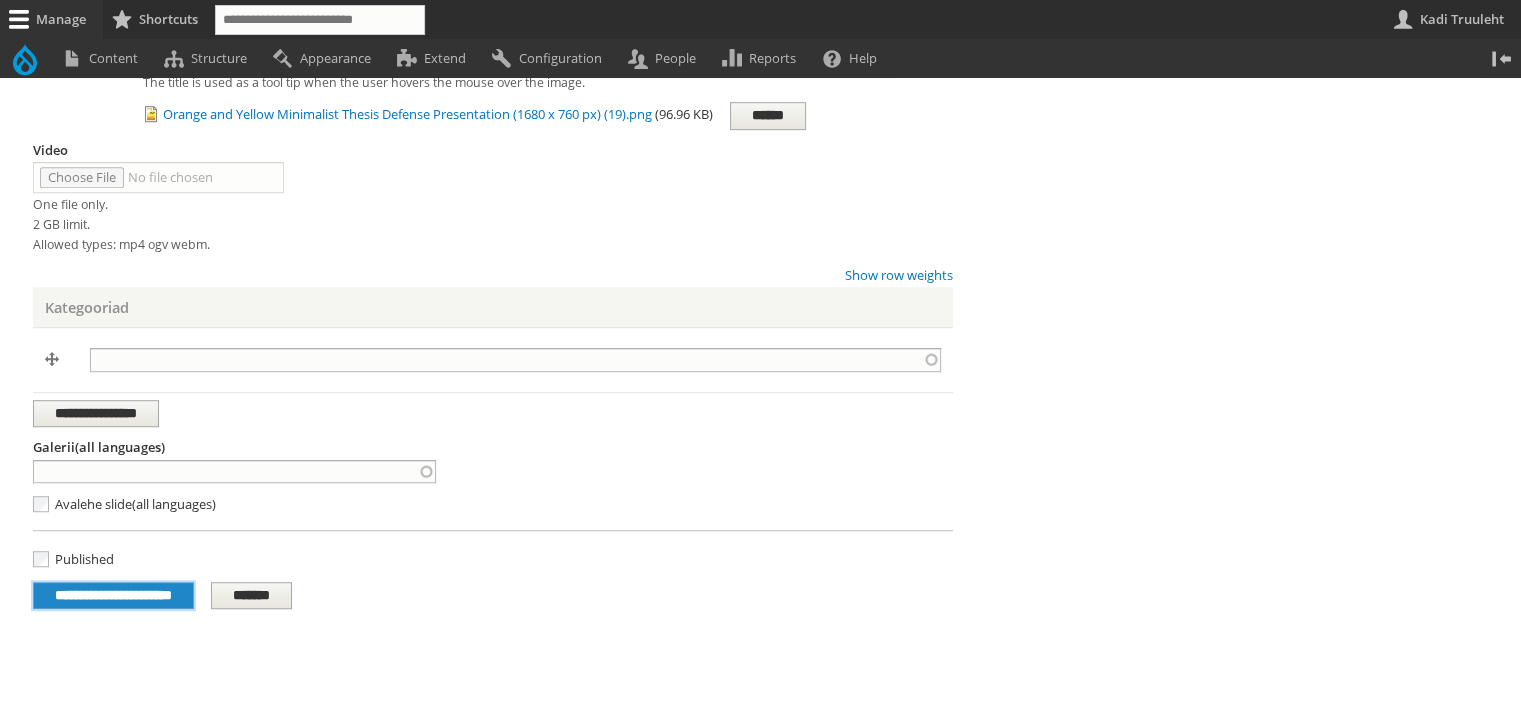 click on "**********" at bounding box center (113, 596) 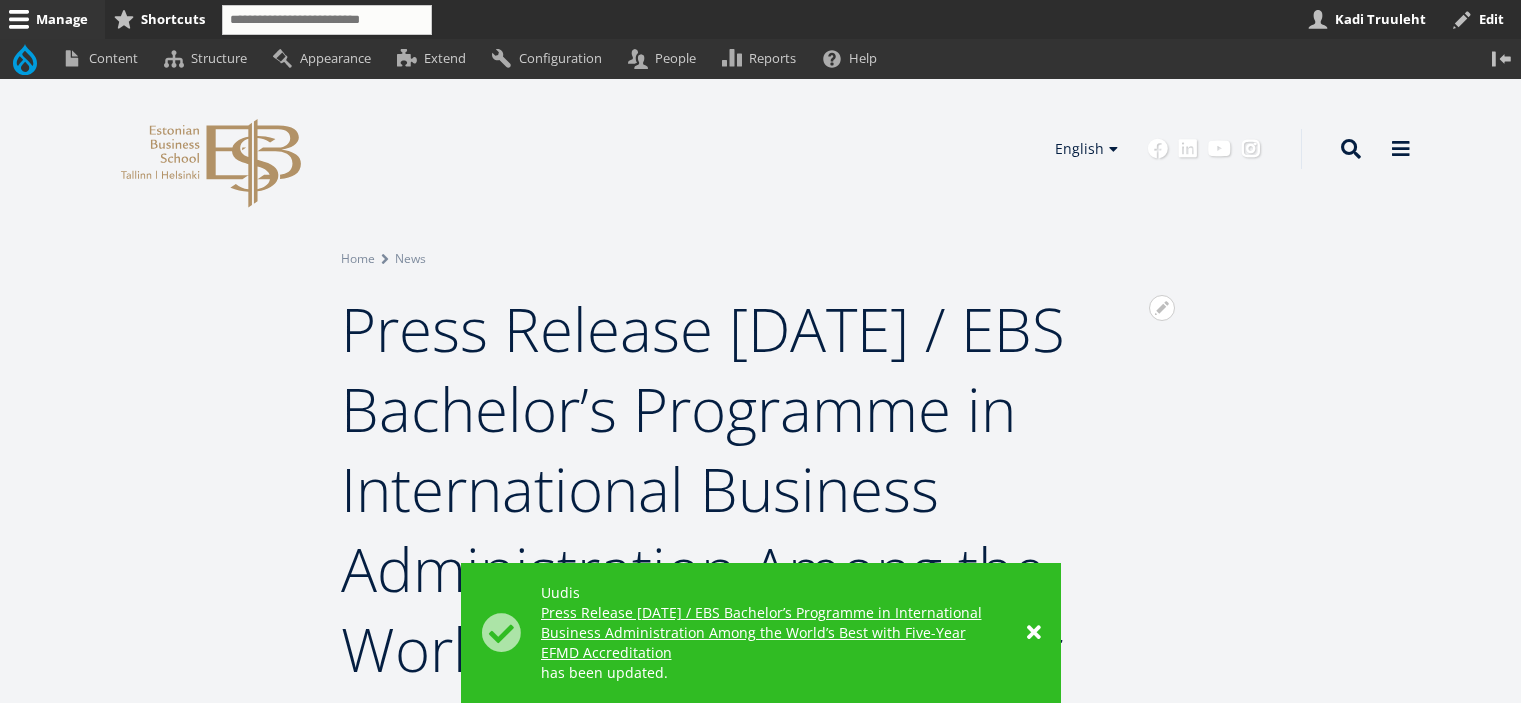 scroll, scrollTop: 0, scrollLeft: 0, axis: both 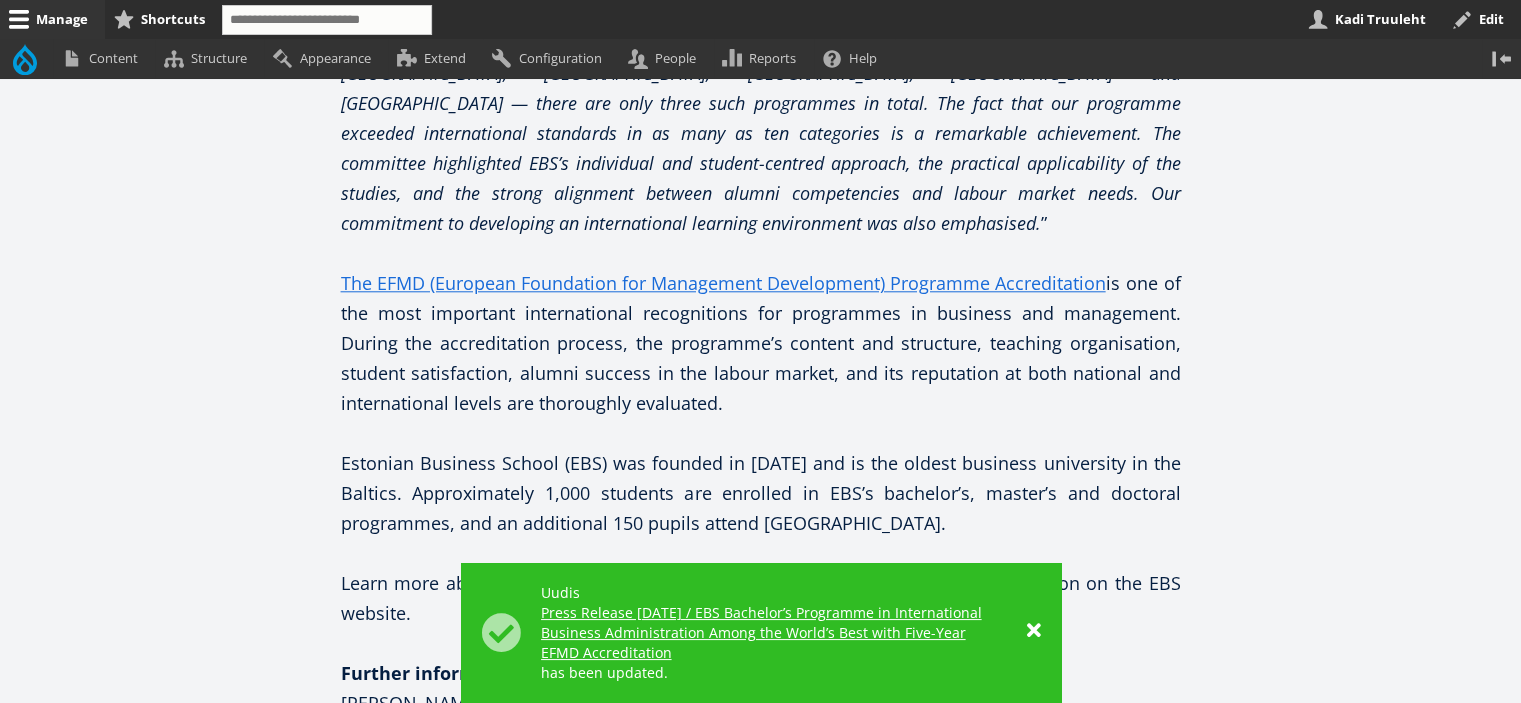 click on "×" at bounding box center (1034, 631) 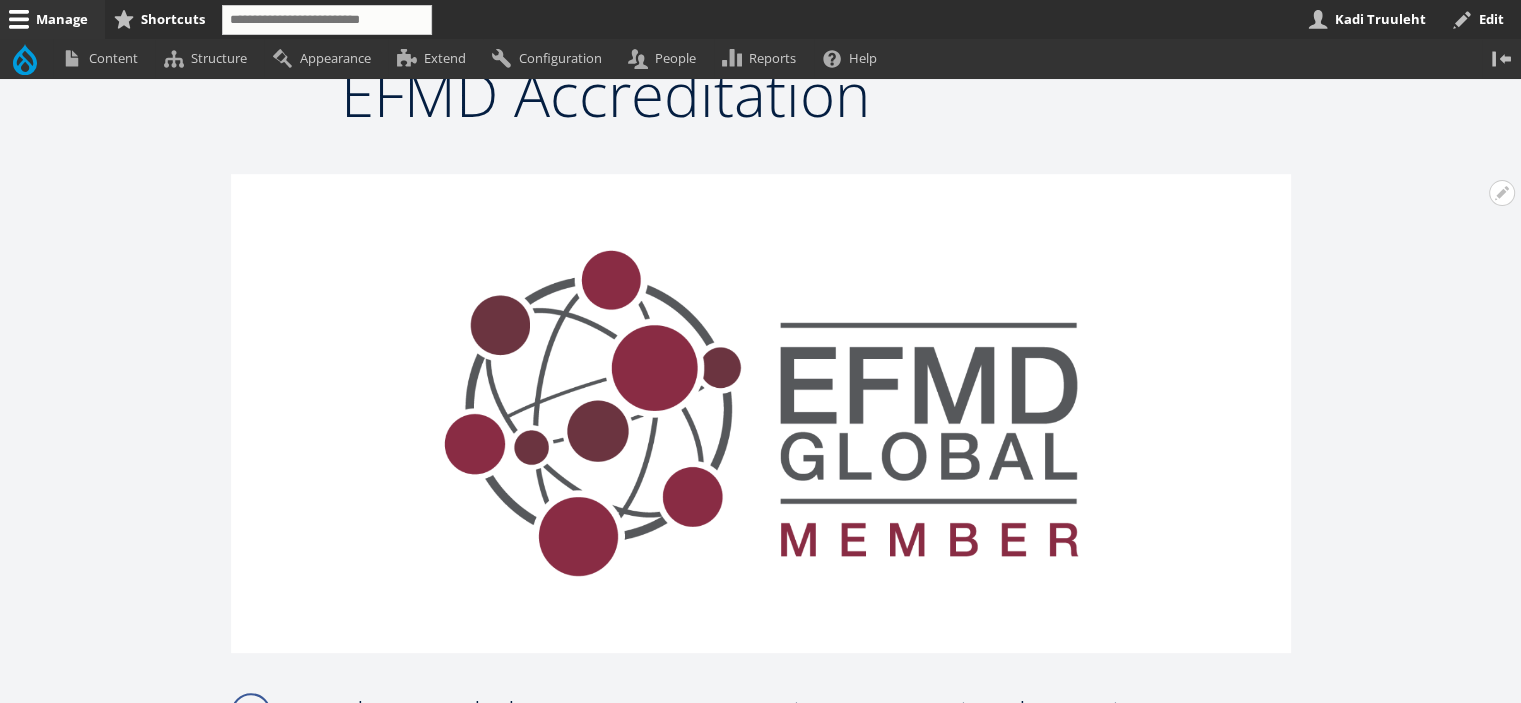 scroll, scrollTop: 636, scrollLeft: 0, axis: vertical 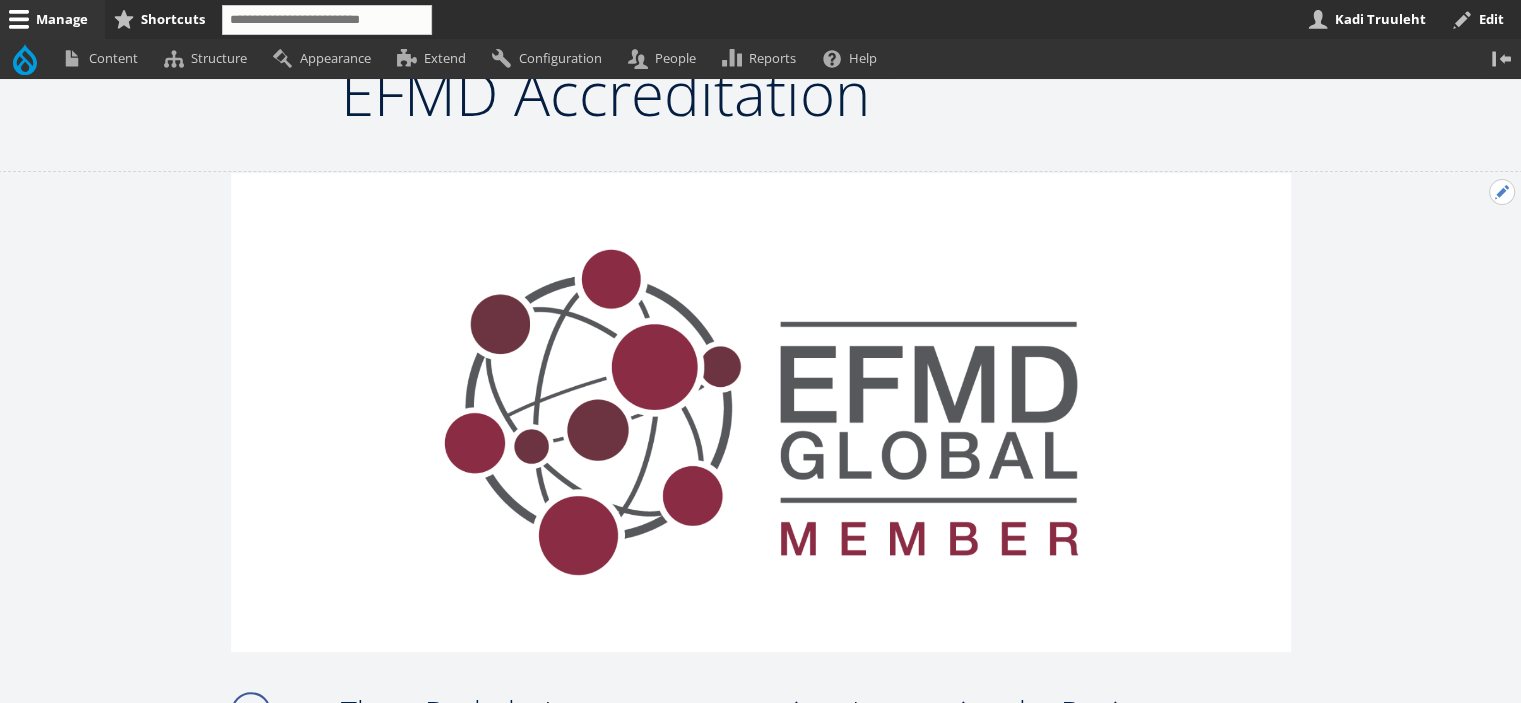 click on "Open Previous news configuration options" at bounding box center [1502, 192] 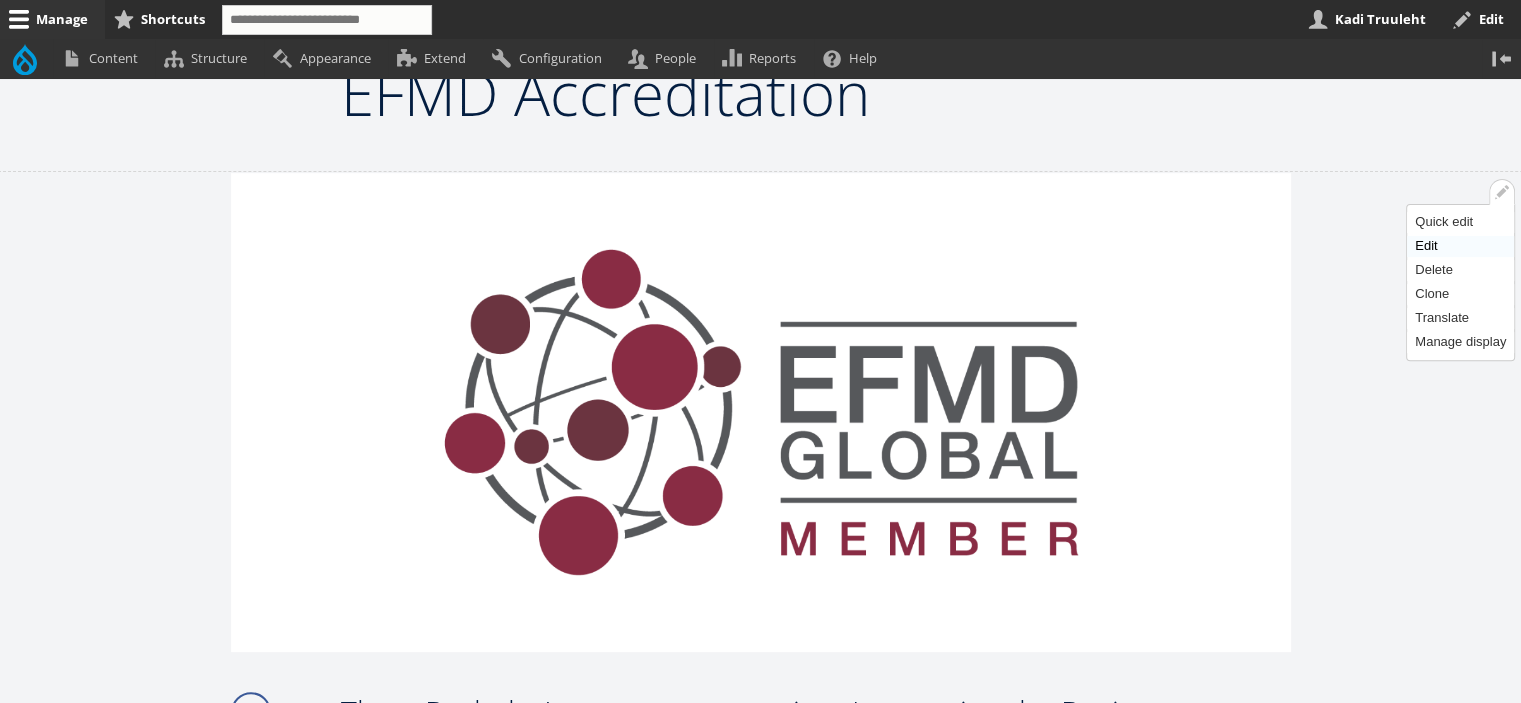 click on "Edit" at bounding box center [1460, 246] 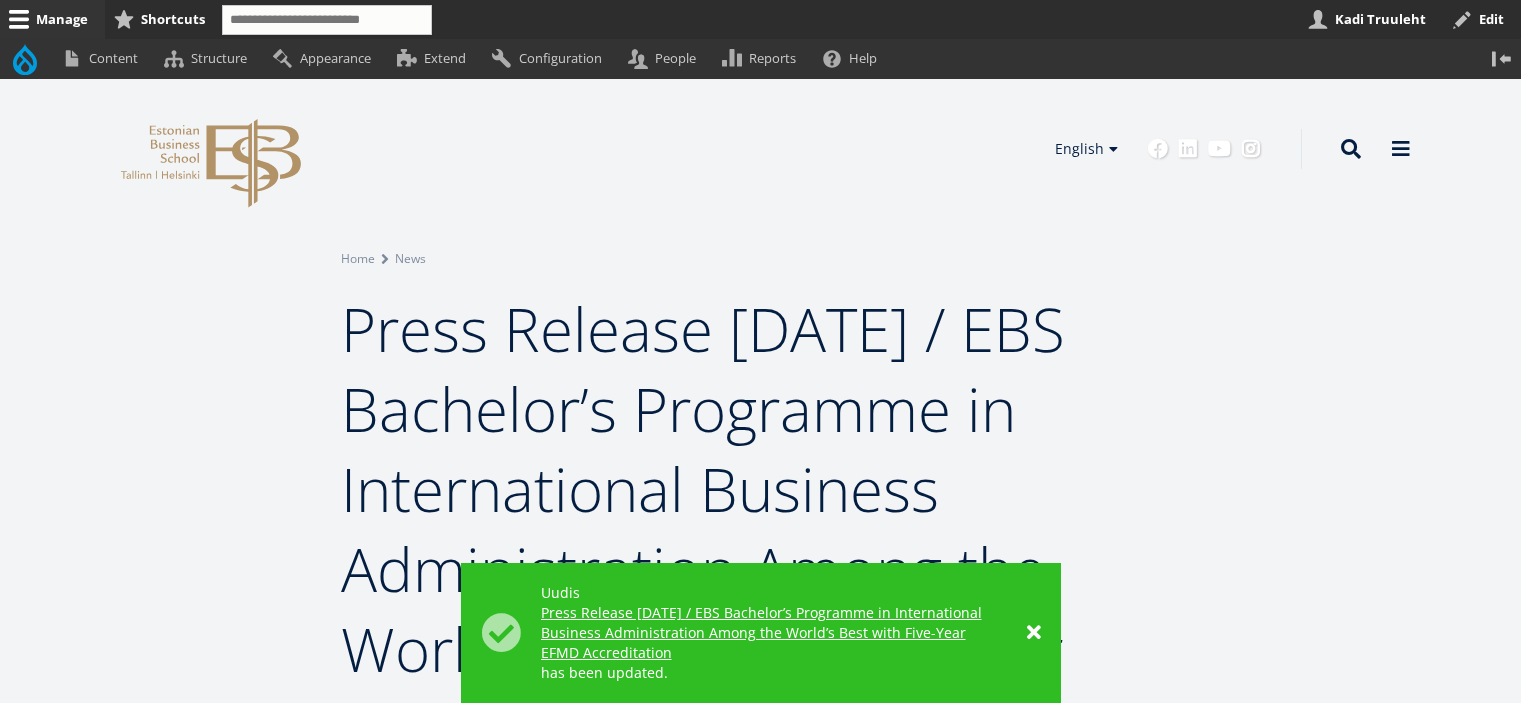 scroll, scrollTop: 580, scrollLeft: 0, axis: vertical 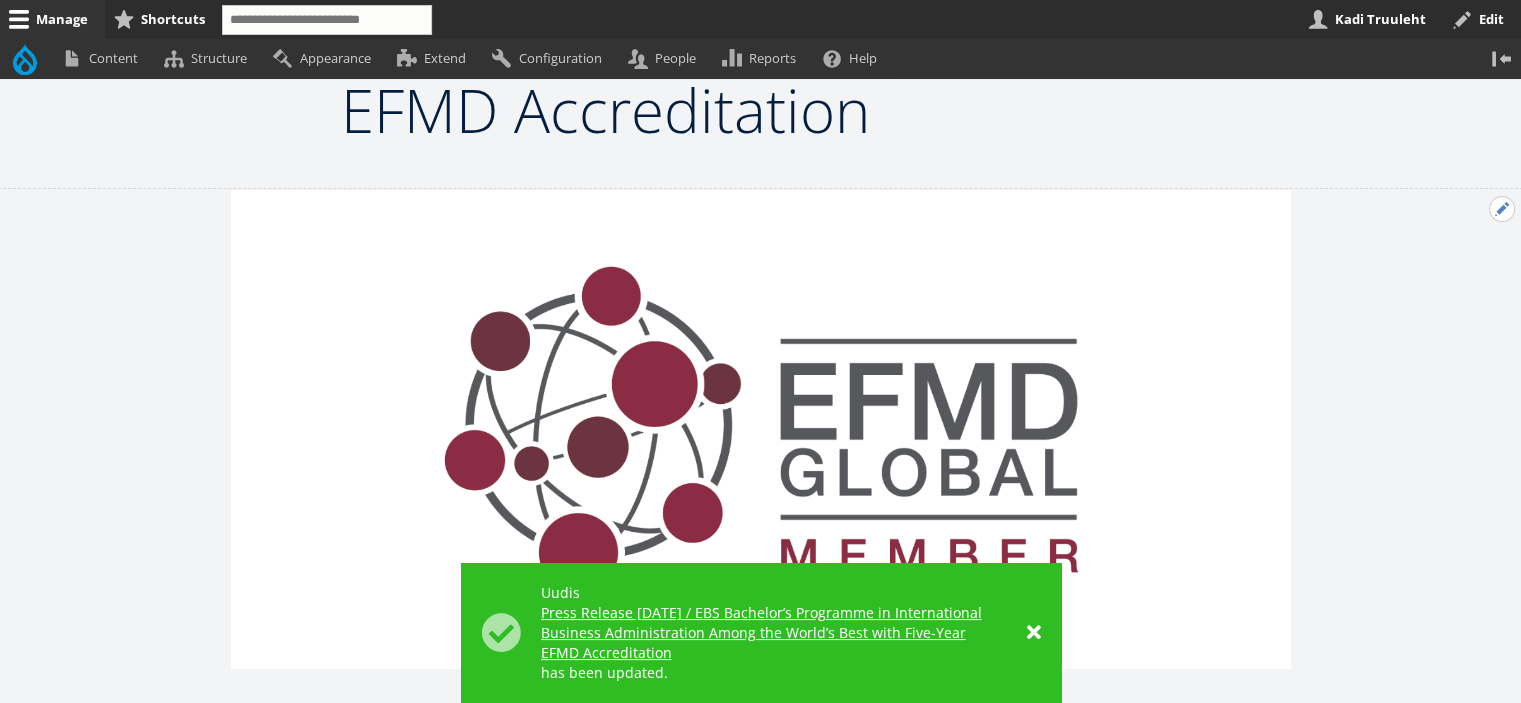 click on "Open Previous news configuration options" at bounding box center [1502, 209] 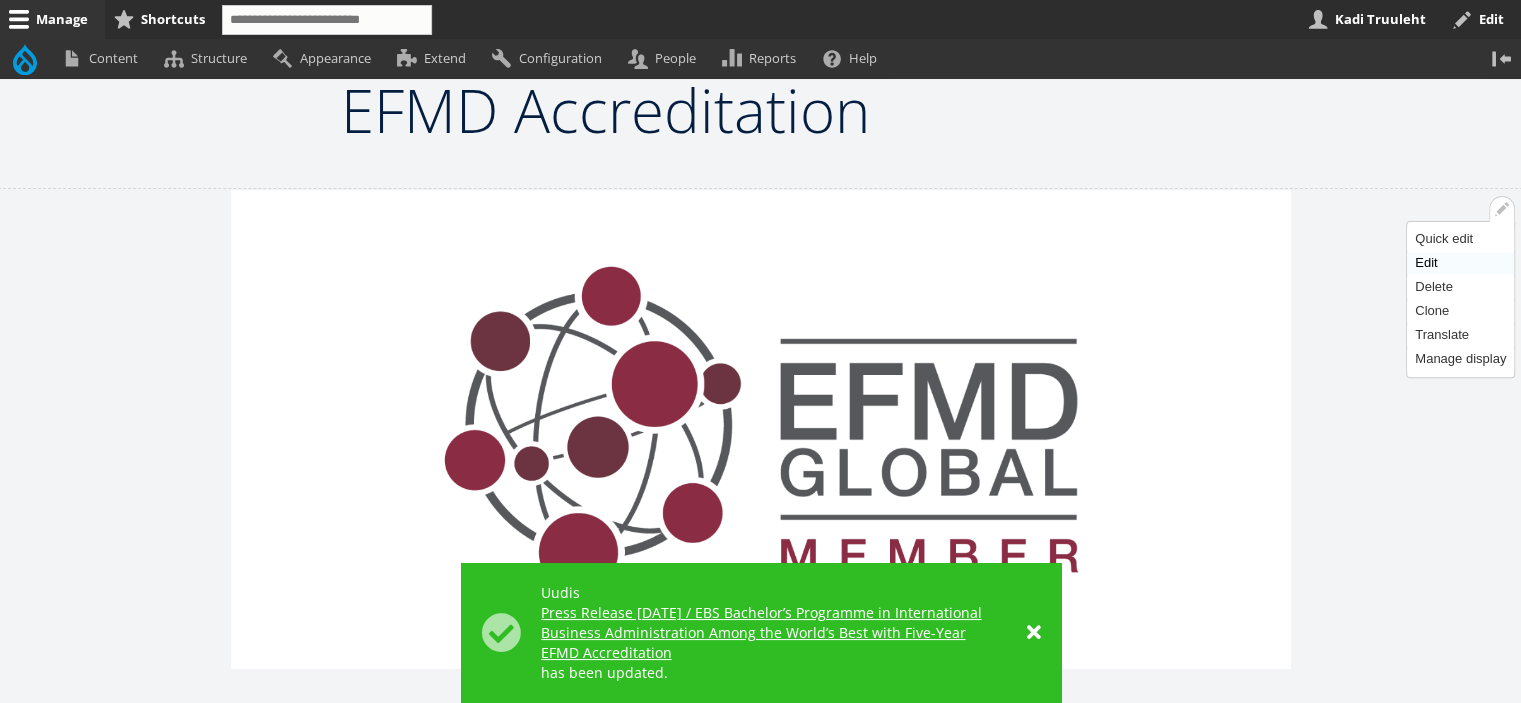click on "Edit" at bounding box center [1460, 263] 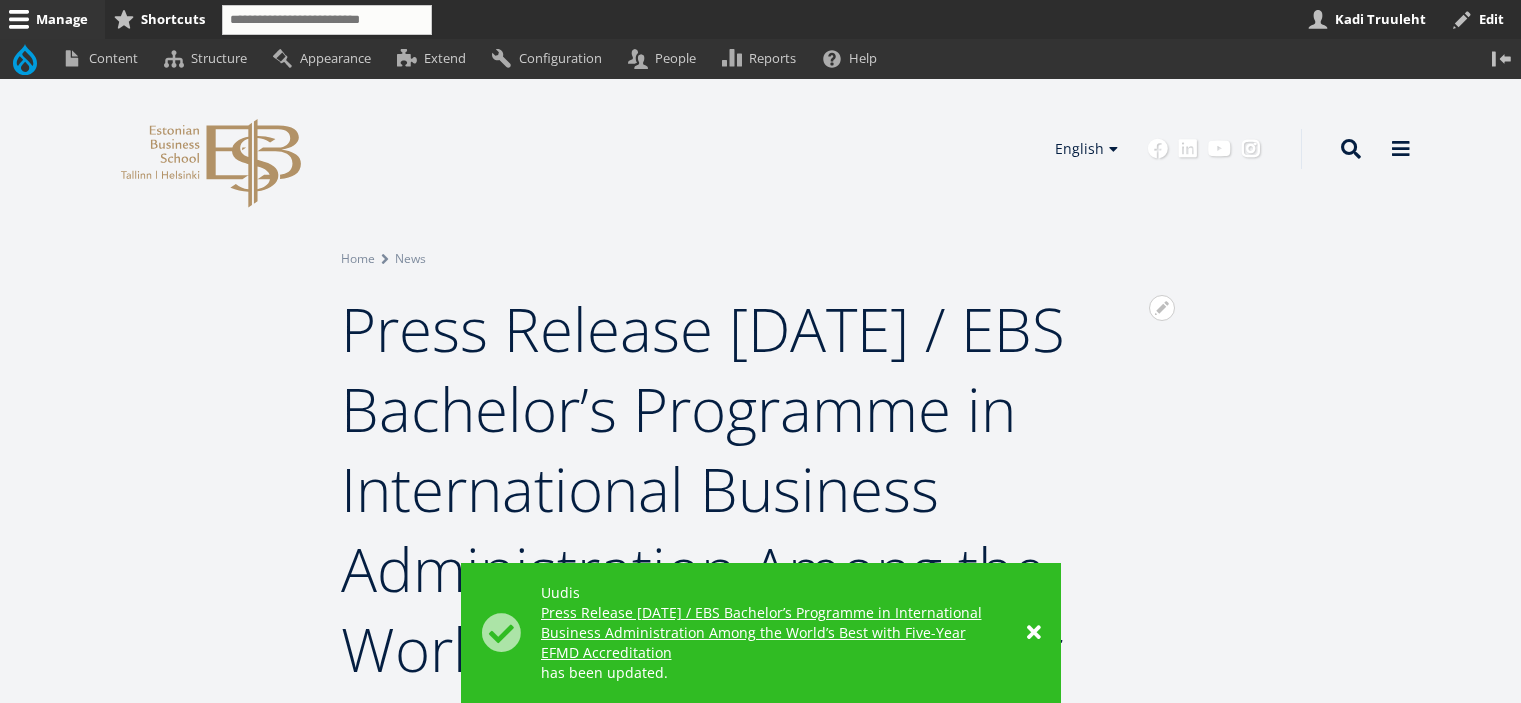 scroll, scrollTop: 0, scrollLeft: 0, axis: both 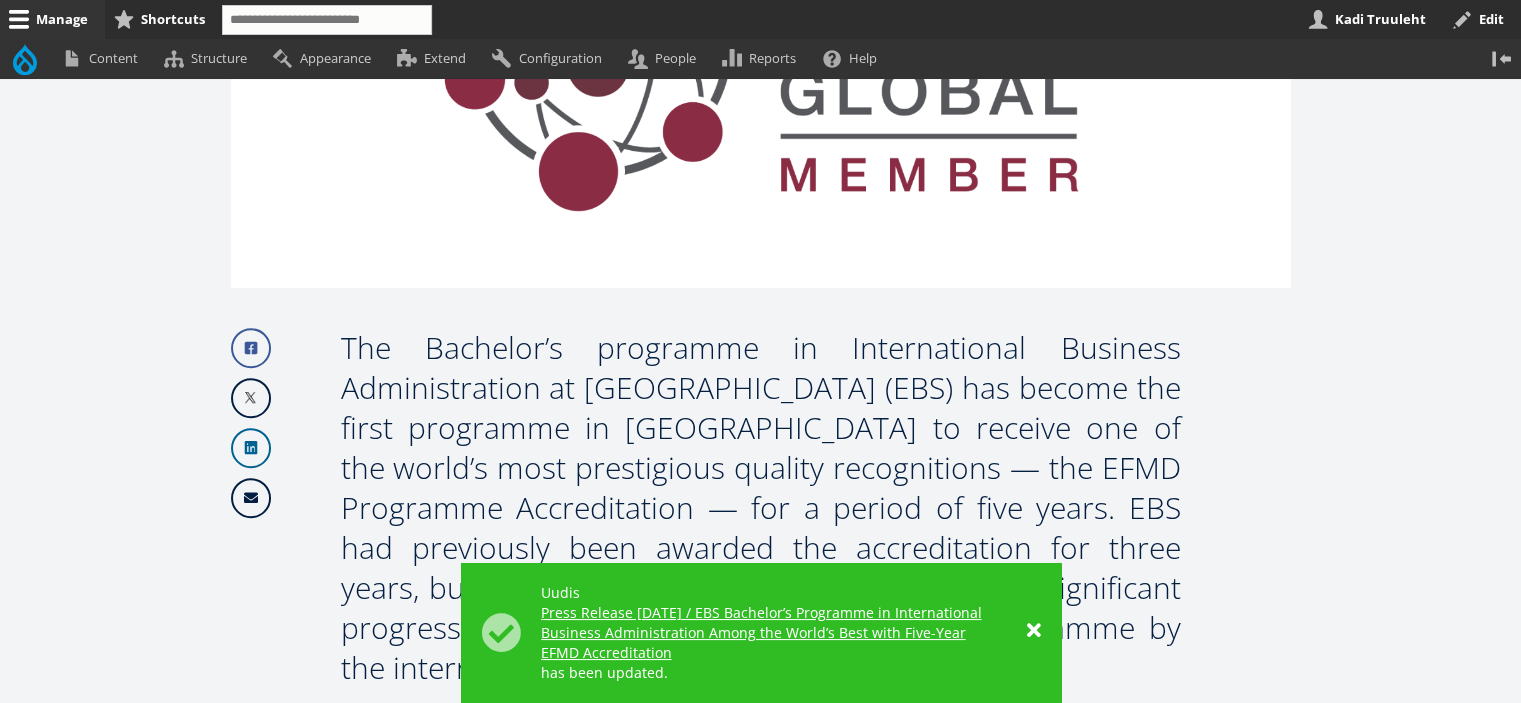 click on "×" at bounding box center (1034, 631) 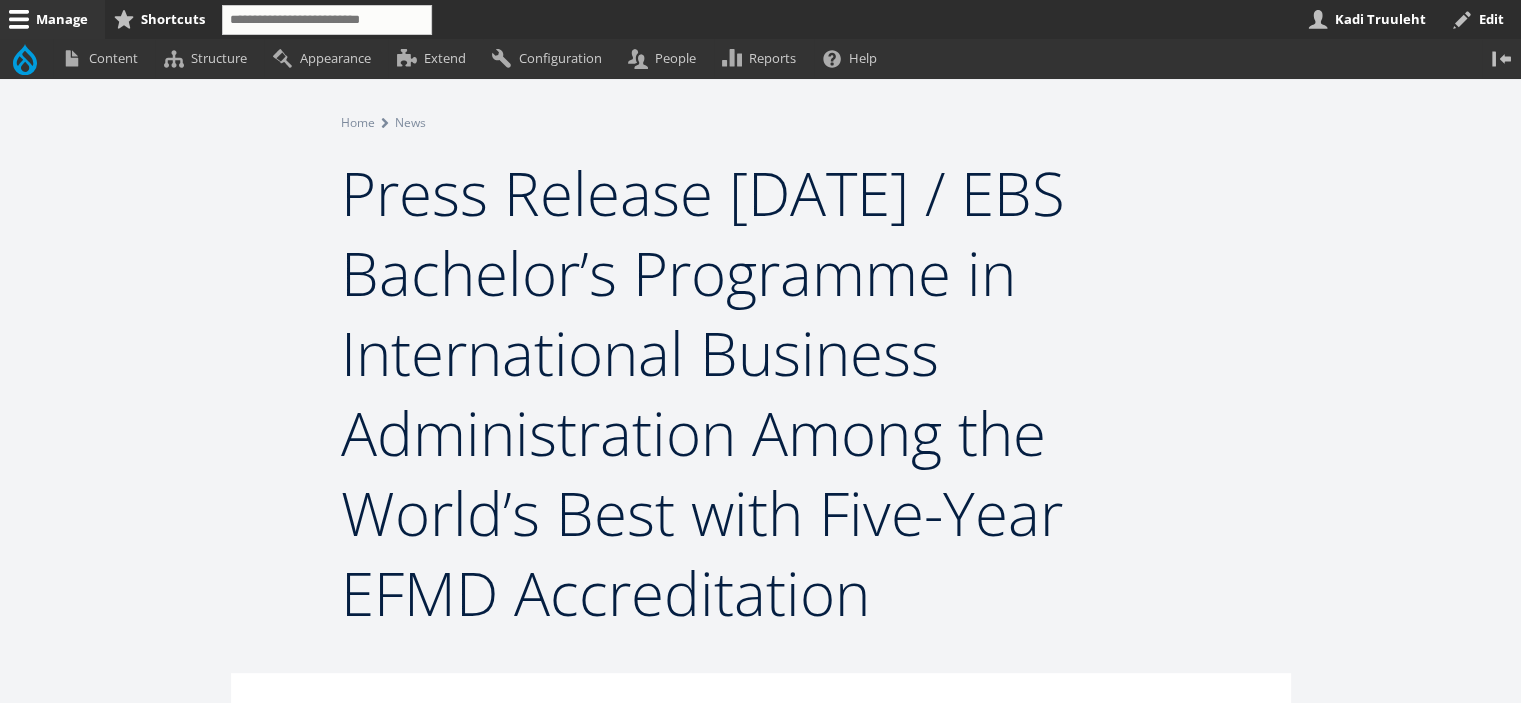 scroll, scrollTop: 0, scrollLeft: 0, axis: both 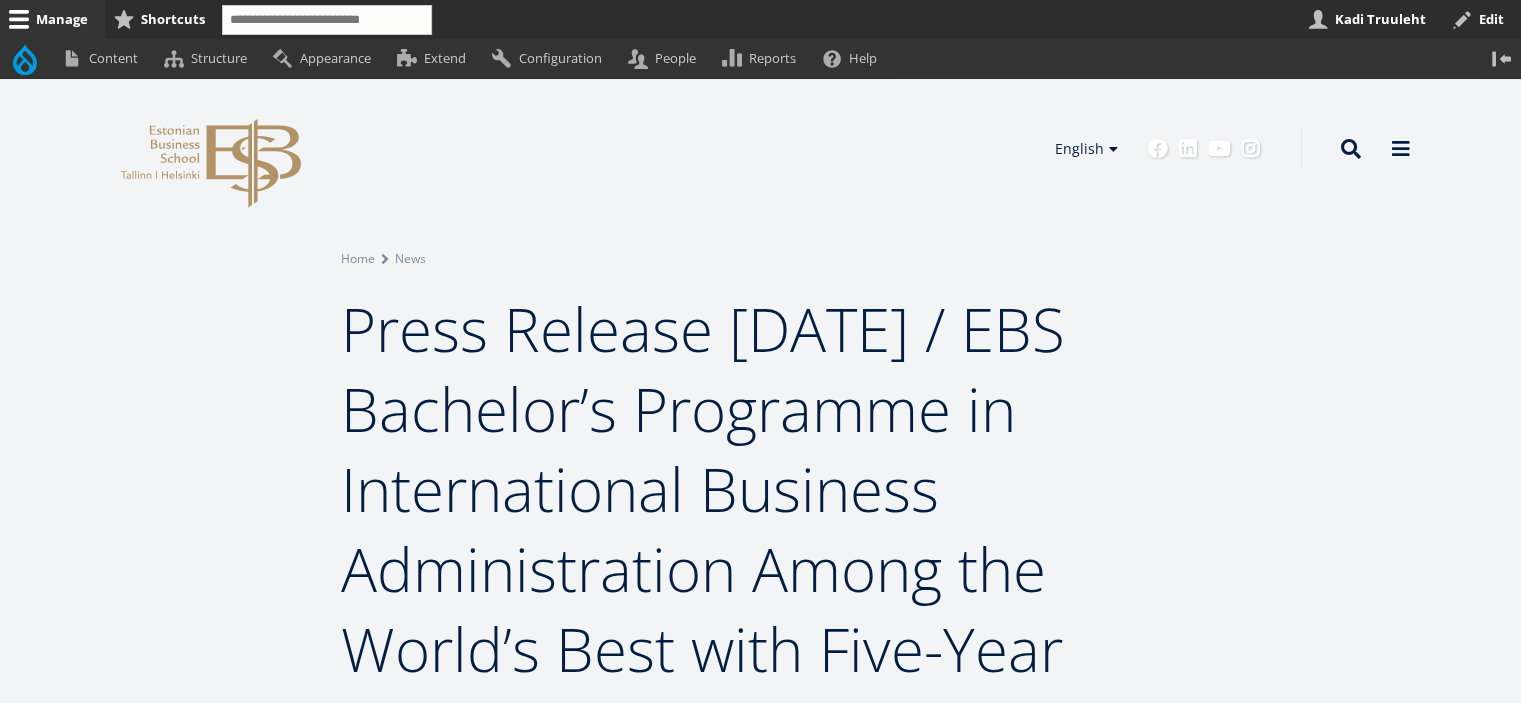 click on "Open  configuration options
Configure block Remove block Translate block
EBS Logo
Created with Sketch.
Kasutaja konto menüü
Open Kasutaja konto menüü configuration options
Configure block Remove block Translate block Translate menu Edit menu
Log out
Open  configuration options
Configure block Remove block Translate block
Estonian Estonian English Finnish
English Estonian English Finnish
Finnish Estonian English" at bounding box center (761, 149) 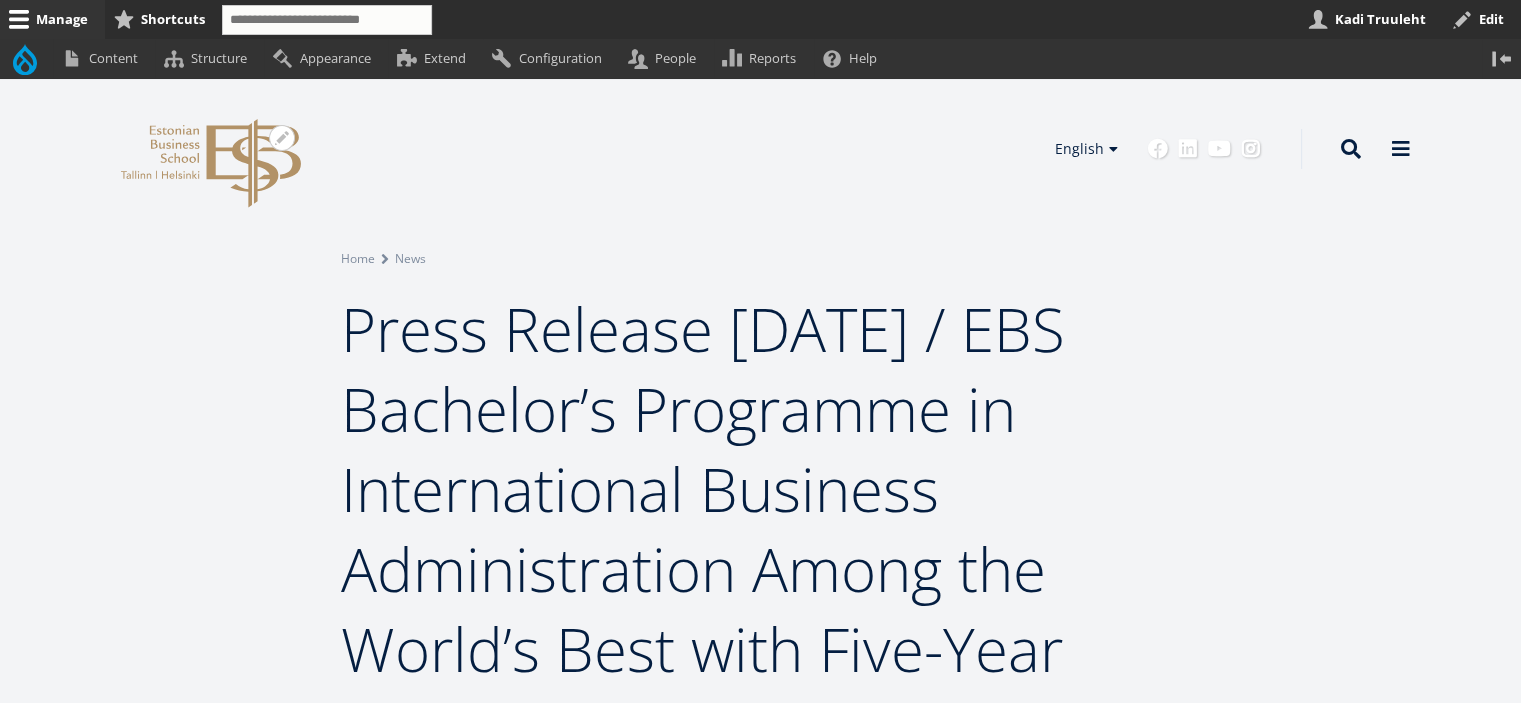 click 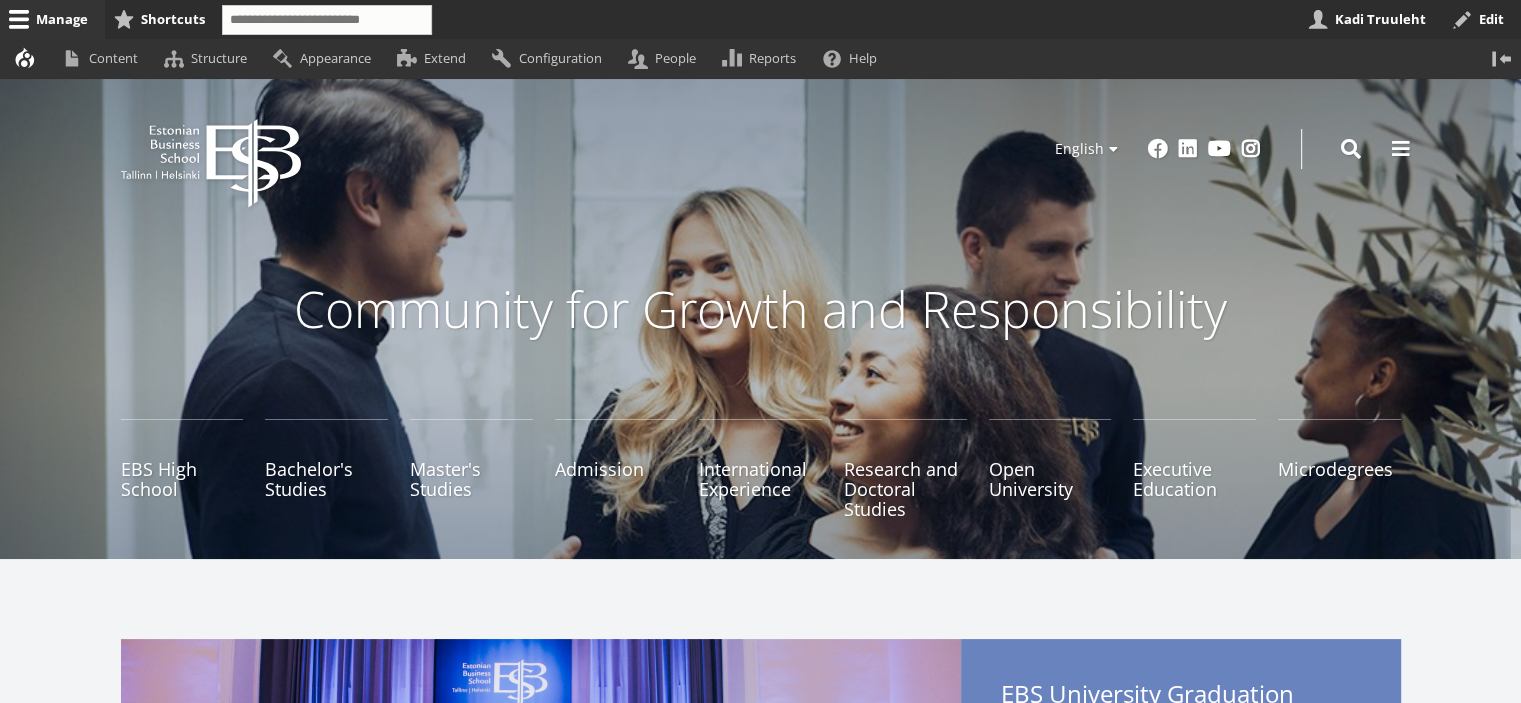 scroll, scrollTop: 500, scrollLeft: 0, axis: vertical 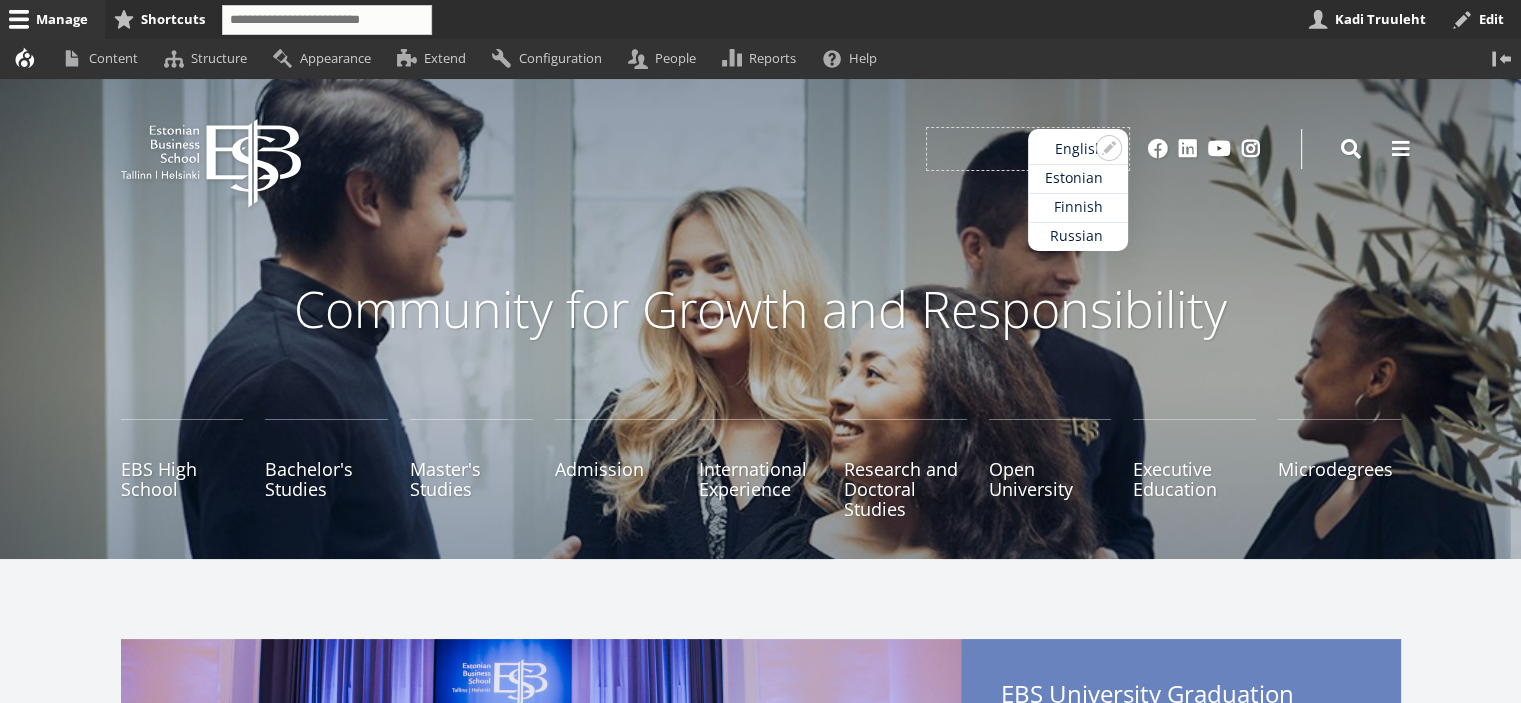 click on "Estonian" at bounding box center [1078, 178] 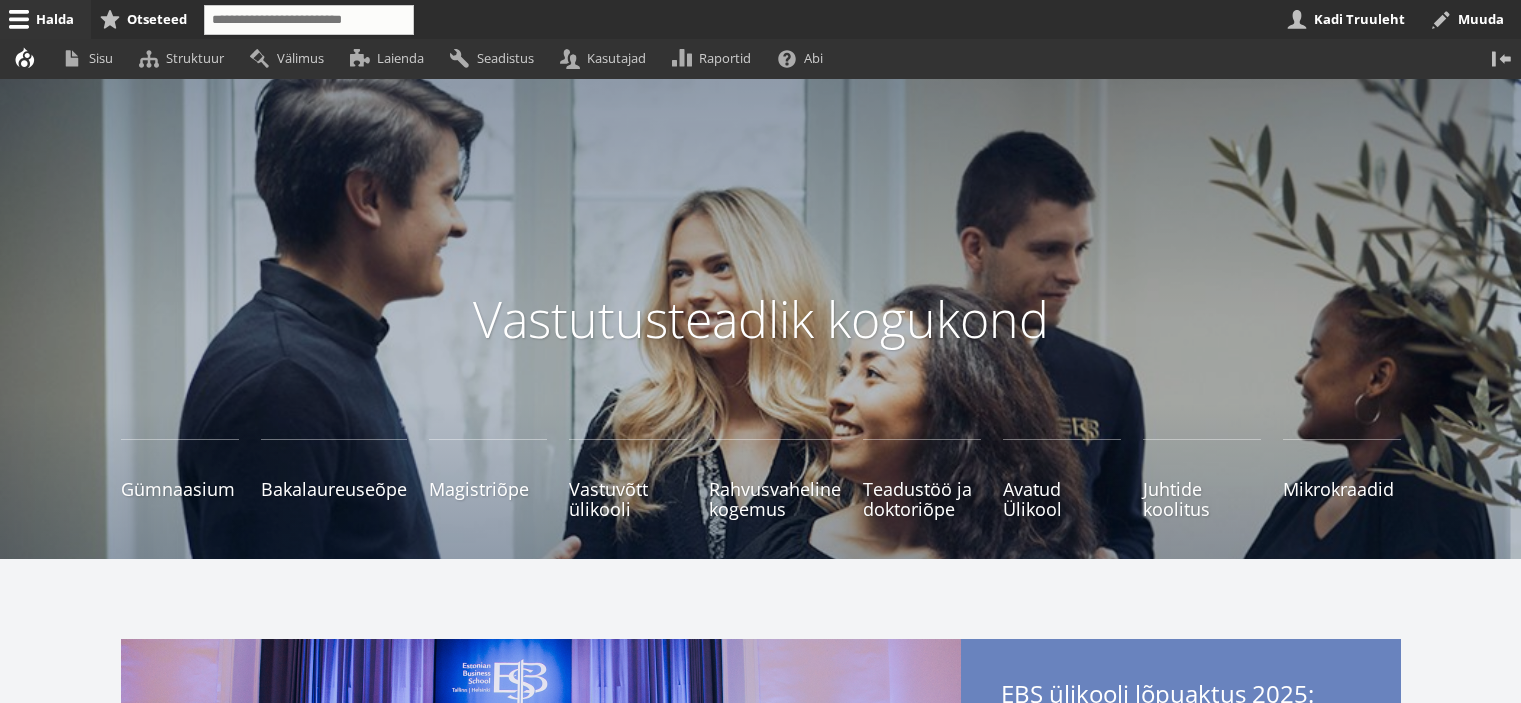 scroll, scrollTop: 499, scrollLeft: 0, axis: vertical 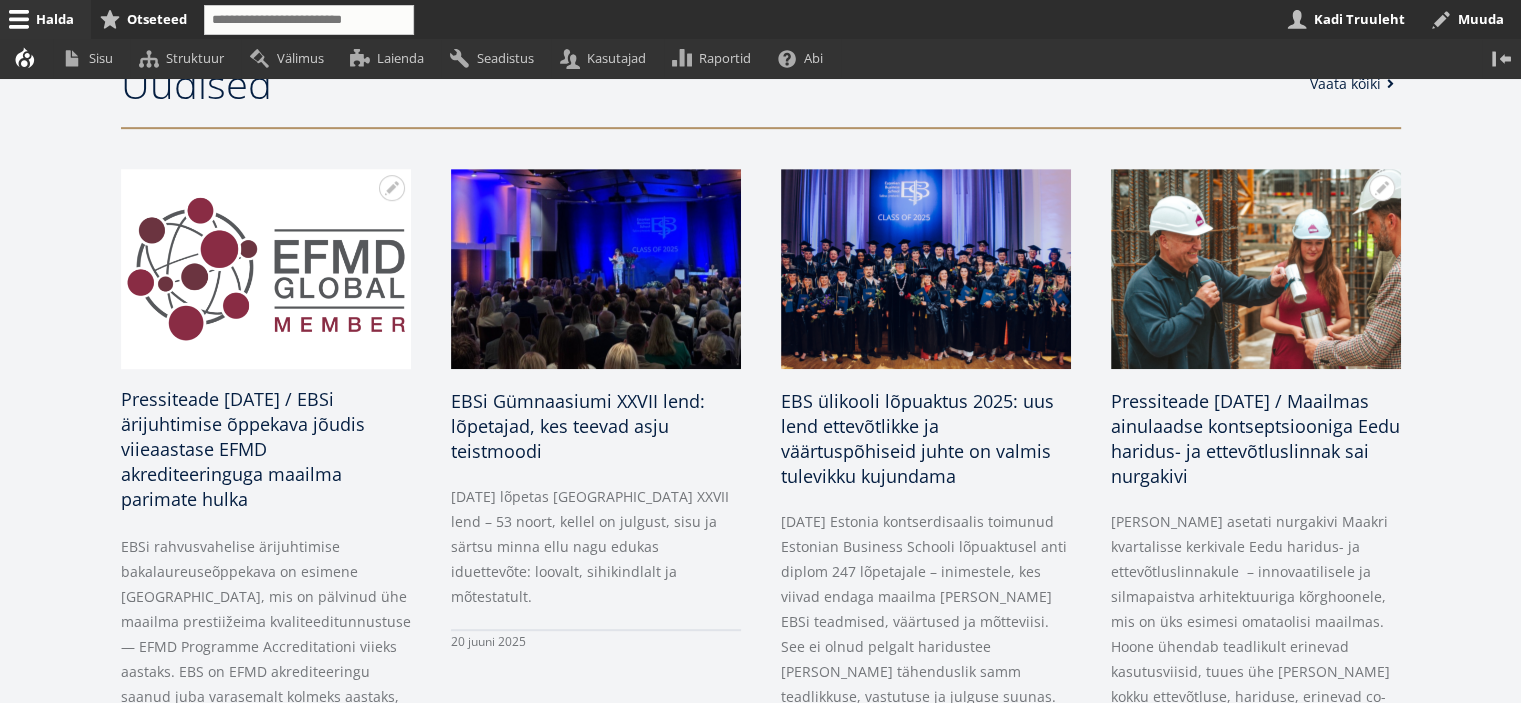 click on "Pressiteade 2.07.2025 / EBSi ärijuhtimise õppekava jõudis viieaastase EFMD akrediteeringuga maailma parimate hulka" at bounding box center [266, 449] 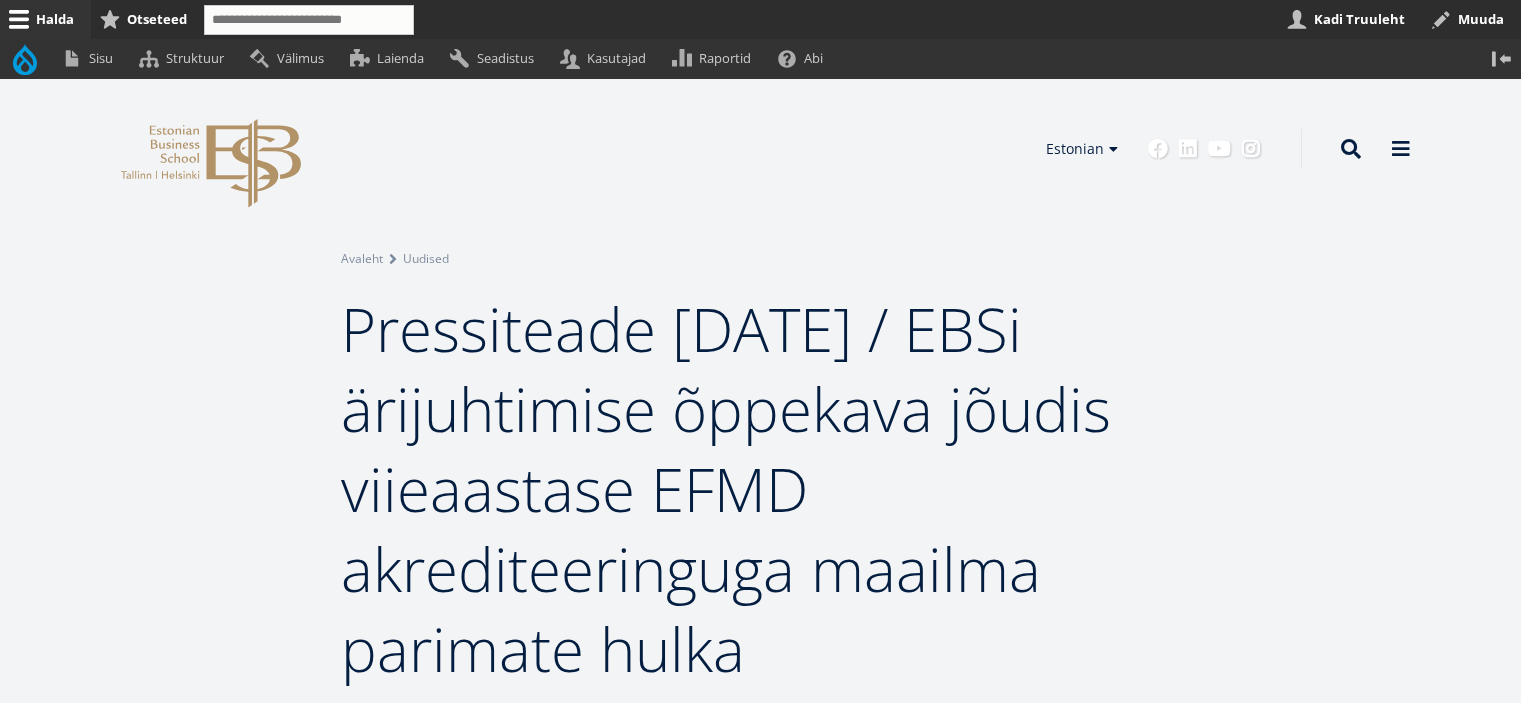 scroll, scrollTop: 0, scrollLeft: 0, axis: both 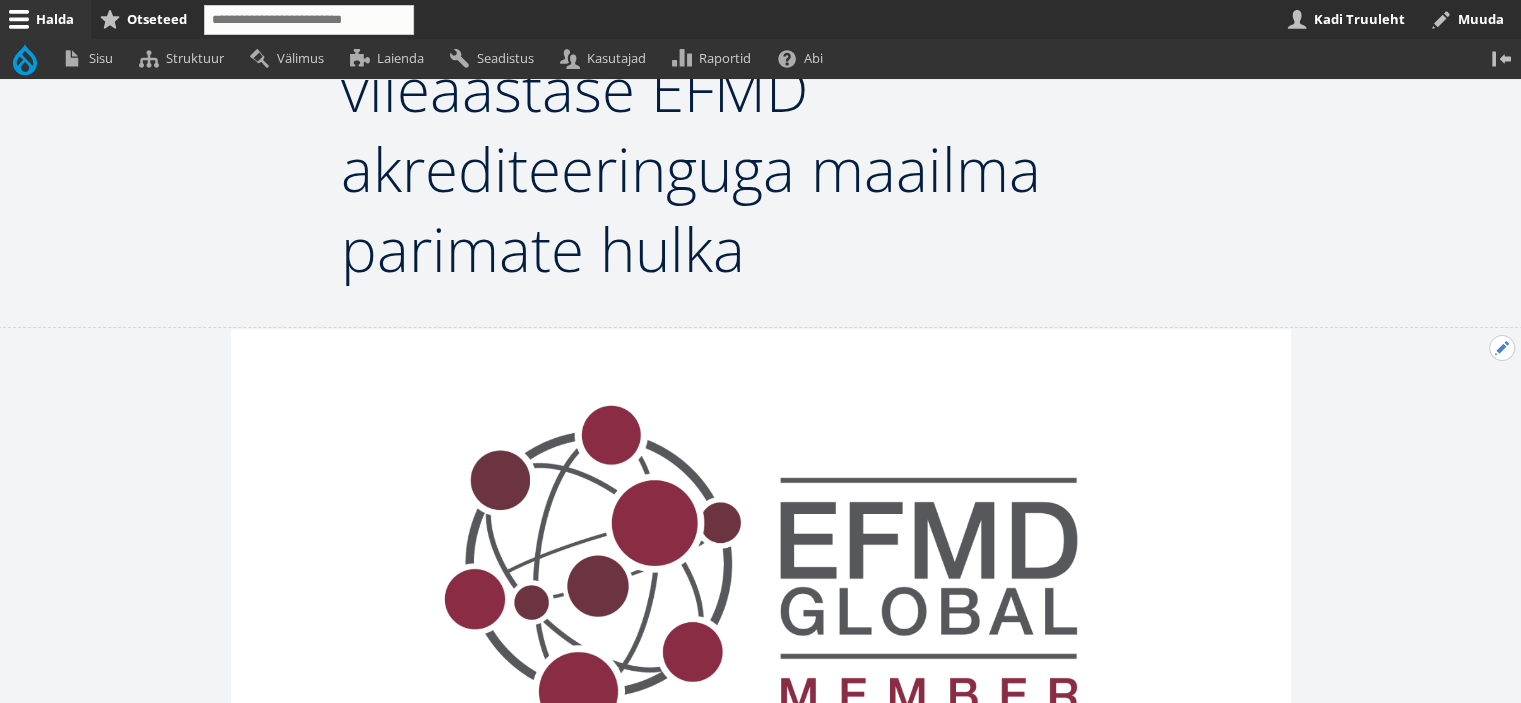 click on "Avatud Eelmine uudis seaded" at bounding box center [1502, 348] 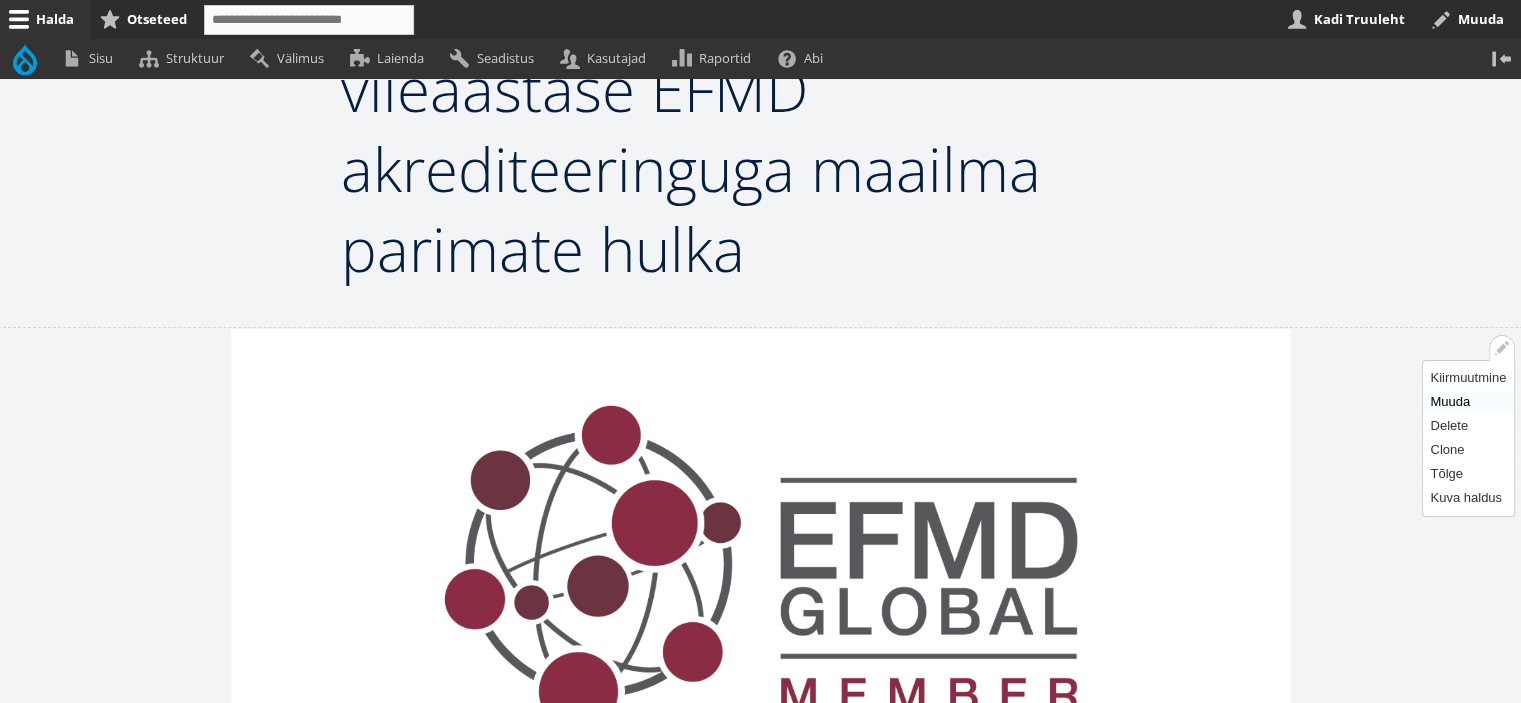 click on "Muuda" at bounding box center [1468, 402] 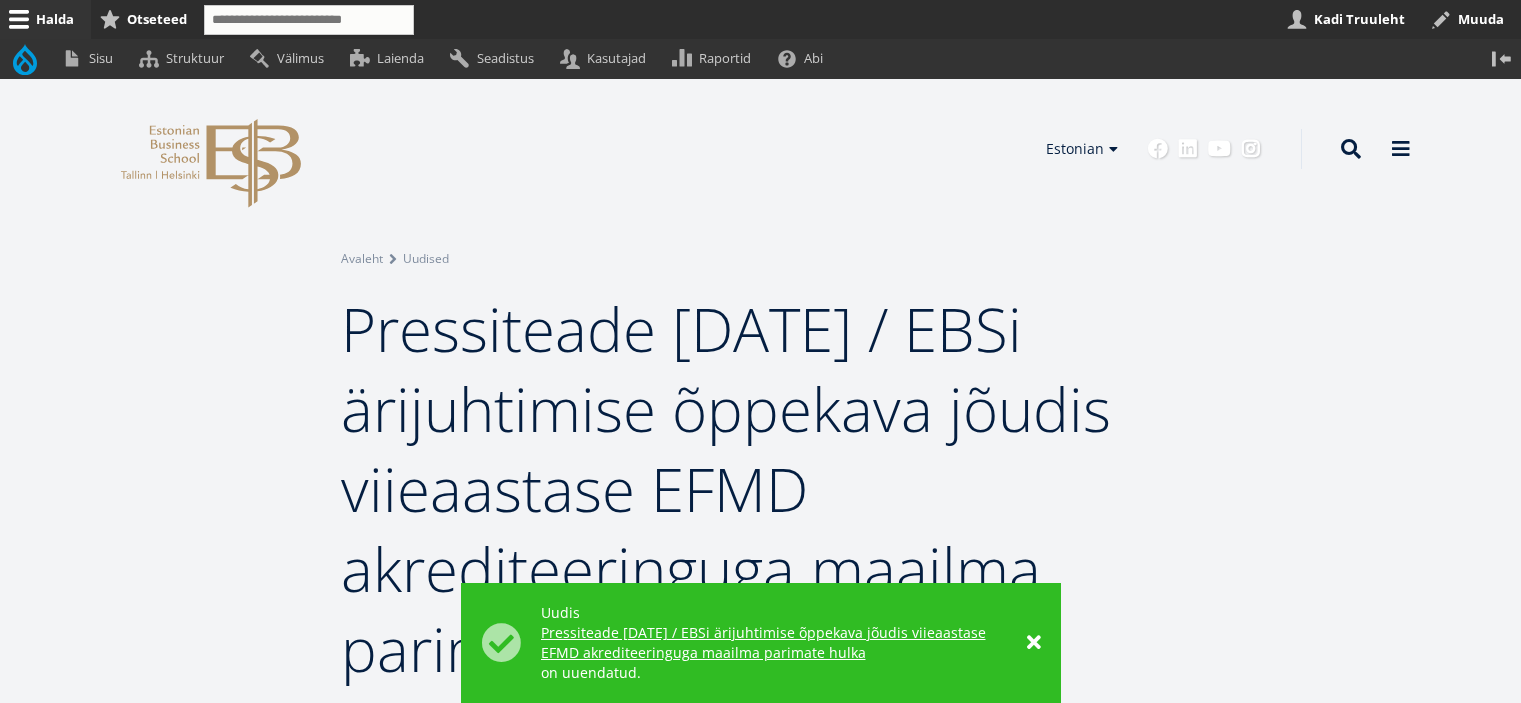 scroll, scrollTop: 0, scrollLeft: 0, axis: both 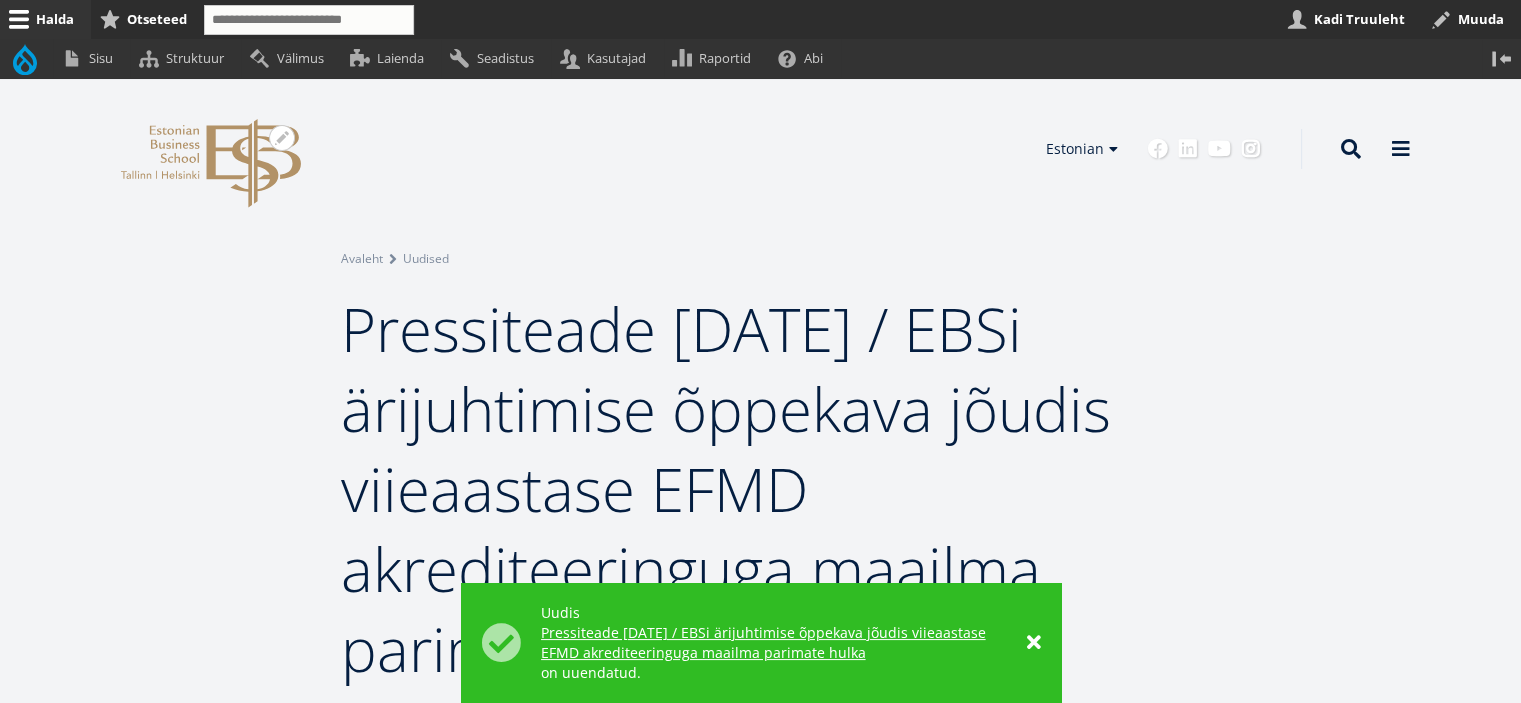click on "EBS Logo
Created with Sketch." 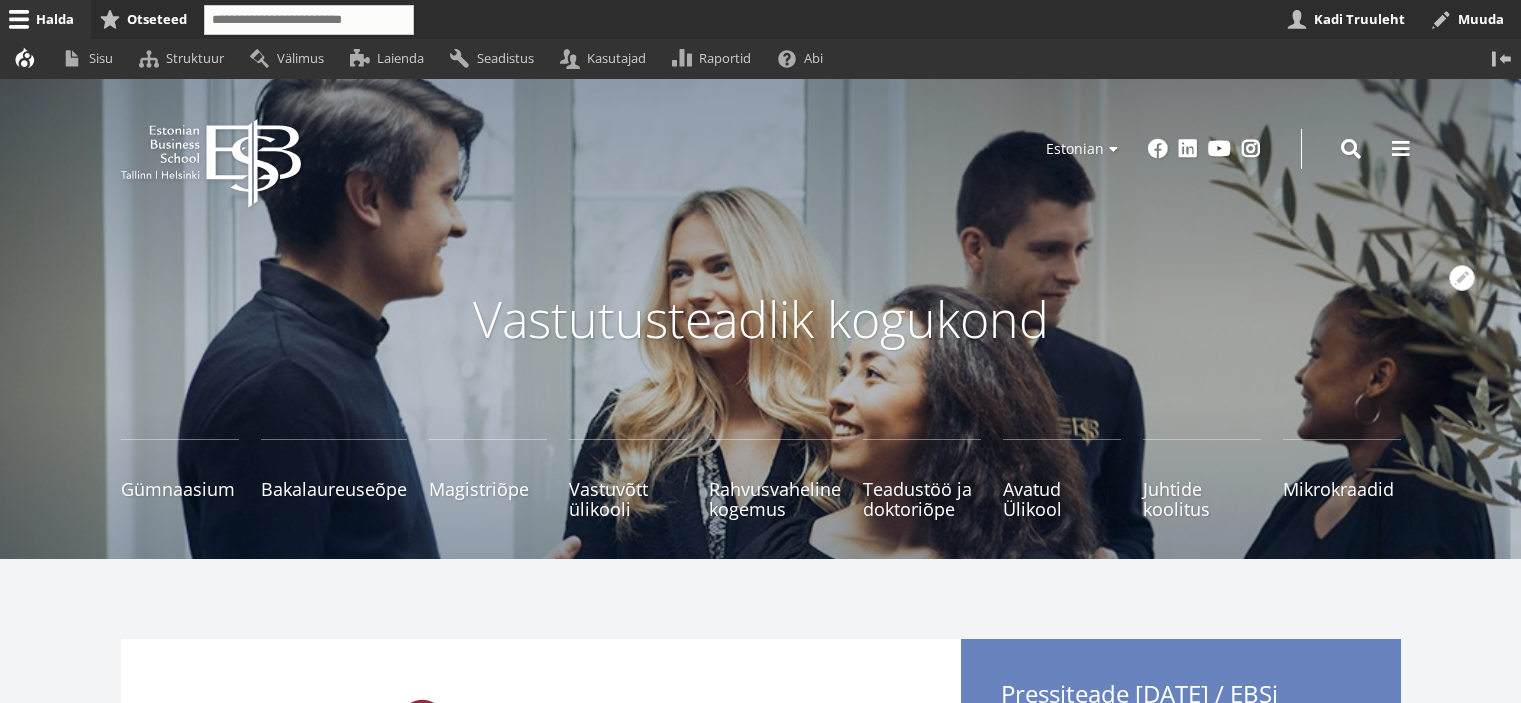 scroll, scrollTop: 12, scrollLeft: 0, axis: vertical 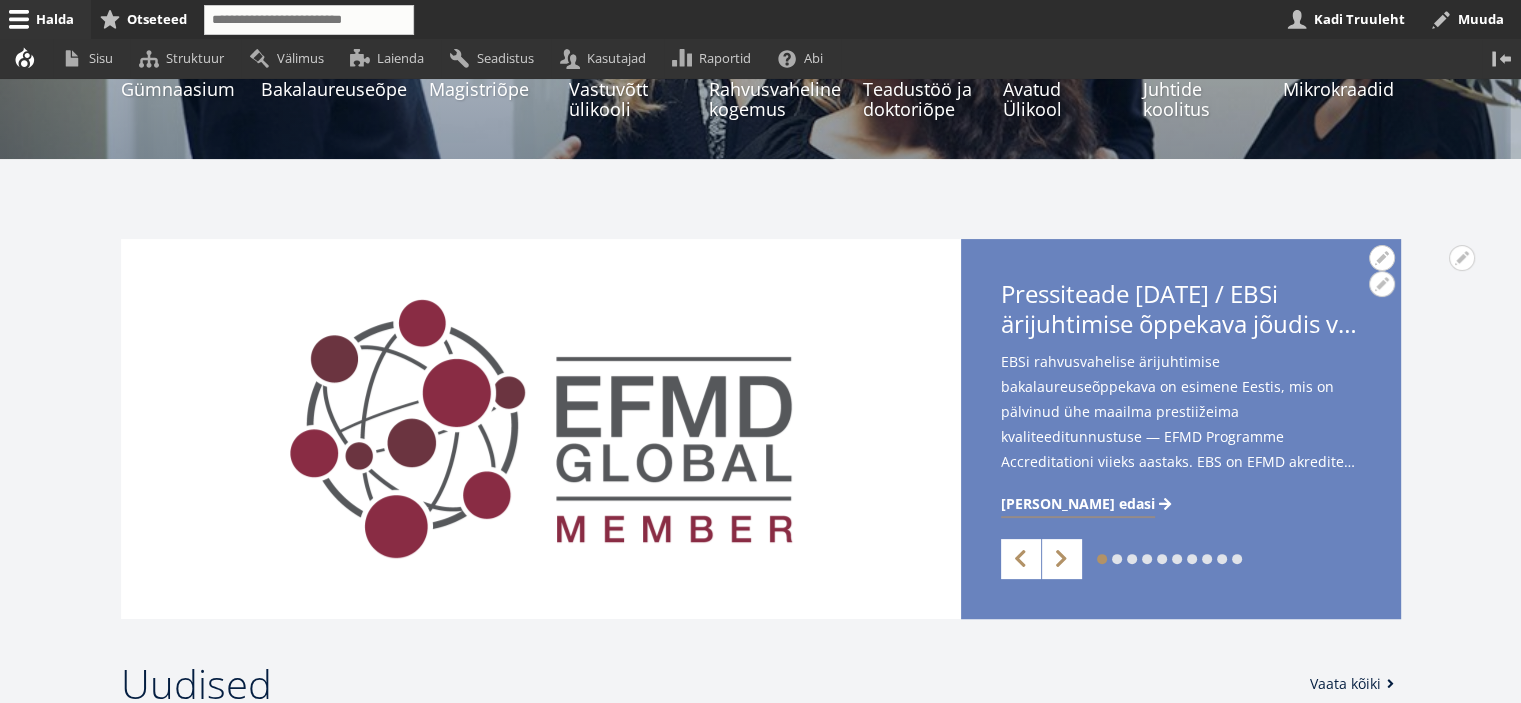 click on "Loe edasi" at bounding box center [1078, 504] 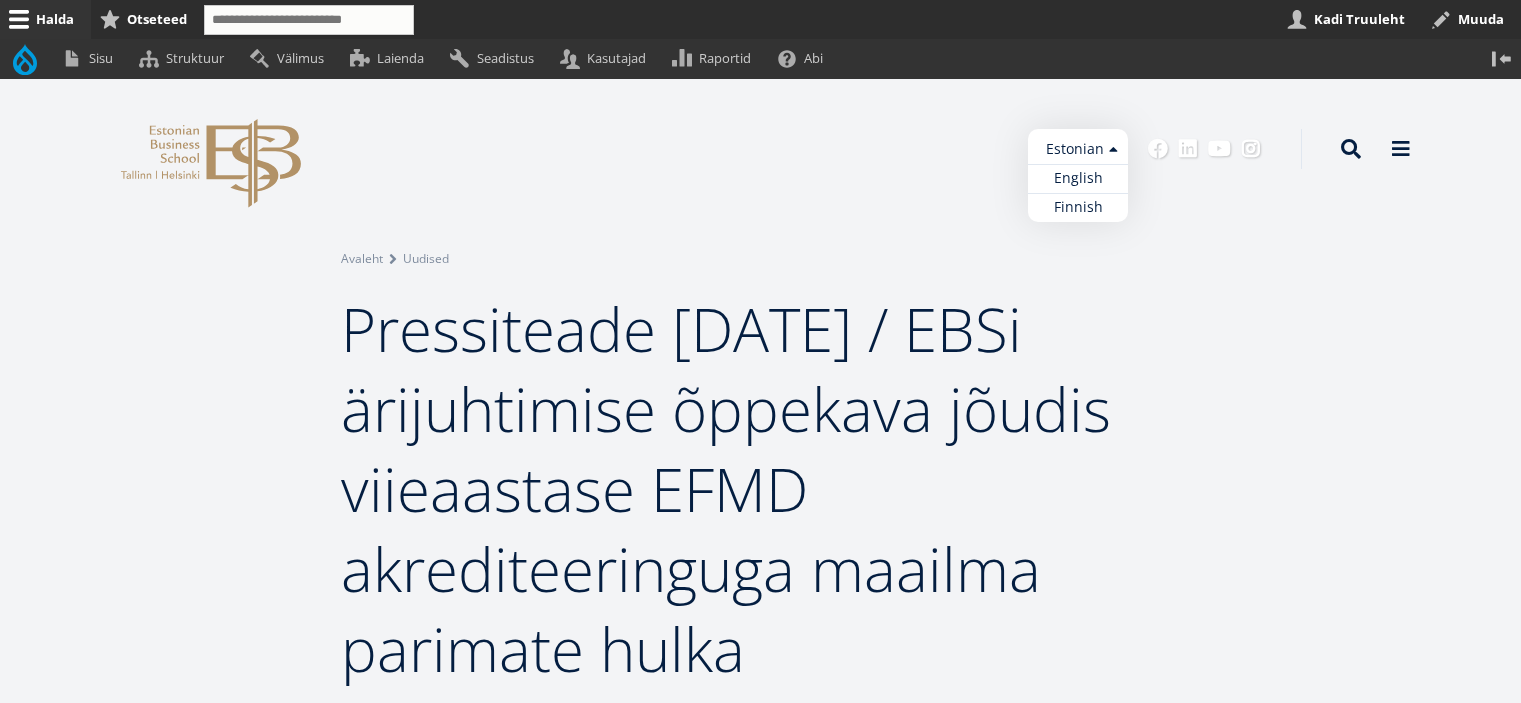 scroll, scrollTop: 0, scrollLeft: 0, axis: both 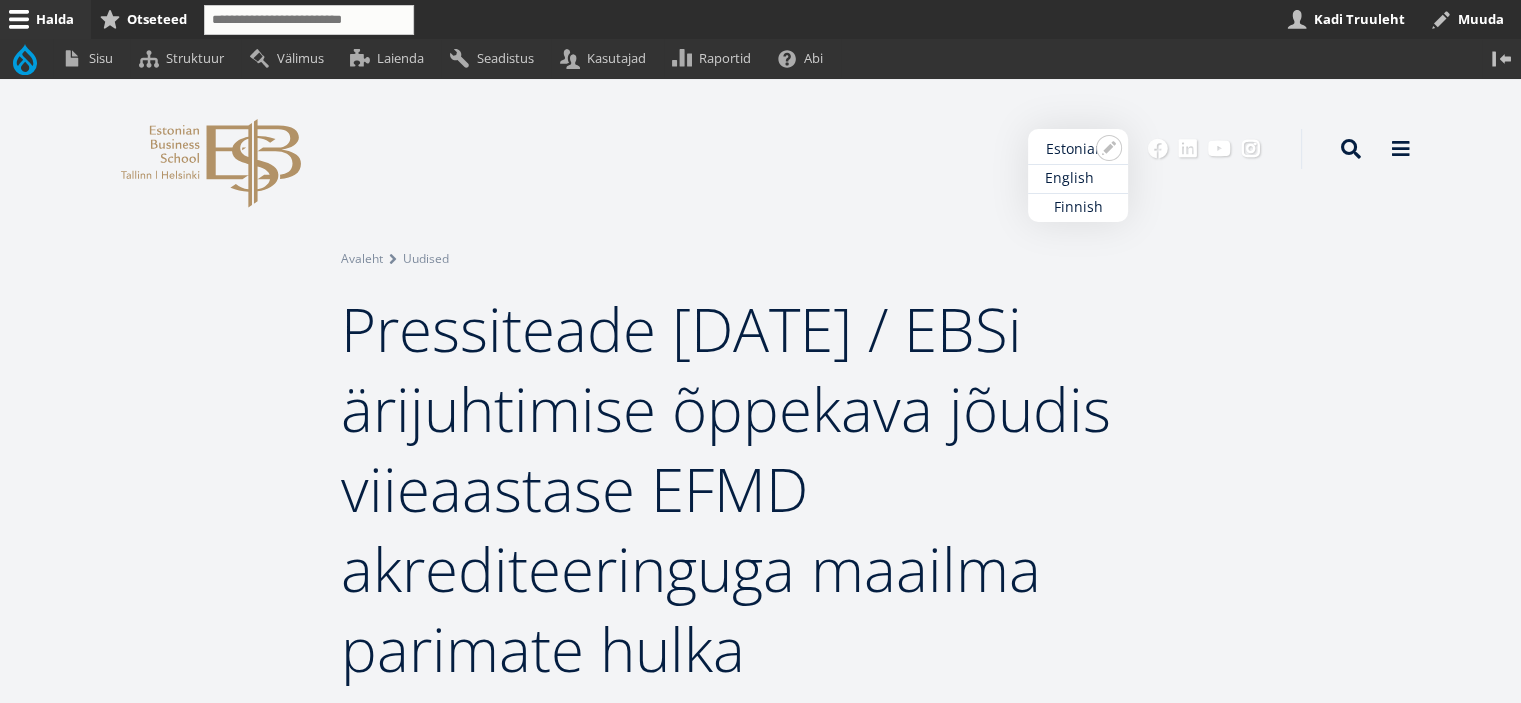 click on "English" at bounding box center (1078, 178) 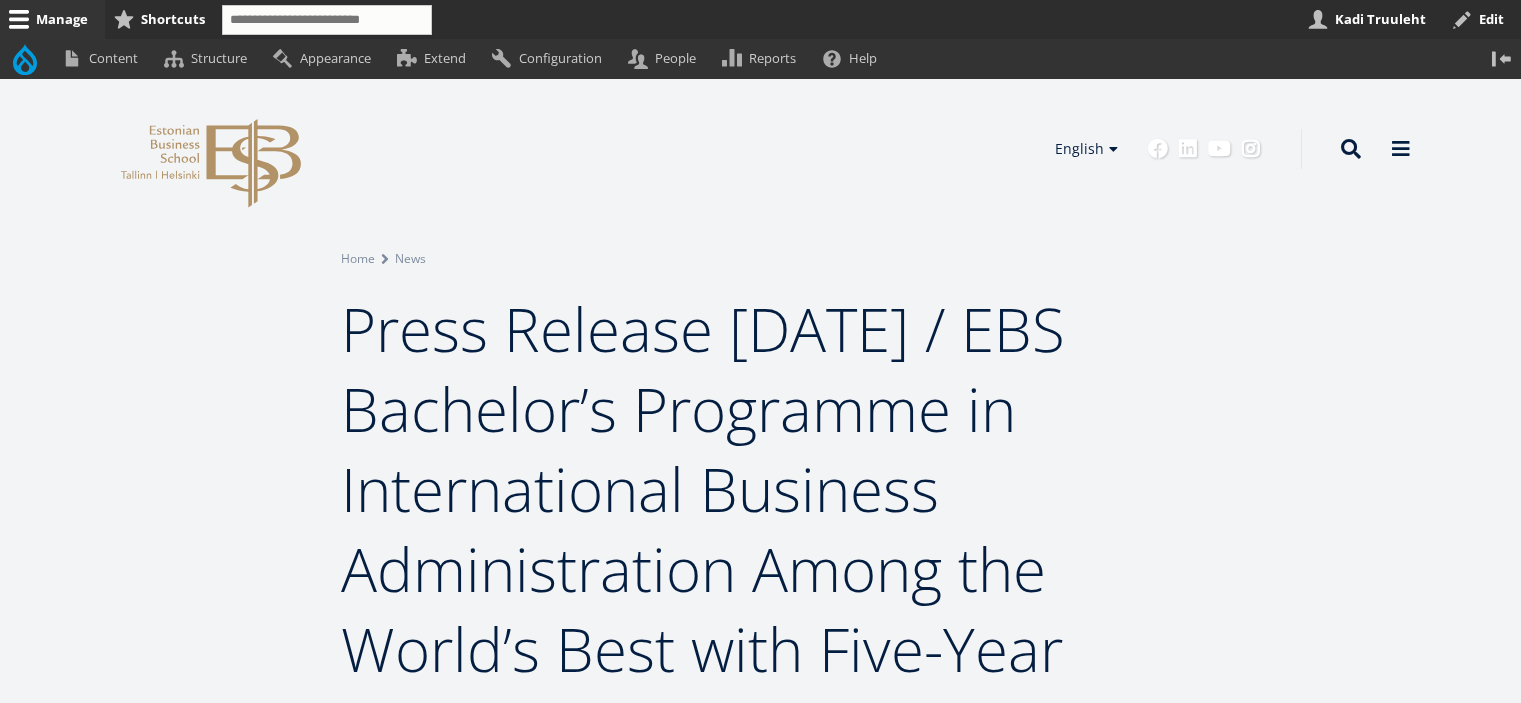scroll, scrollTop: 0, scrollLeft: 0, axis: both 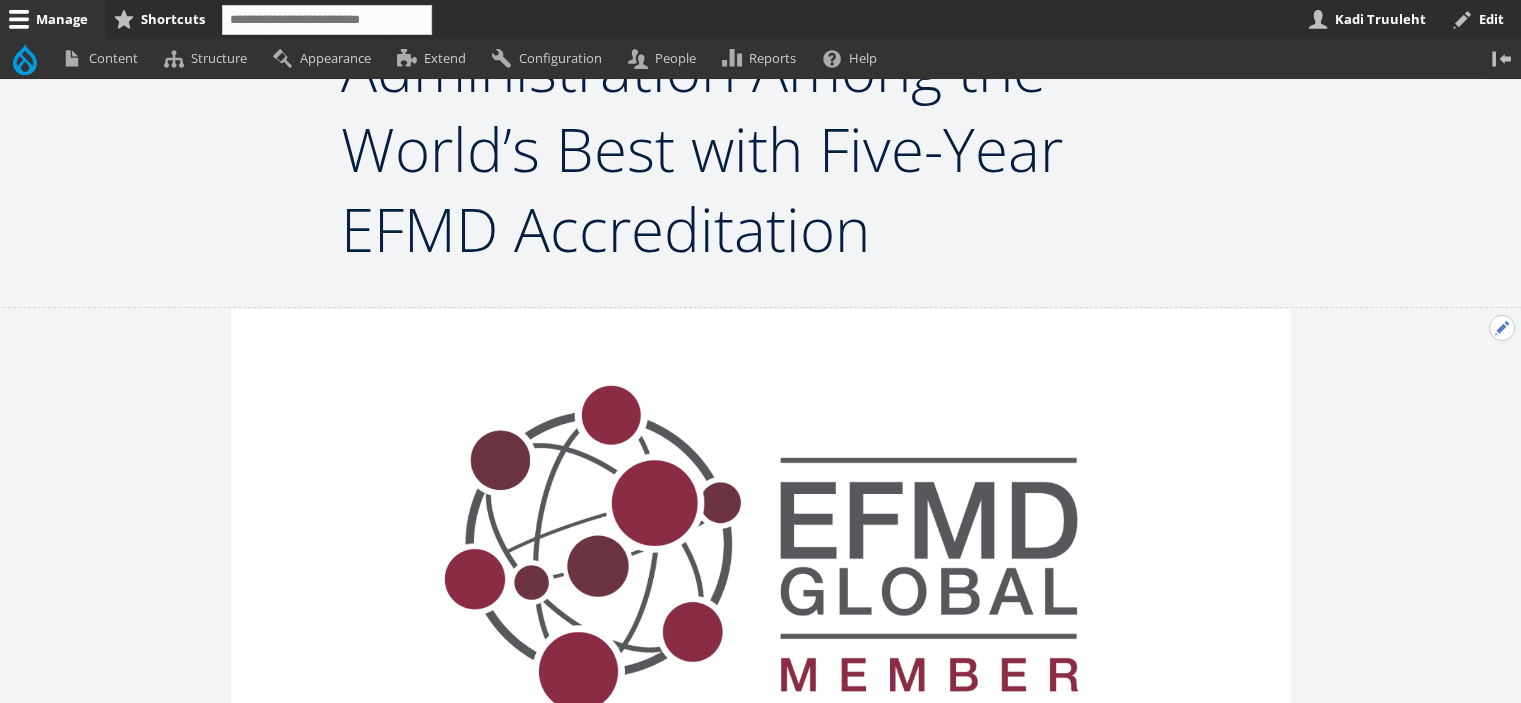 click on "Open Previous news configuration options" at bounding box center [1502, 328] 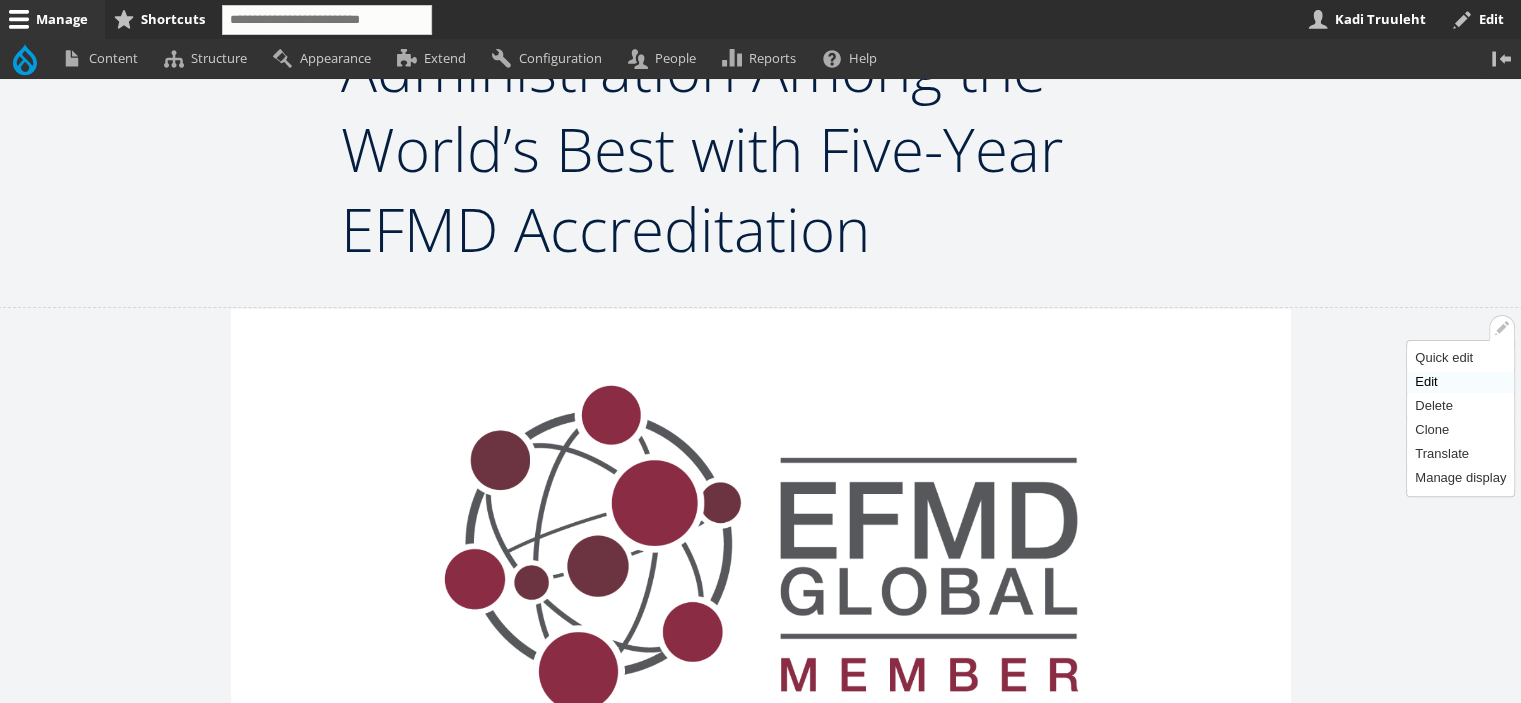 click on "Edit" at bounding box center (1460, 382) 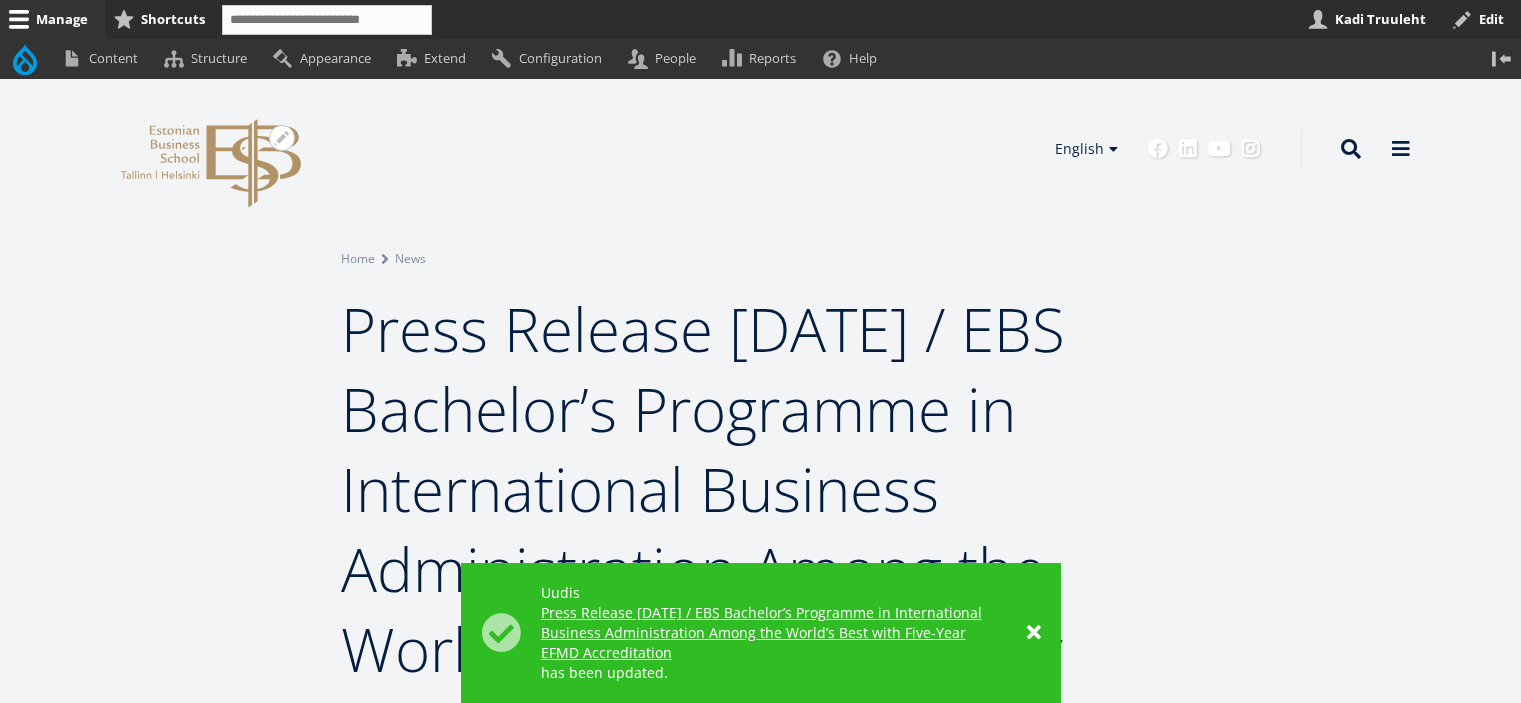 scroll, scrollTop: 0, scrollLeft: 0, axis: both 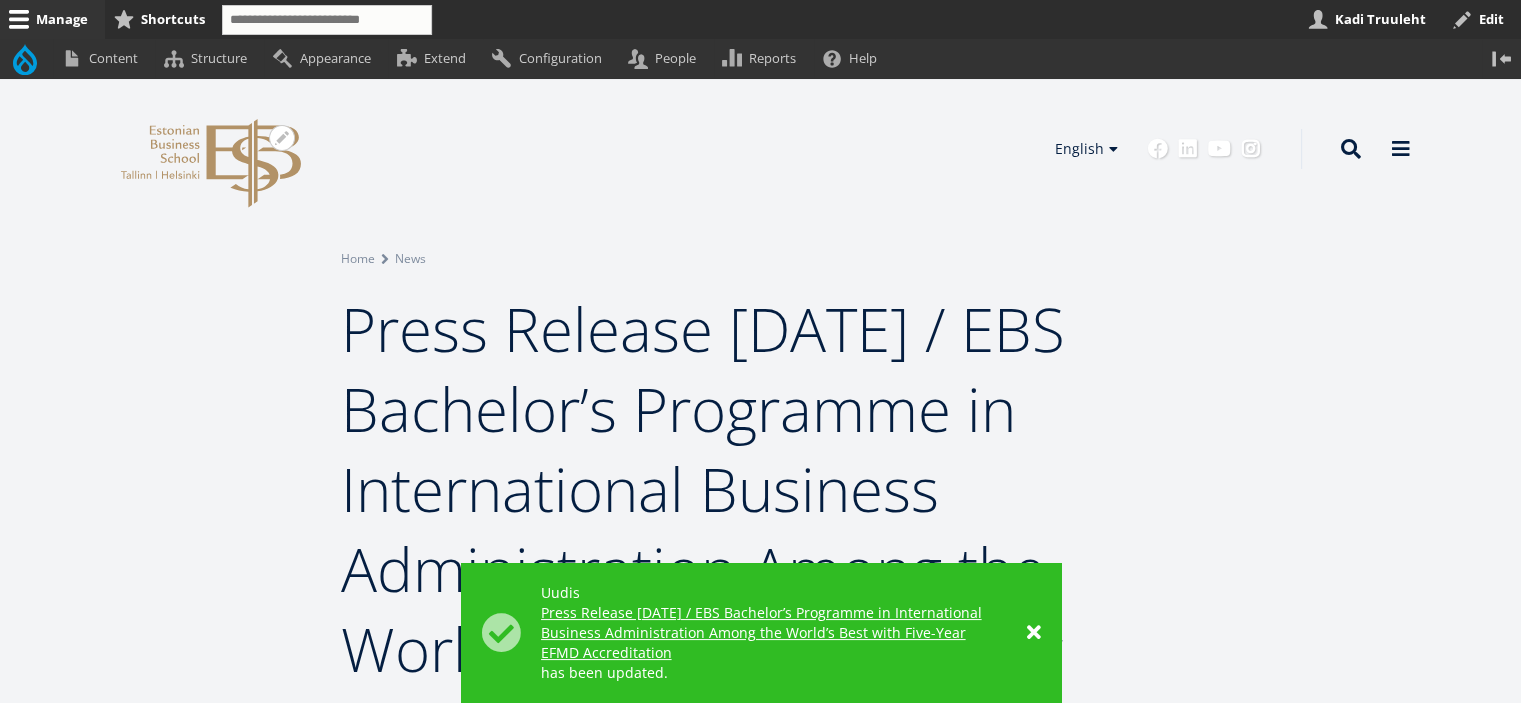 click on "EBS Logo
Created with Sketch." 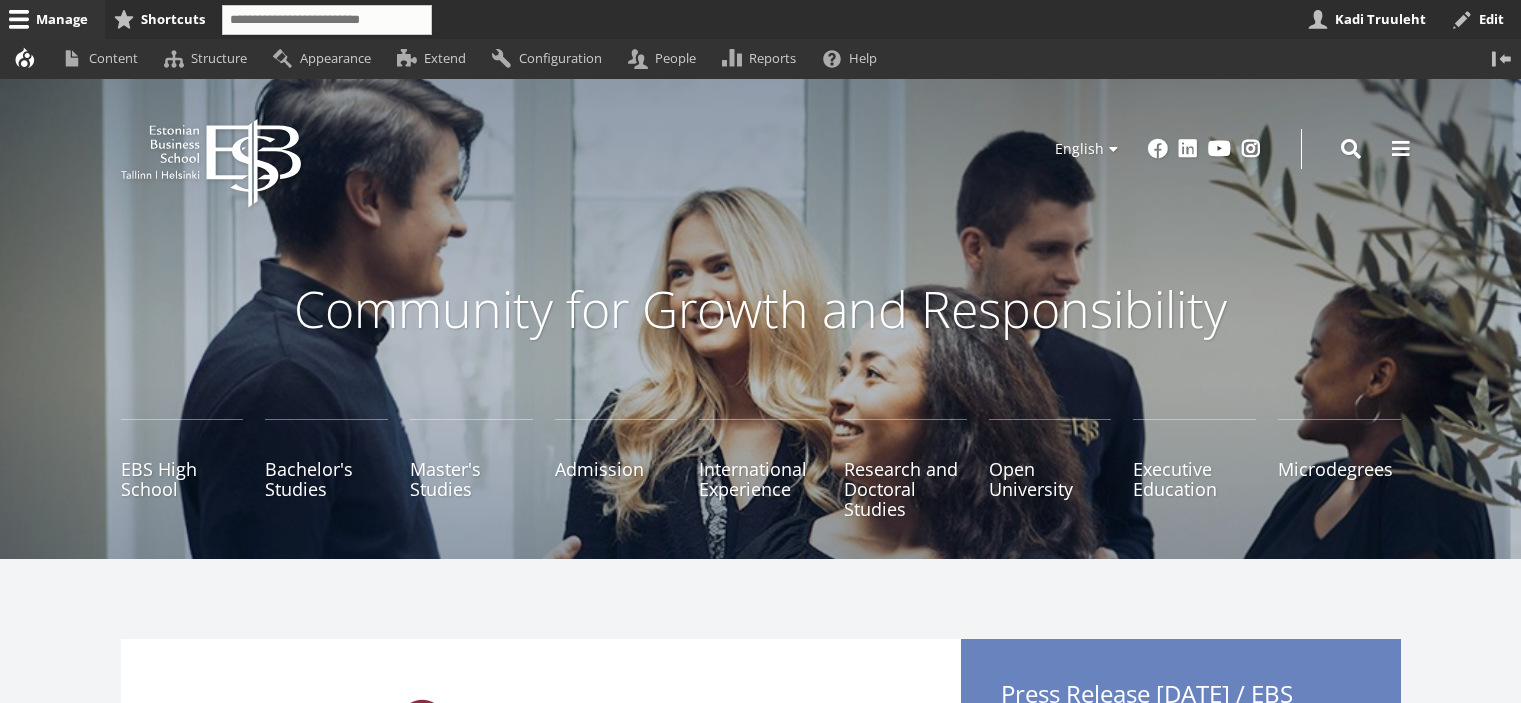 scroll, scrollTop: 0, scrollLeft: 0, axis: both 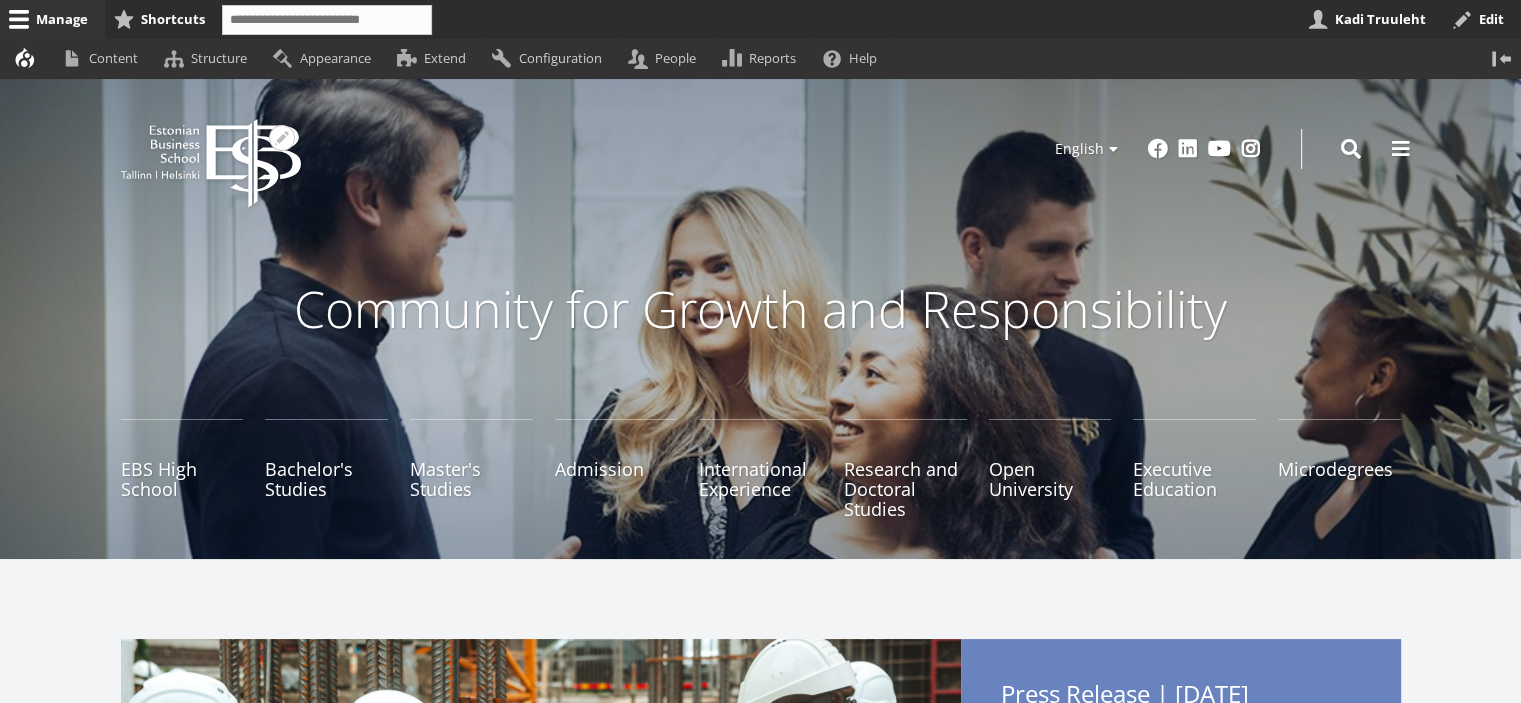 click on "EBS Logo
Created with Sketch." 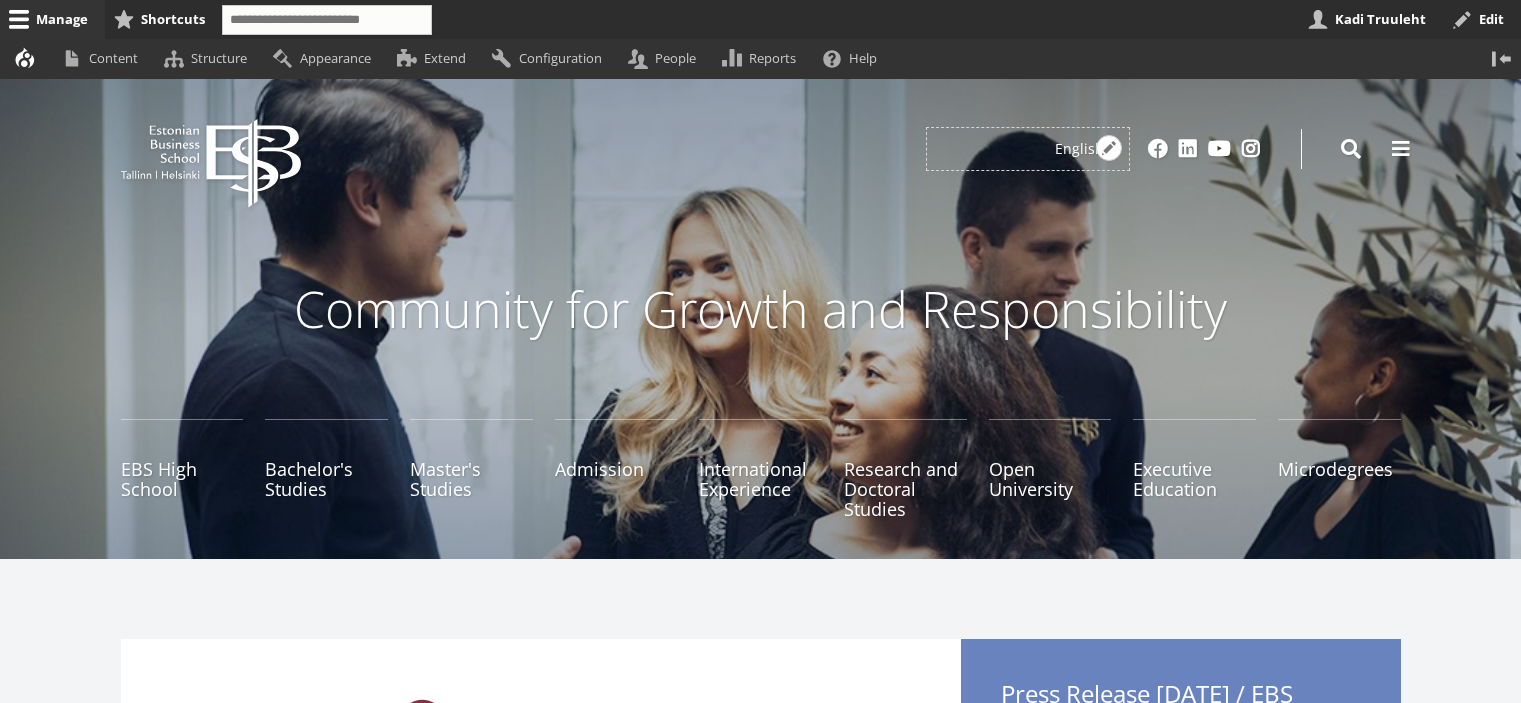 scroll, scrollTop: 0, scrollLeft: 0, axis: both 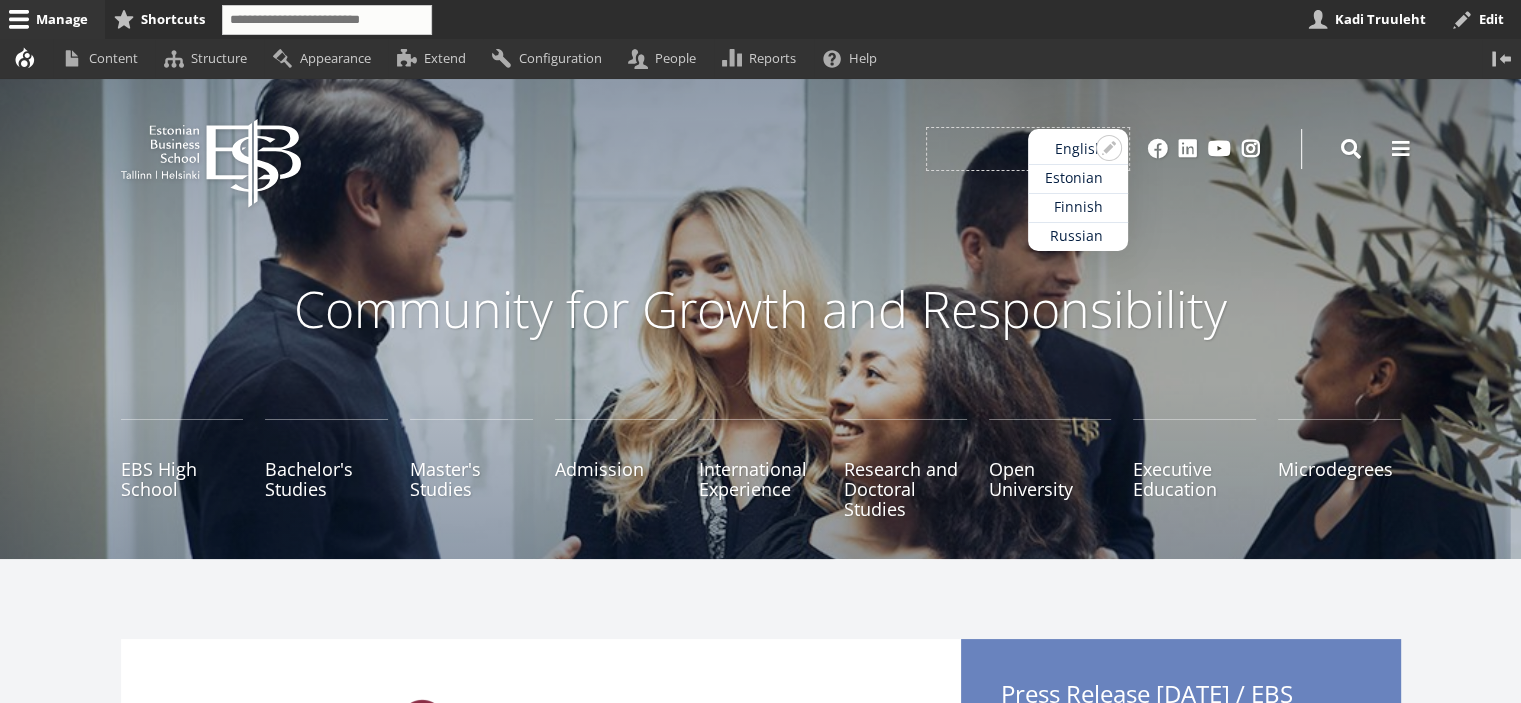 click on "Estonian" at bounding box center (1078, 178) 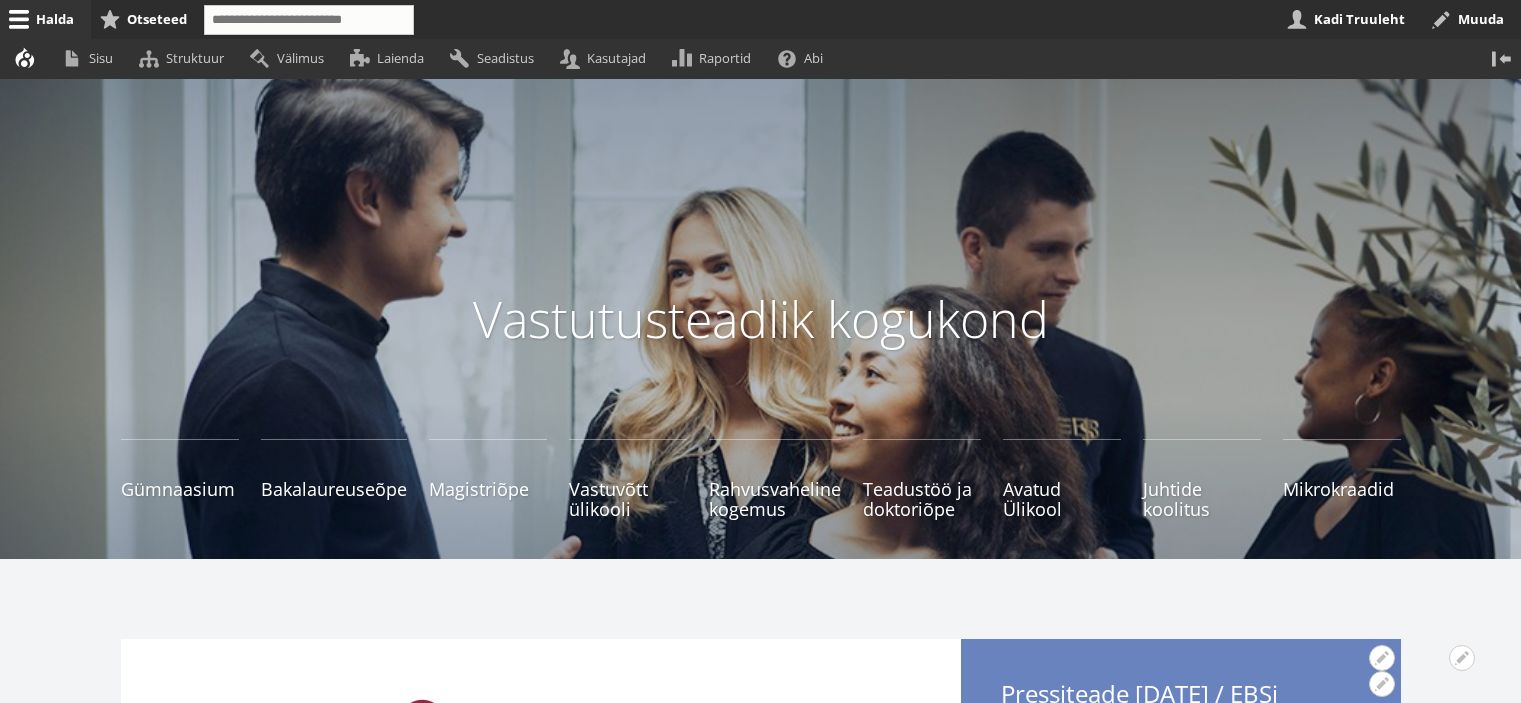 scroll, scrollTop: 400, scrollLeft: 0, axis: vertical 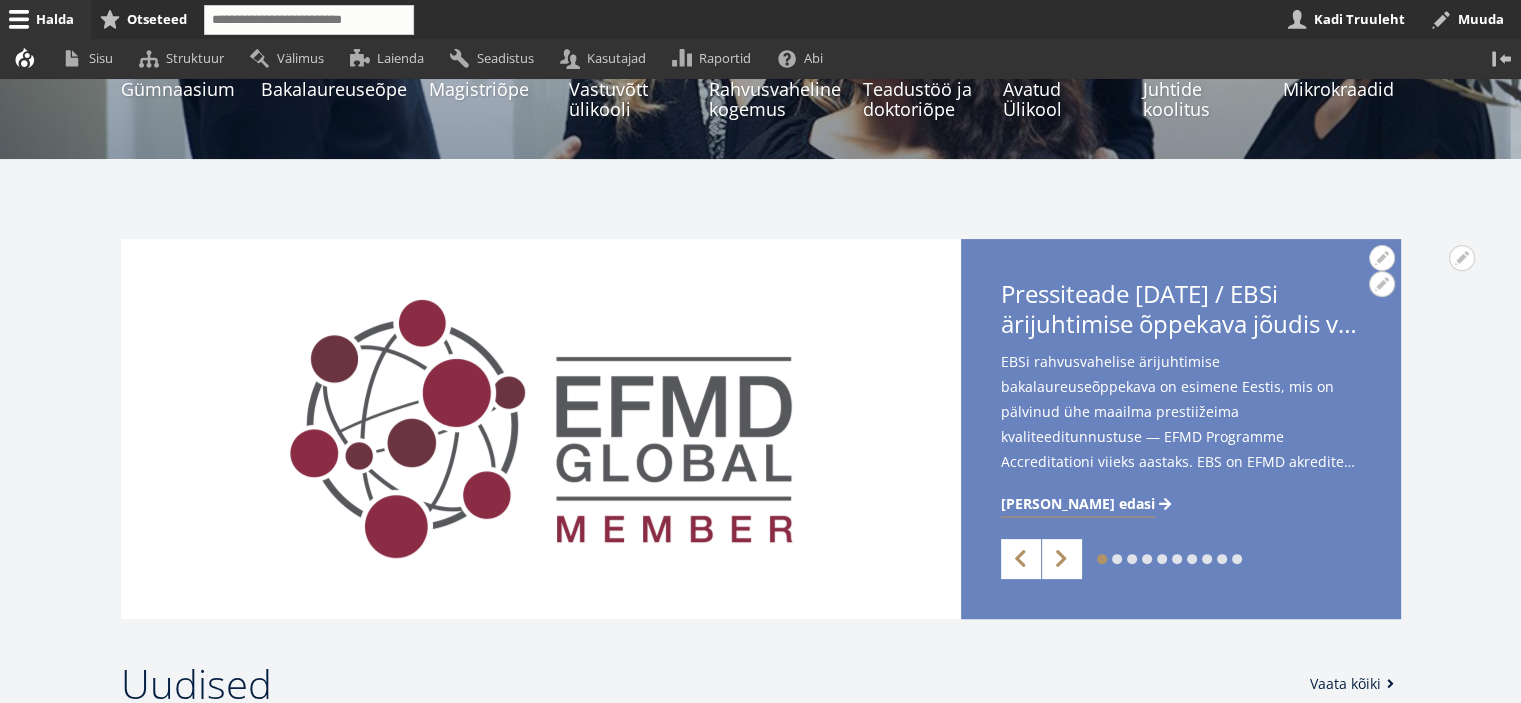 click on "Loe edasi" at bounding box center [1078, 504] 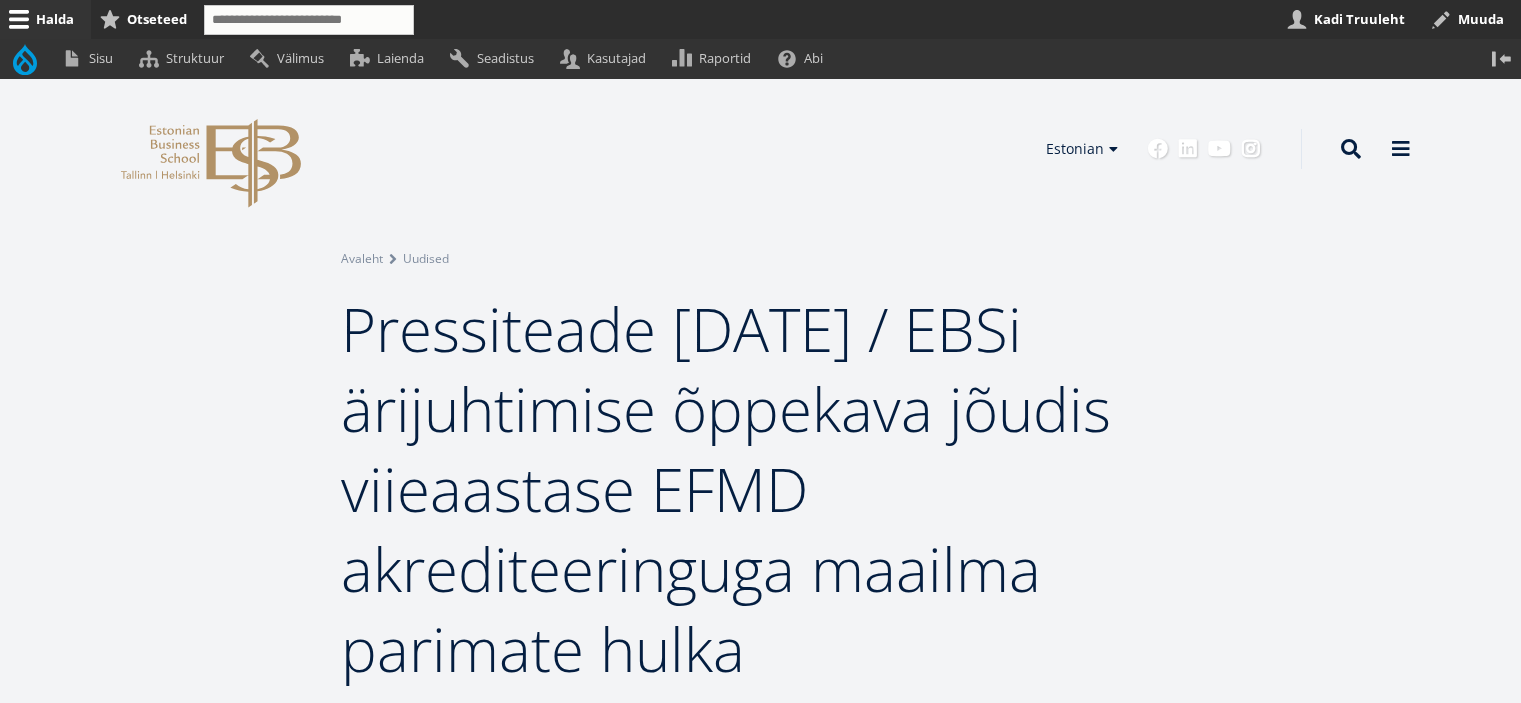 scroll, scrollTop: 0, scrollLeft: 0, axis: both 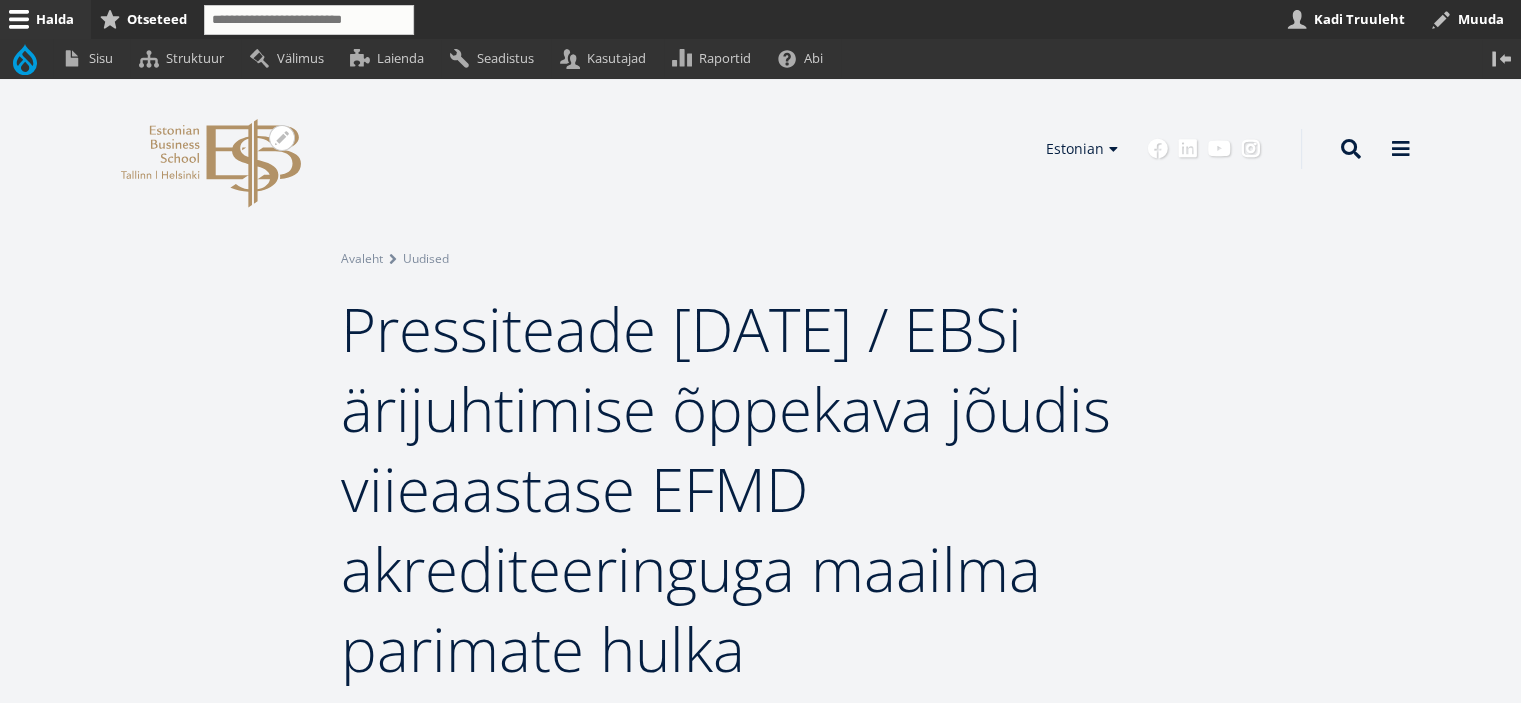 click 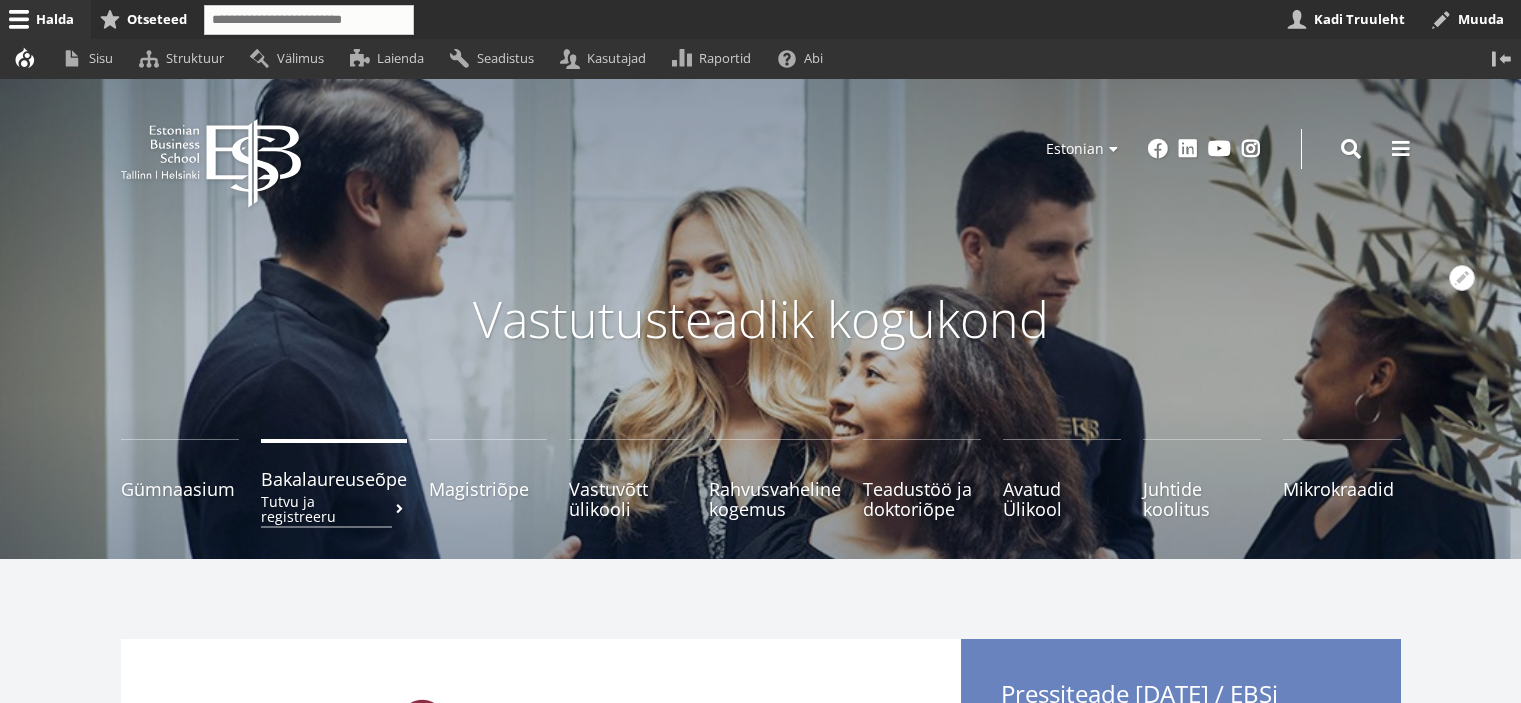 scroll, scrollTop: 0, scrollLeft: 0, axis: both 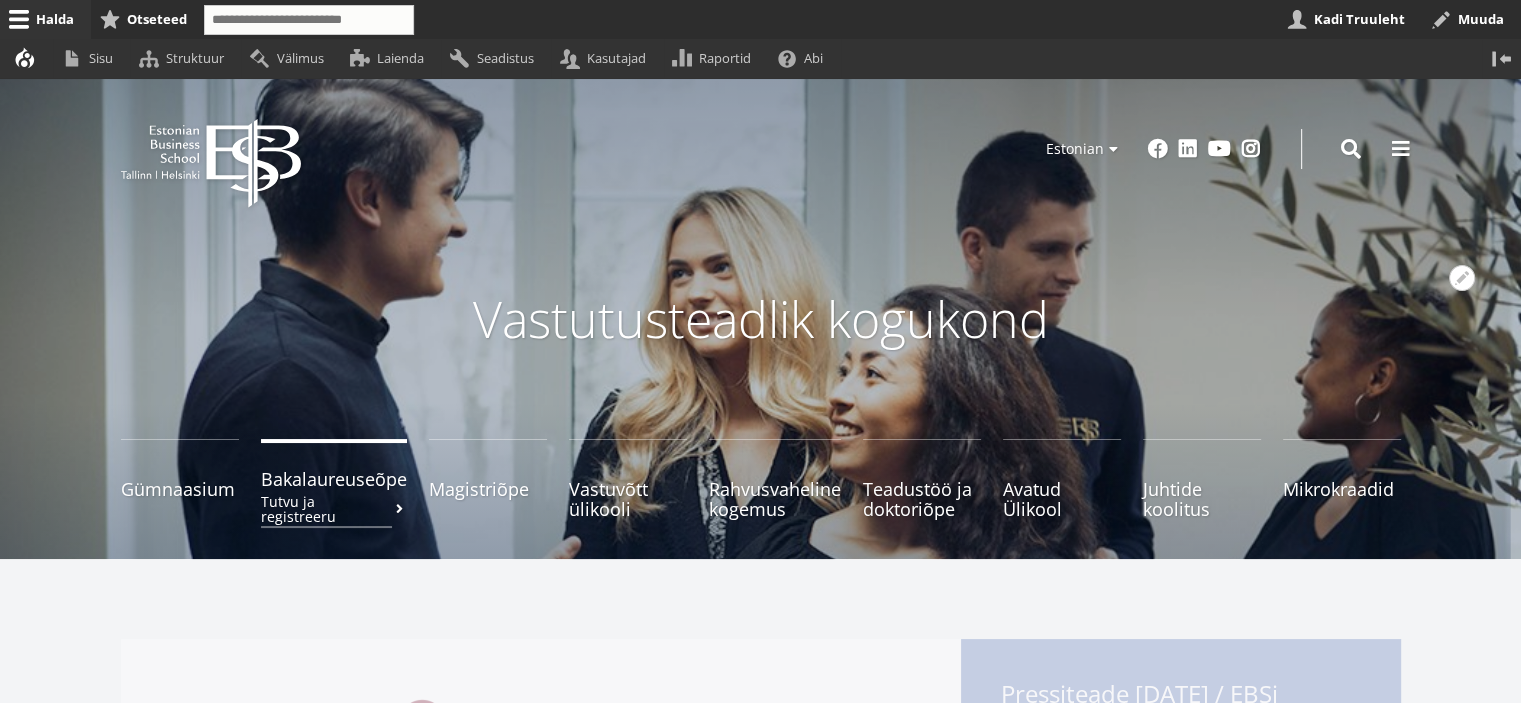 click on "Bakalaureuseõpe
Tutvu ja registreeru" at bounding box center [334, 479] 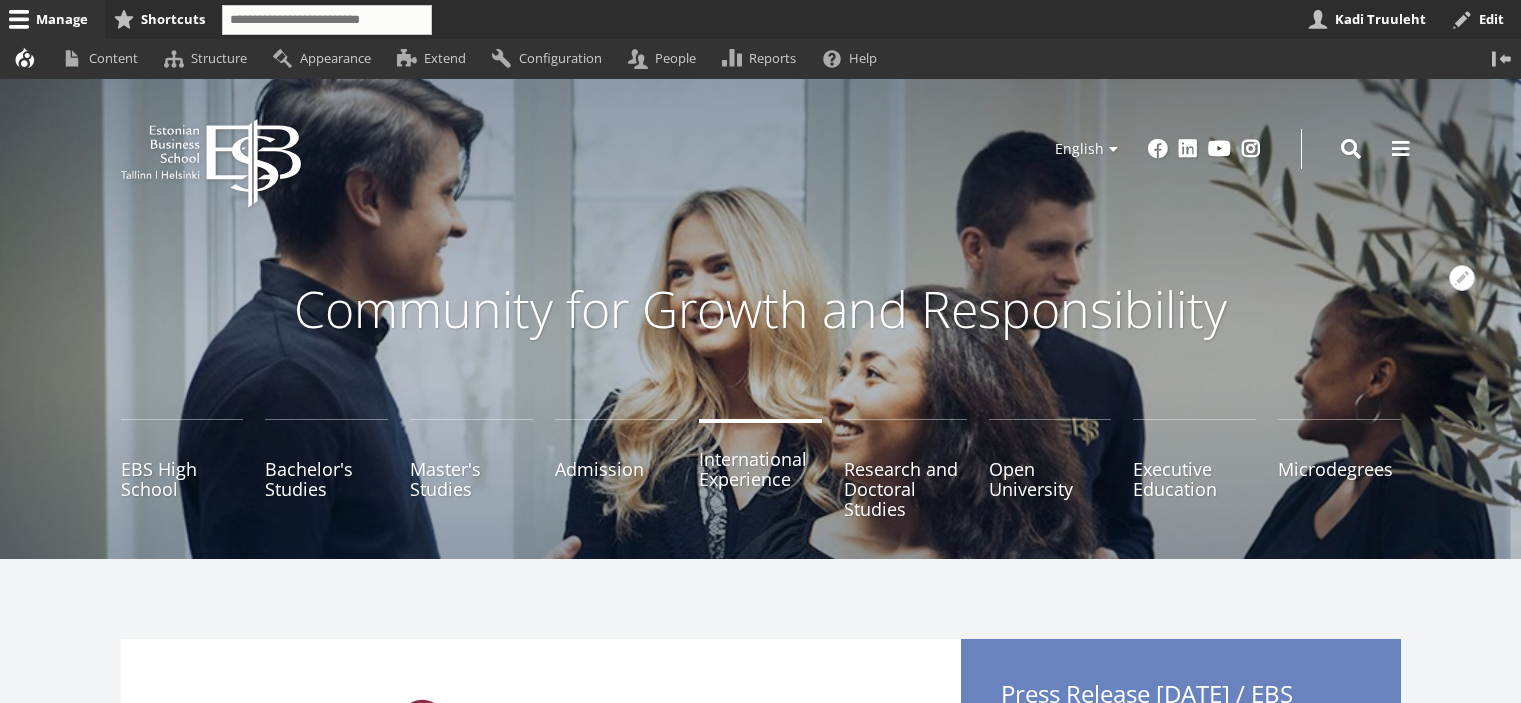 scroll, scrollTop: 0, scrollLeft: 0, axis: both 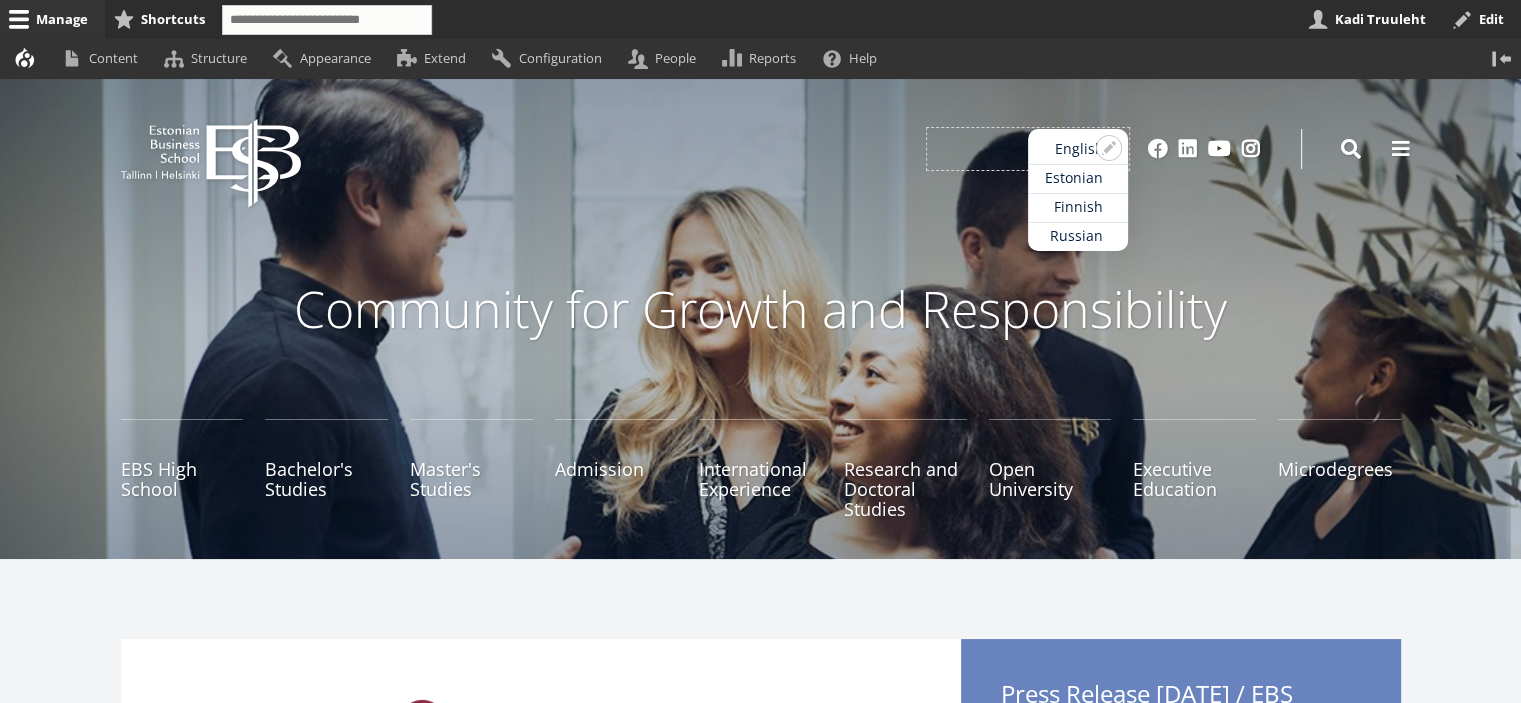 click on "Estonian" at bounding box center (1078, 178) 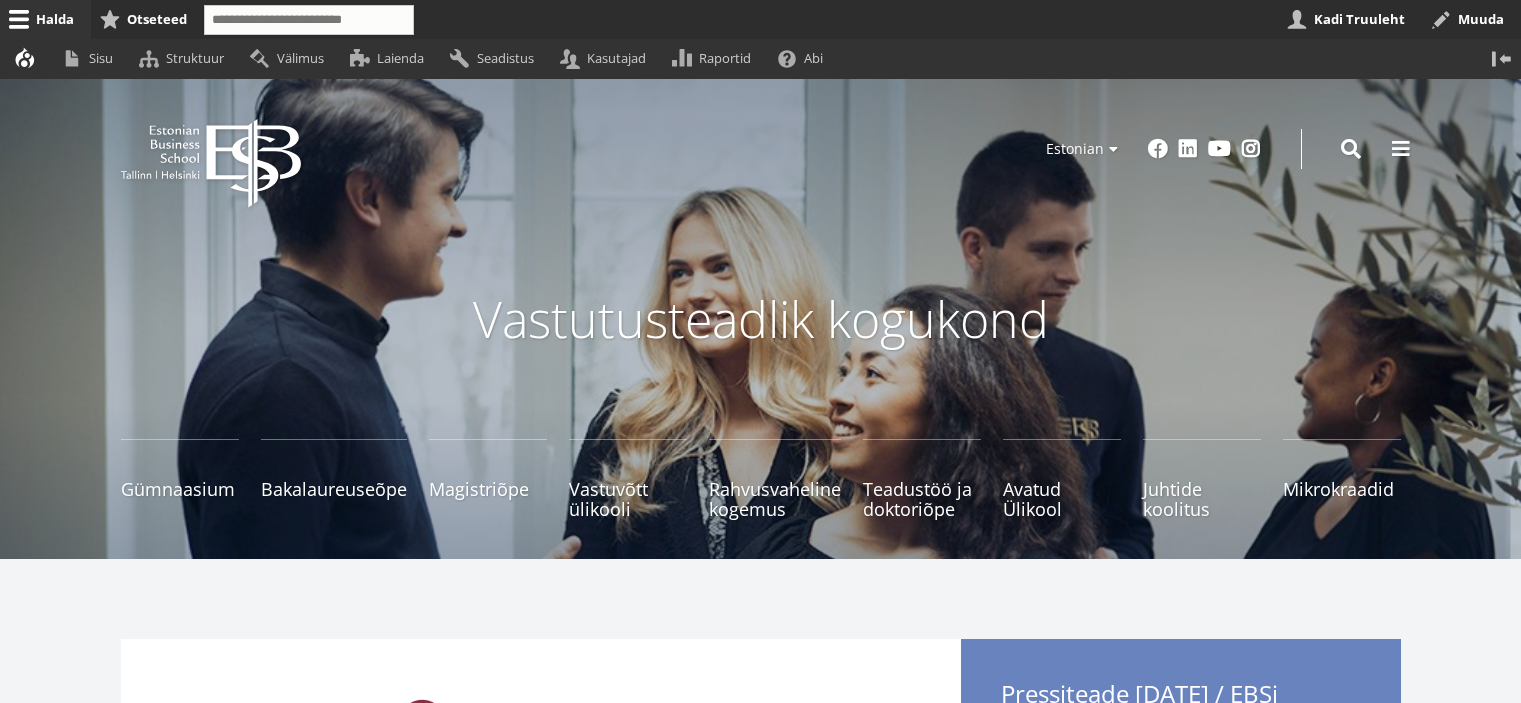 scroll, scrollTop: 0, scrollLeft: 0, axis: both 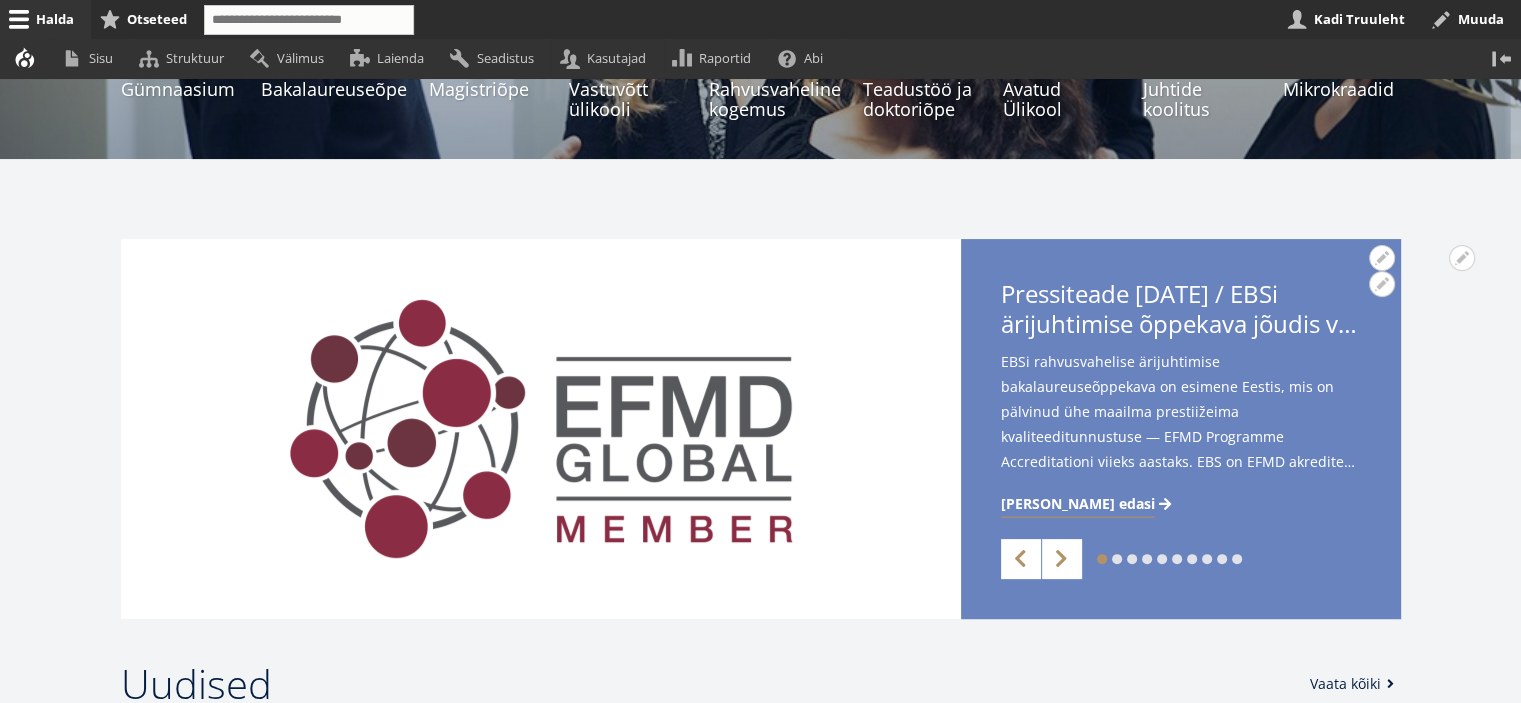 click on "Loe edasi" at bounding box center (1078, 504) 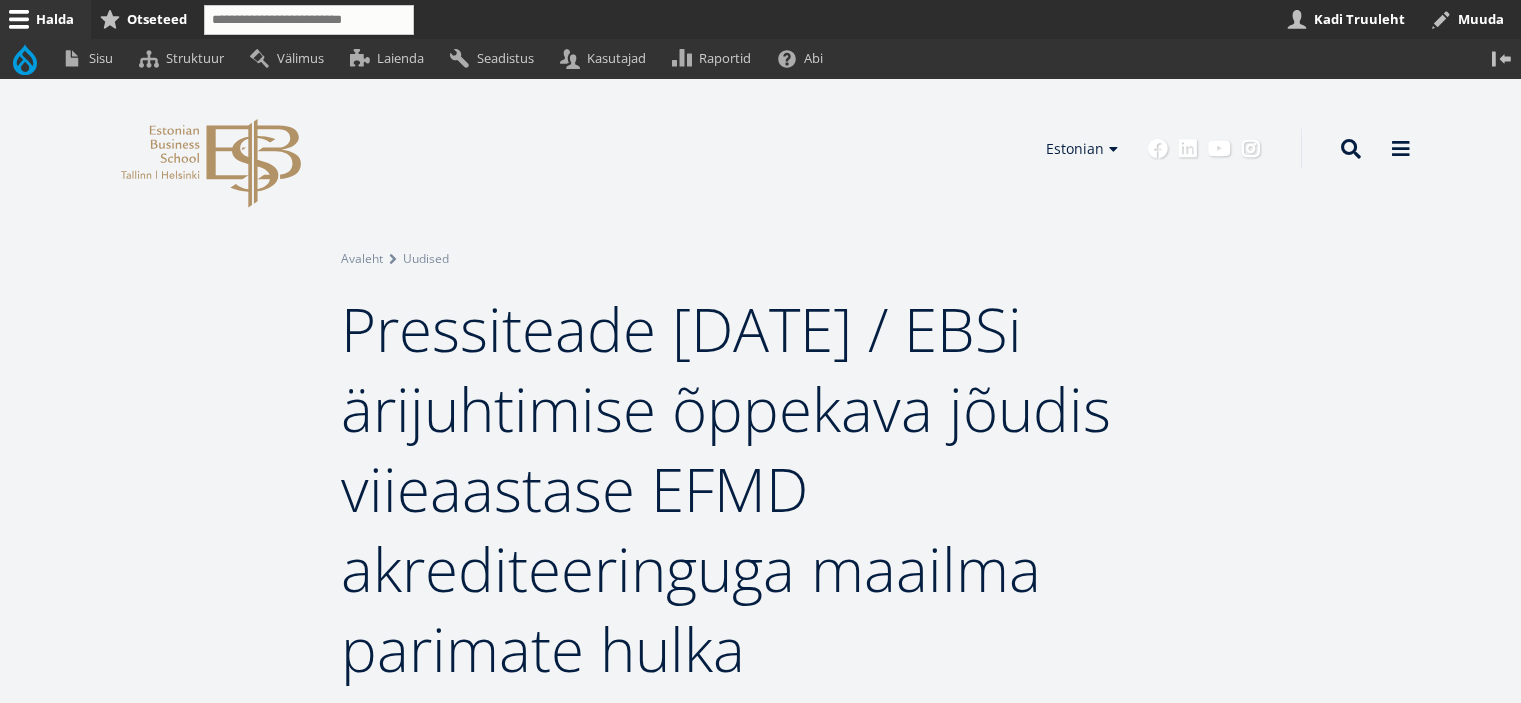 scroll, scrollTop: 0, scrollLeft: 0, axis: both 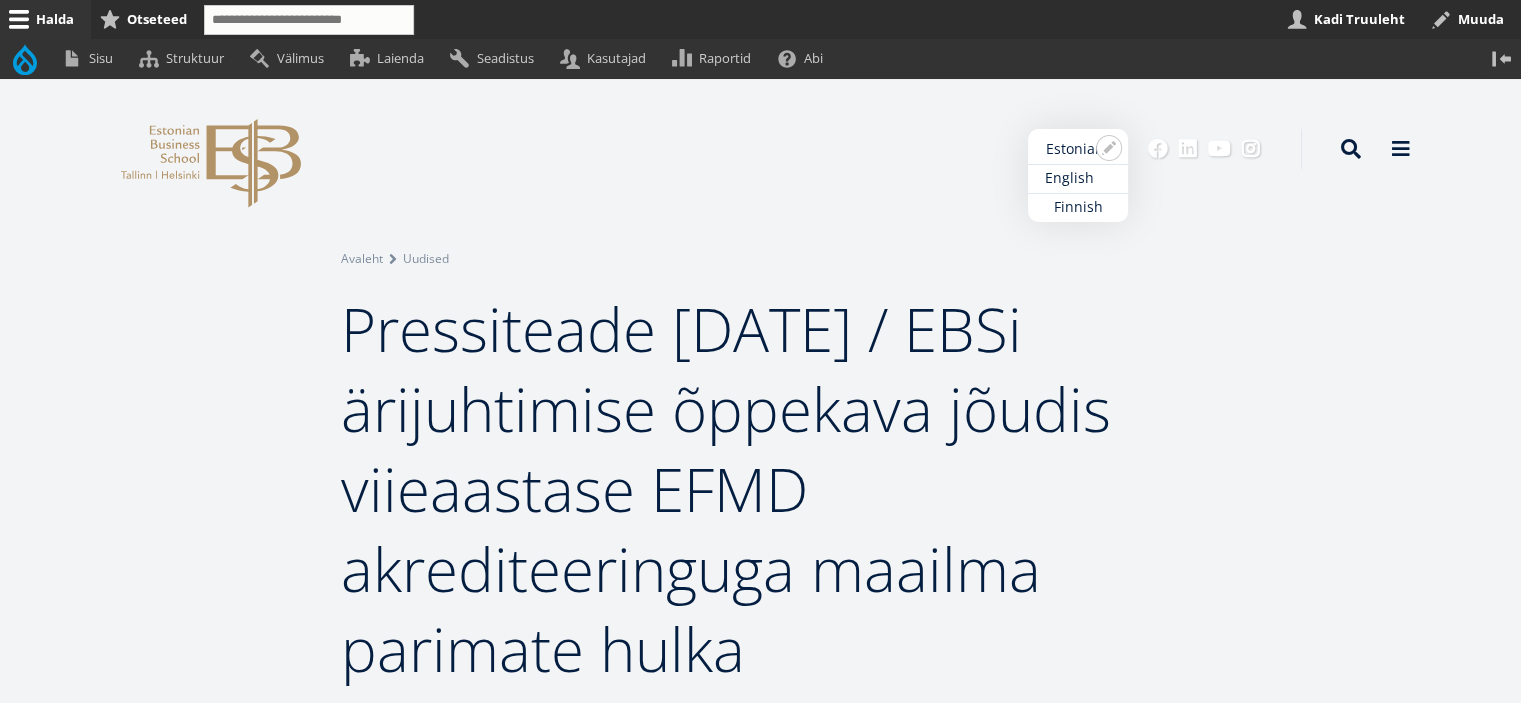 click on "English" at bounding box center [1078, 178] 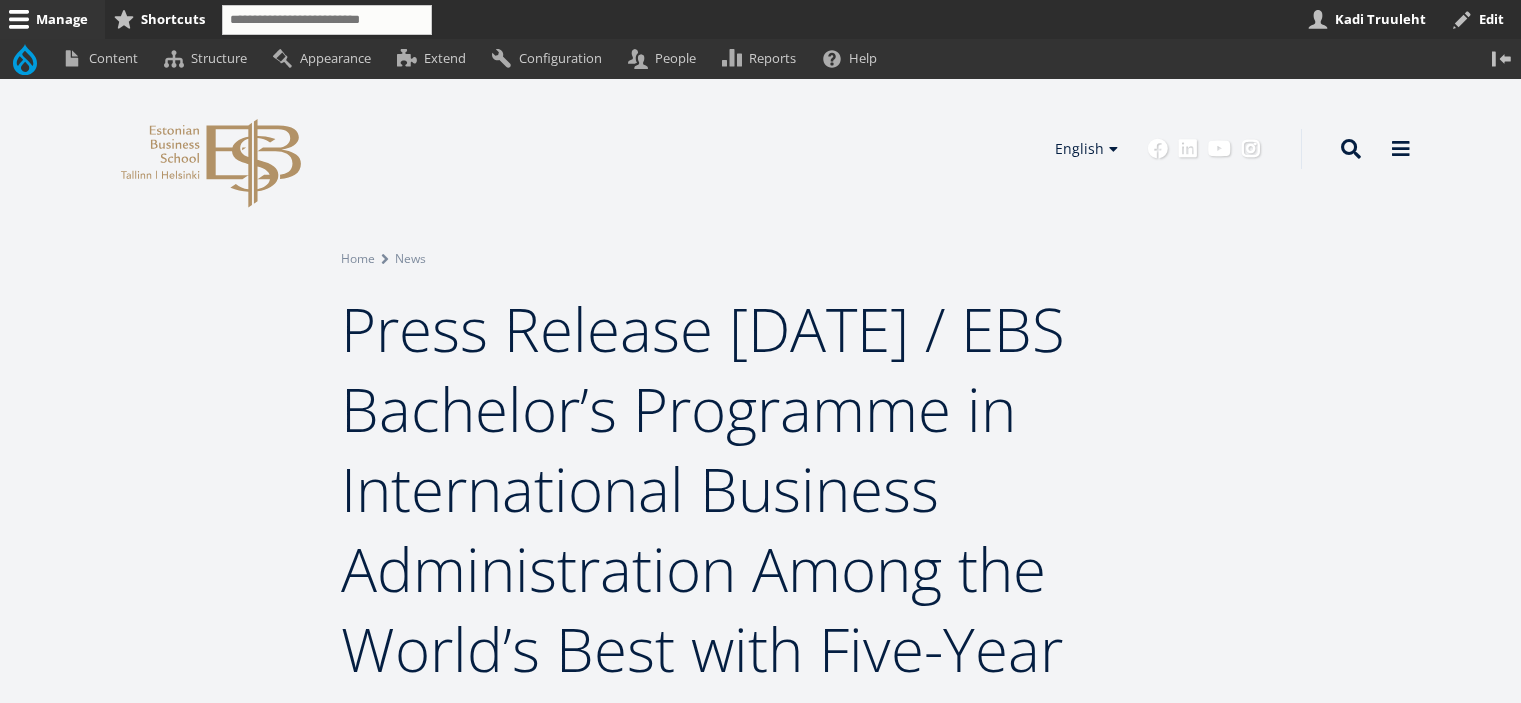 scroll, scrollTop: 0, scrollLeft: 0, axis: both 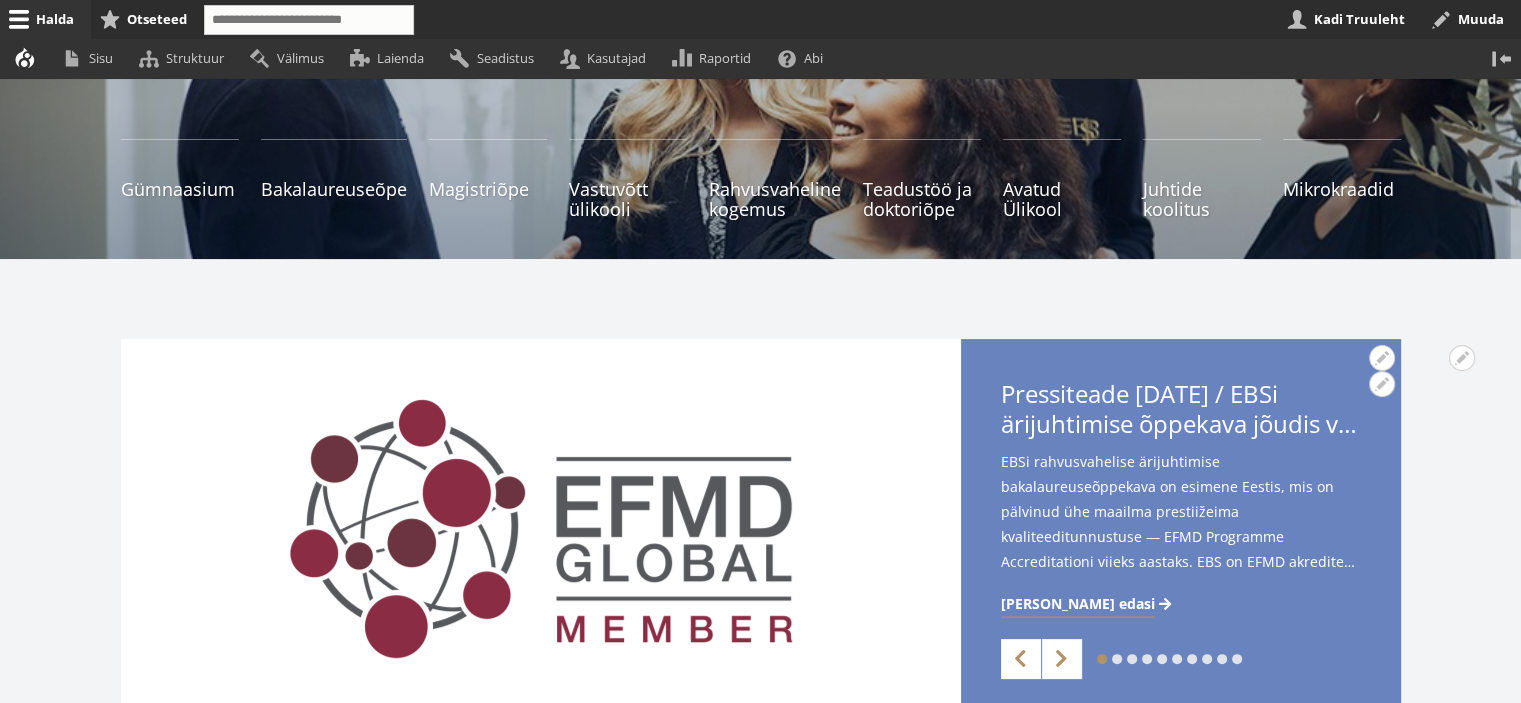 click on "Loe edasi" at bounding box center [1078, 604] 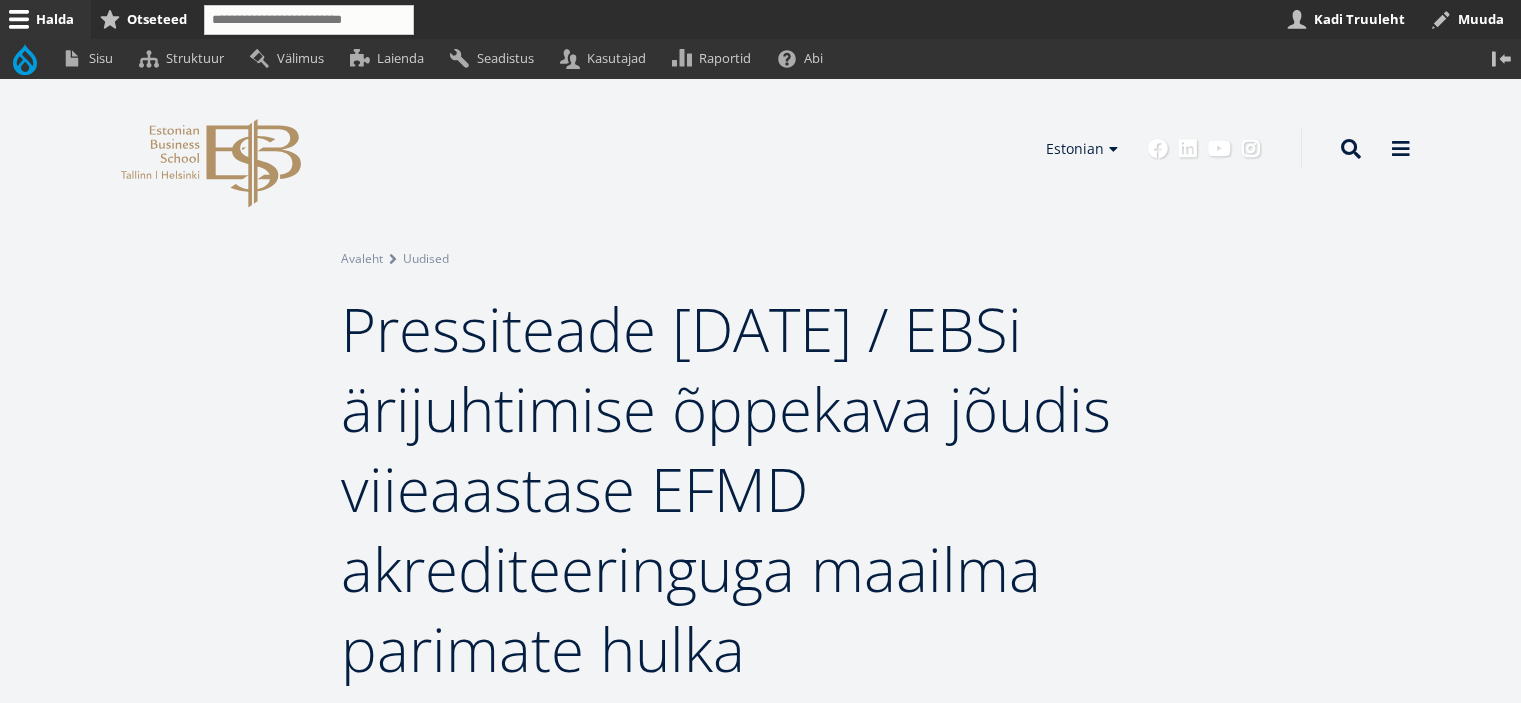 scroll, scrollTop: 0, scrollLeft: 0, axis: both 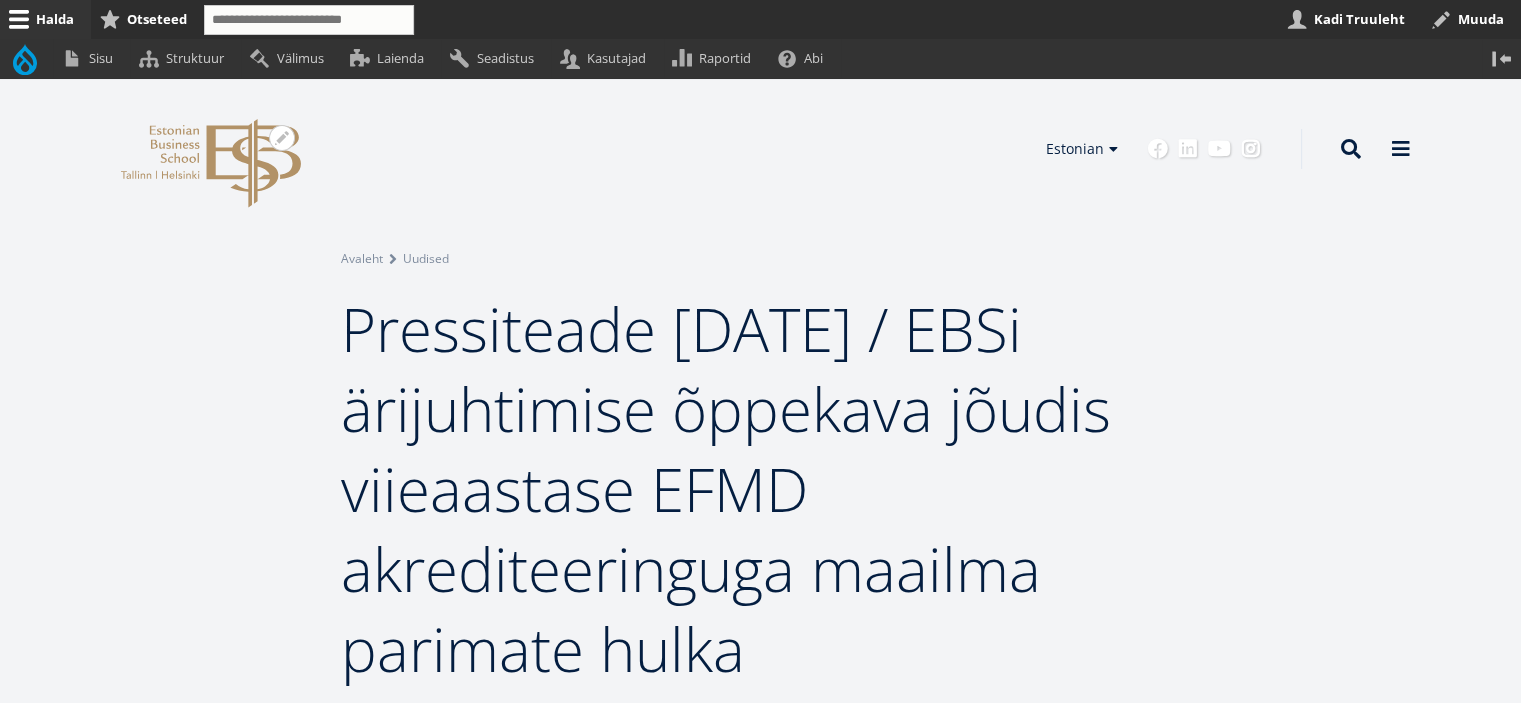 click on "EBS Logo
Created with Sketch." 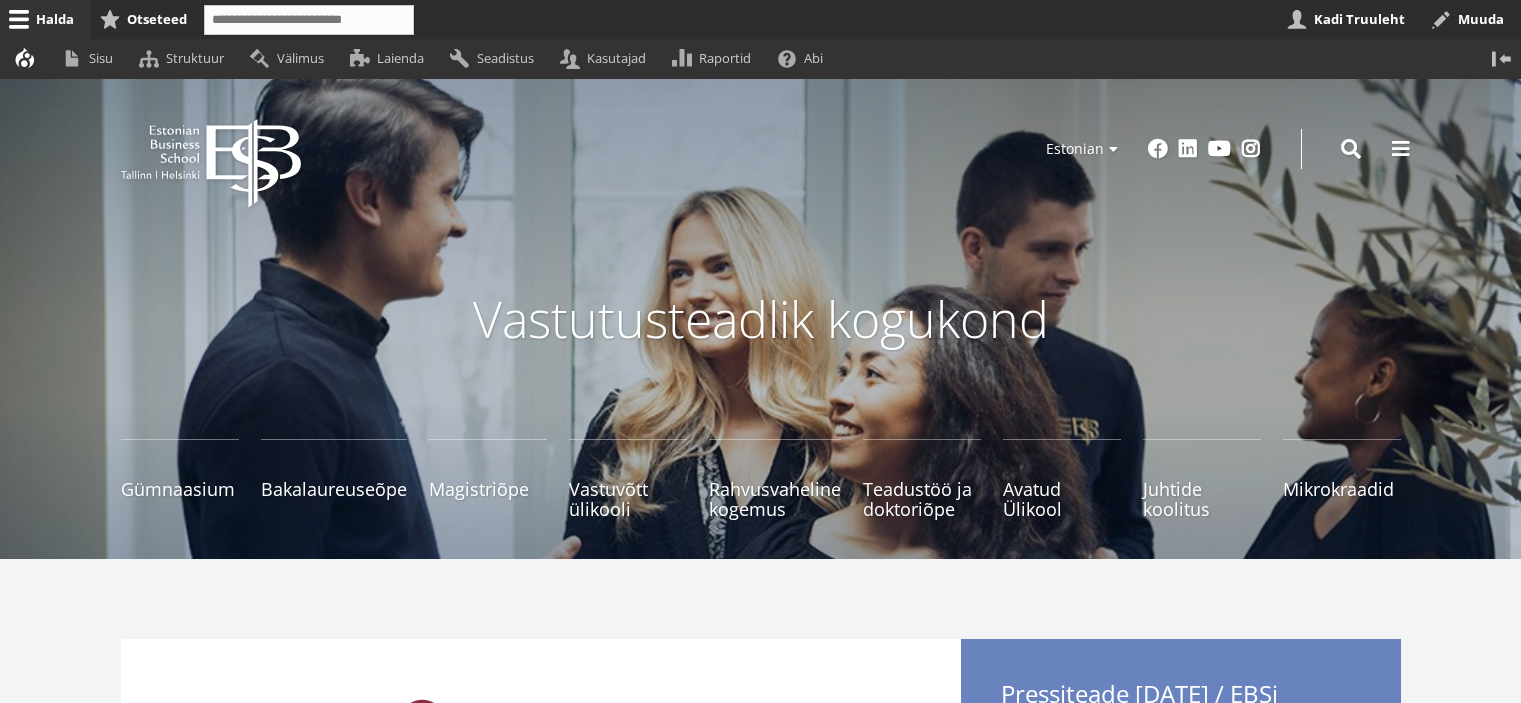 scroll, scrollTop: 0, scrollLeft: 0, axis: both 